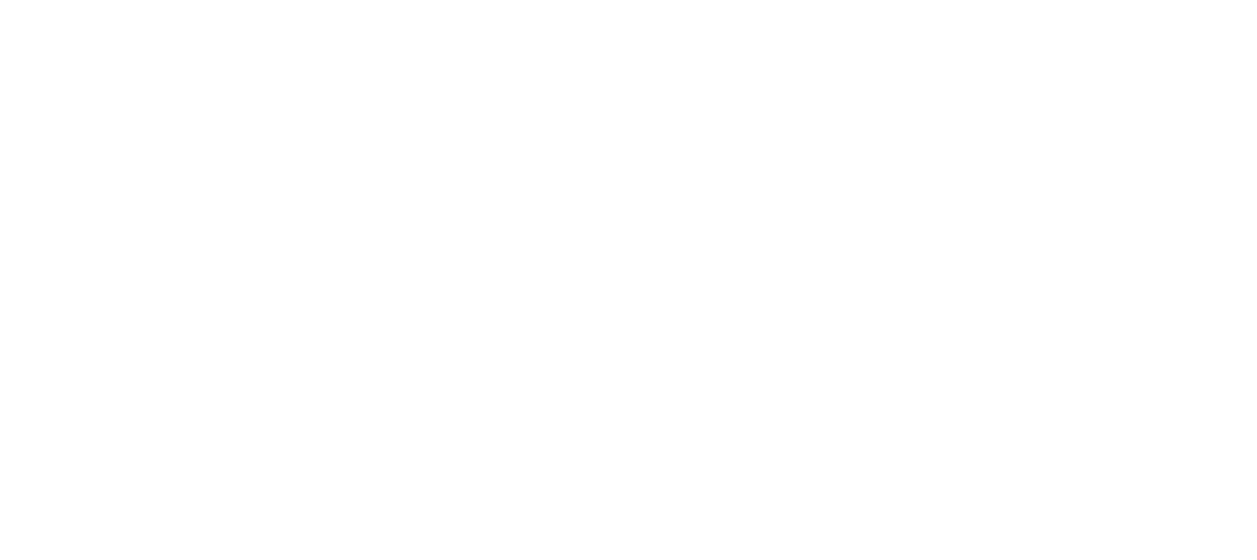 scroll, scrollTop: 0, scrollLeft: 0, axis: both 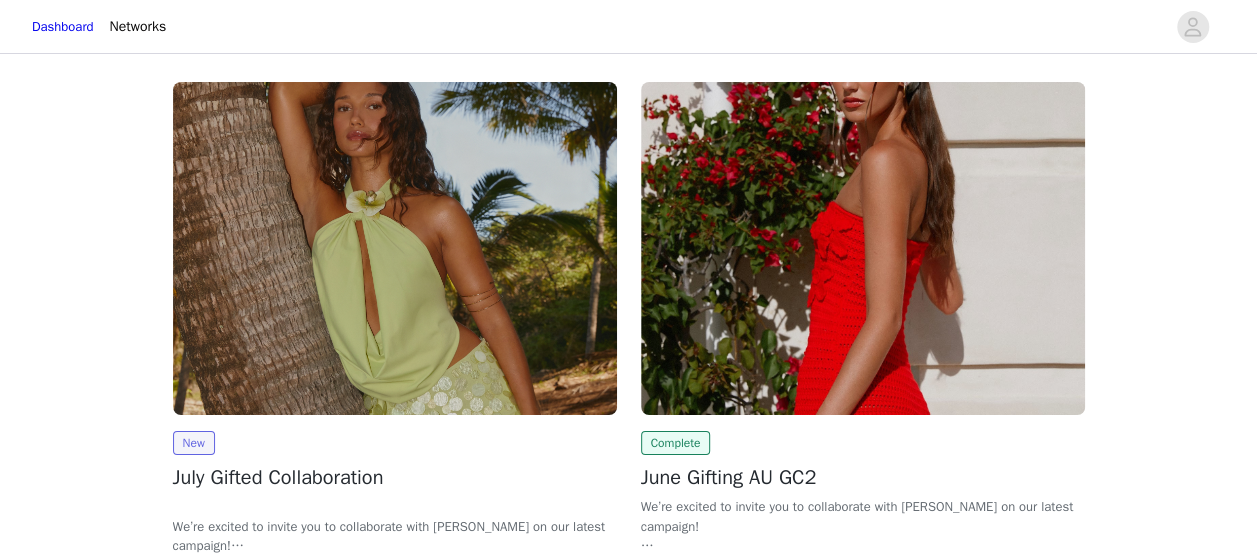 click on "New    July Gifted Collaboration
We’re excited to invite you to collaborate with [PERSON_NAME] on our latest campaign!
In exchange for  2x deliverables  (TikTok or Instagram posts), you’ll be able to select up to  4  items  from a range of our latest collections, along with some of your all-time favourites.
Spots are strictly limited, so if you’d like to secure your pieces and be part of the campaign, simply complete the steps below to get started.
We can’t wait to collaborate with you!
View    Complete    June Gifting AU GC2   We’re excited to invite you to collaborate with [PERSON_NAME] on our latest campaign!
In exchange for your content, we’re offering the opportunity to select up to  4 items  from a range of our latest collections, as well as some of your all-time favourites.
Spots are strictly limited, so if you’re interested in securing your pieces and joining the campaign, simply complete the steps below to get started." at bounding box center (628, 381) 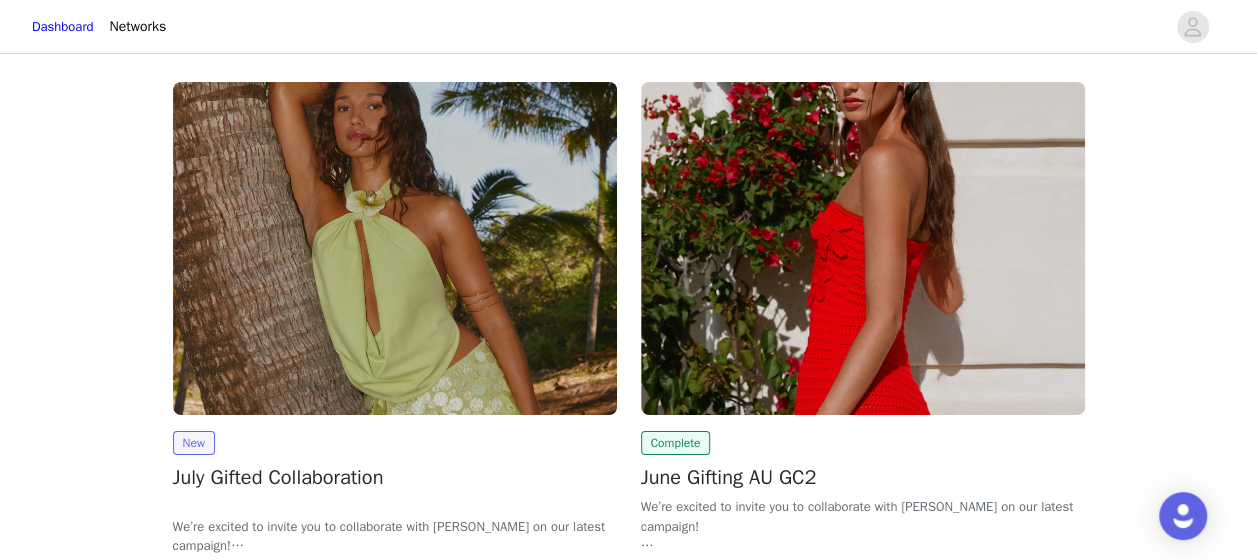 click on "New    July Gifted Collaboration
We’re excited to invite you to collaborate with [PERSON_NAME] on our latest campaign!
In exchange for  2x deliverables  (TikTok or Instagram posts), you’ll be able to select up to  4  items  from a range of our latest collections, along with some of your all-time favourites.
Spots are strictly limited, so if you’d like to secure your pieces and be part of the campaign, simply complete the steps below to get started.
We can’t wait to collaborate with you!
View    Complete    June Gifting AU GC2   We’re excited to invite you to collaborate with [PERSON_NAME] on our latest campaign!
In exchange for your content, we’re offering the opportunity to select up to  4 items  from a range of our latest collections, as well as some of your all-time favourites.
Spots are strictly limited, so if you’re interested in securing your pieces and joining the campaign, simply complete the steps below to get started." at bounding box center [628, 381] 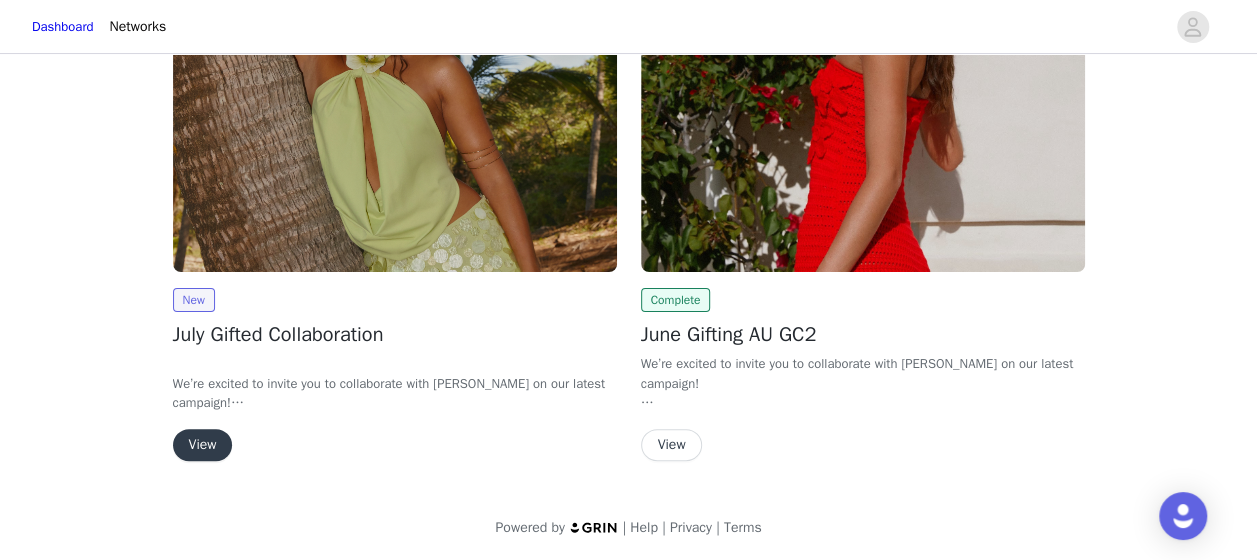 scroll, scrollTop: 144, scrollLeft: 0, axis: vertical 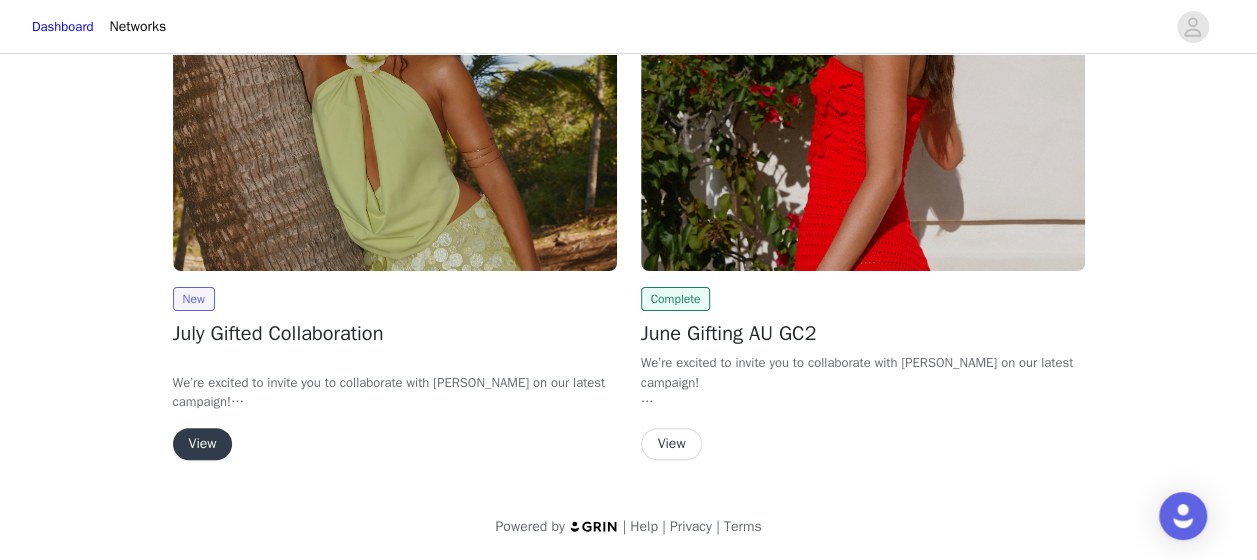 click on "View" at bounding box center [203, 444] 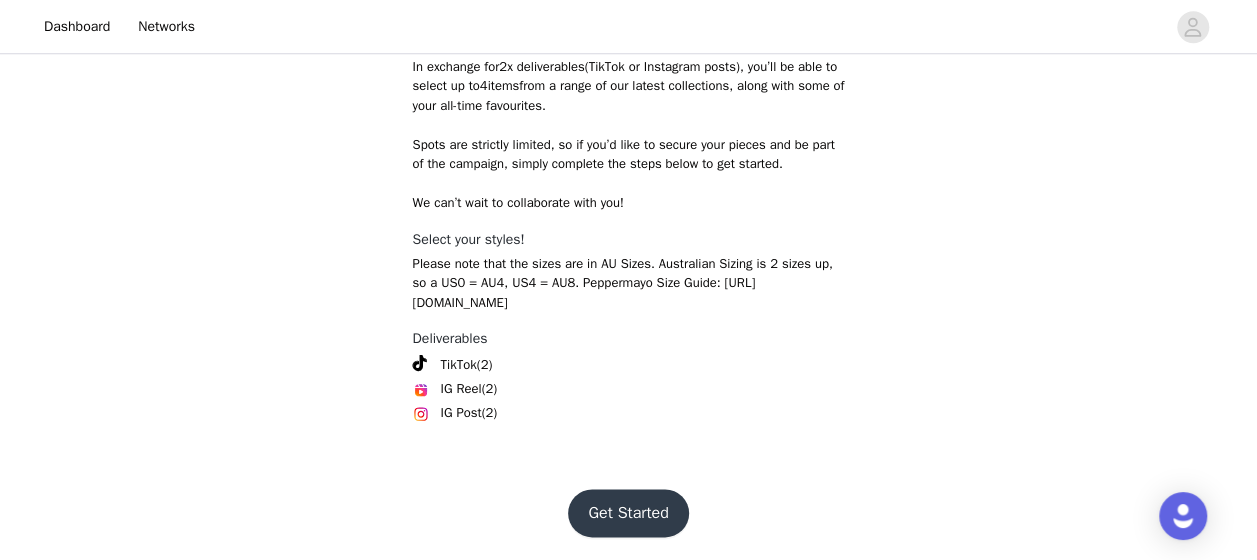 scroll, scrollTop: 934, scrollLeft: 0, axis: vertical 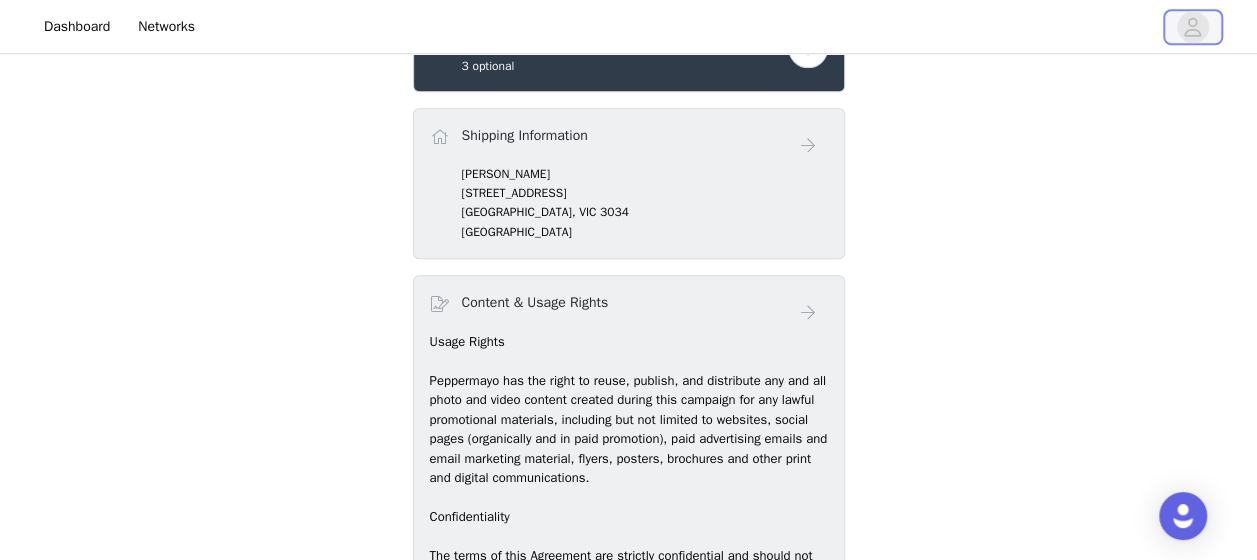 click 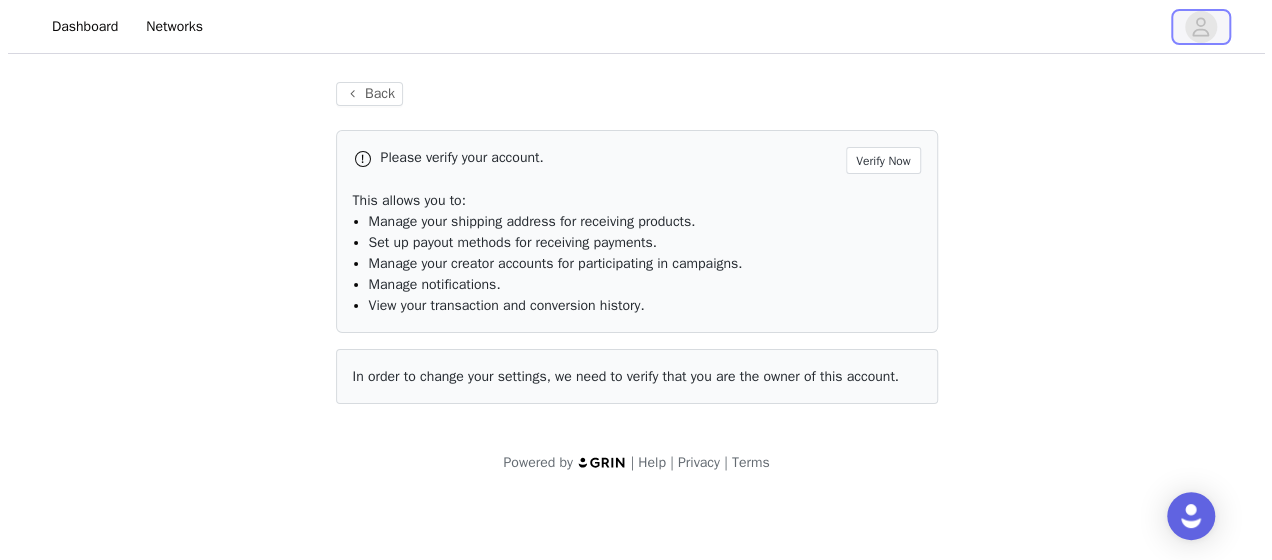 scroll, scrollTop: 0, scrollLeft: 0, axis: both 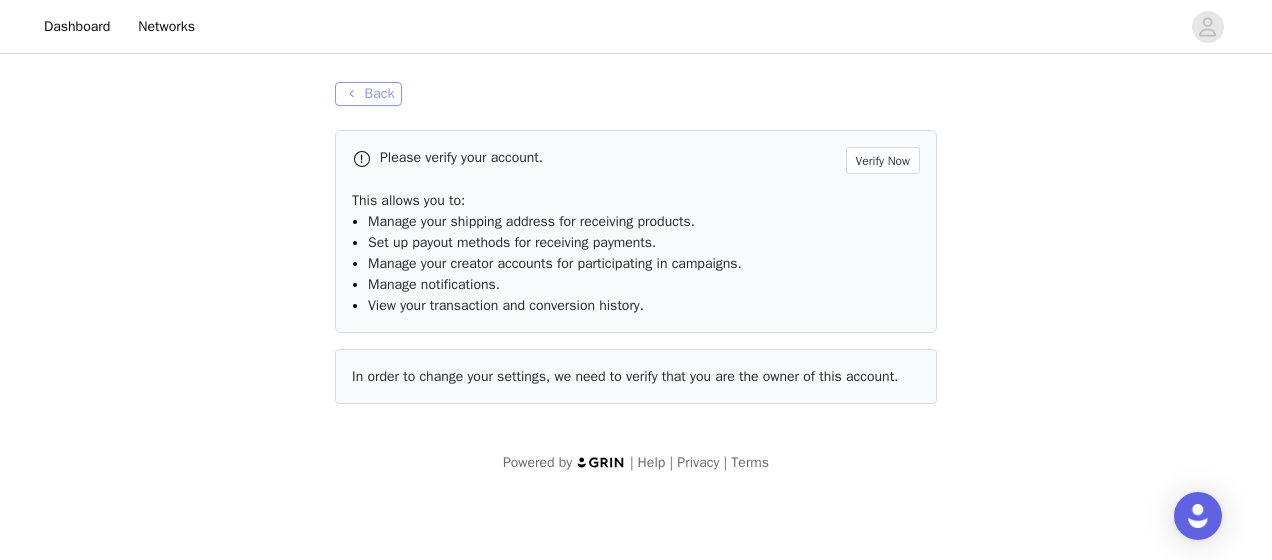 click on "Back" at bounding box center [368, 94] 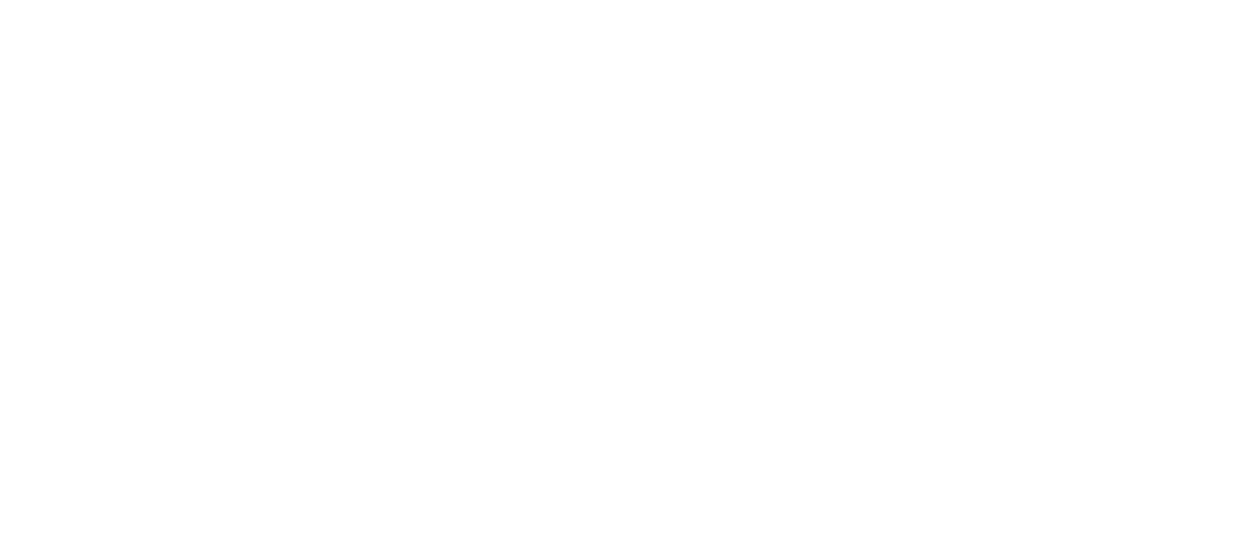 scroll, scrollTop: 0, scrollLeft: 0, axis: both 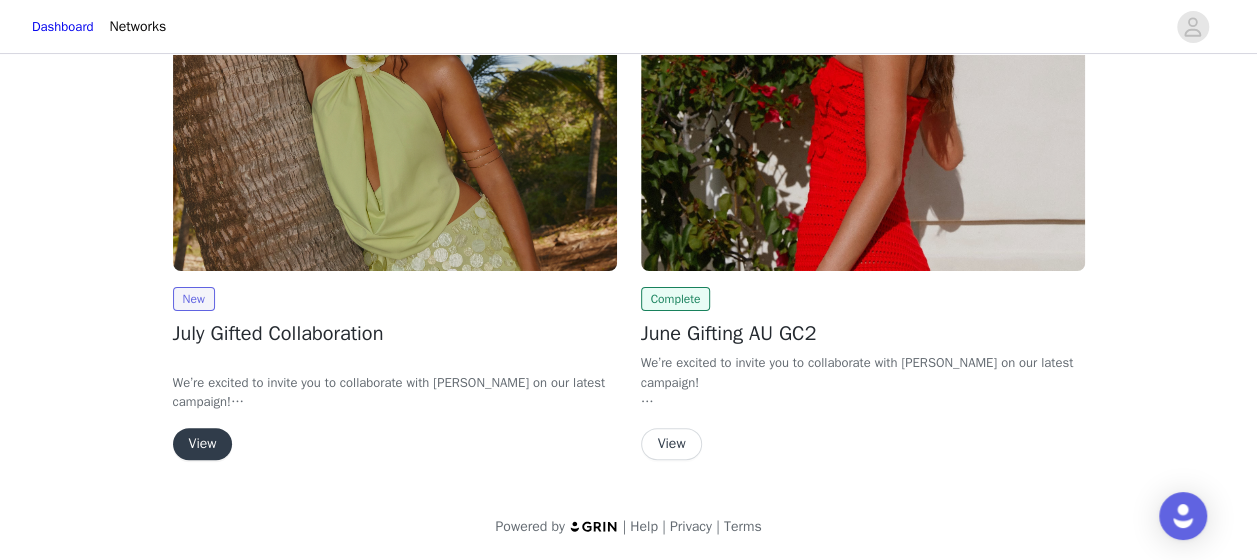 click on "View" at bounding box center (203, 444) 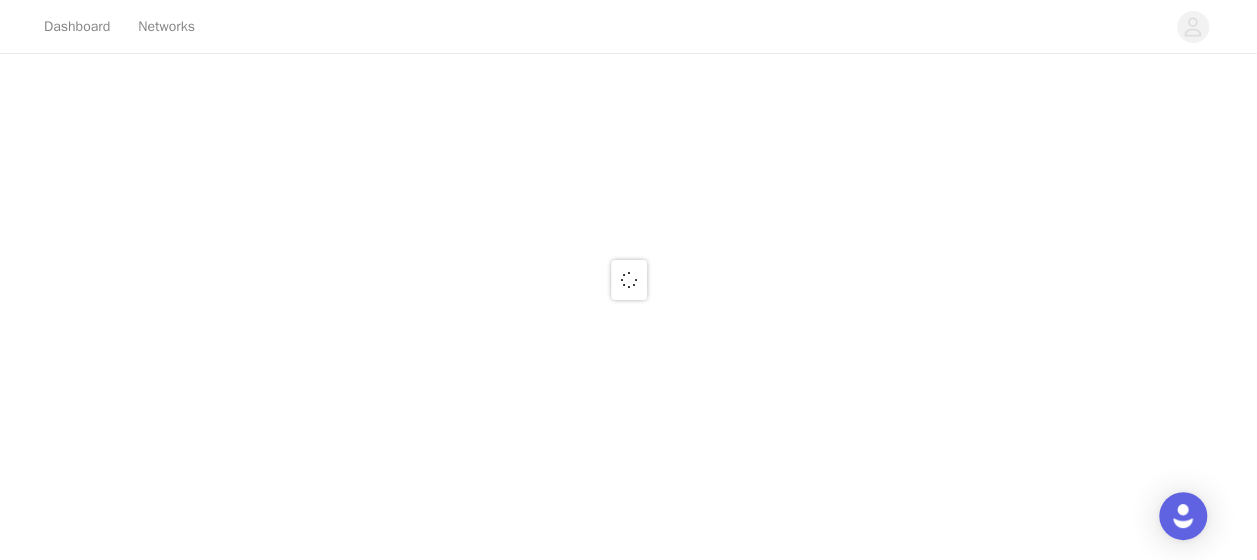 scroll, scrollTop: 0, scrollLeft: 0, axis: both 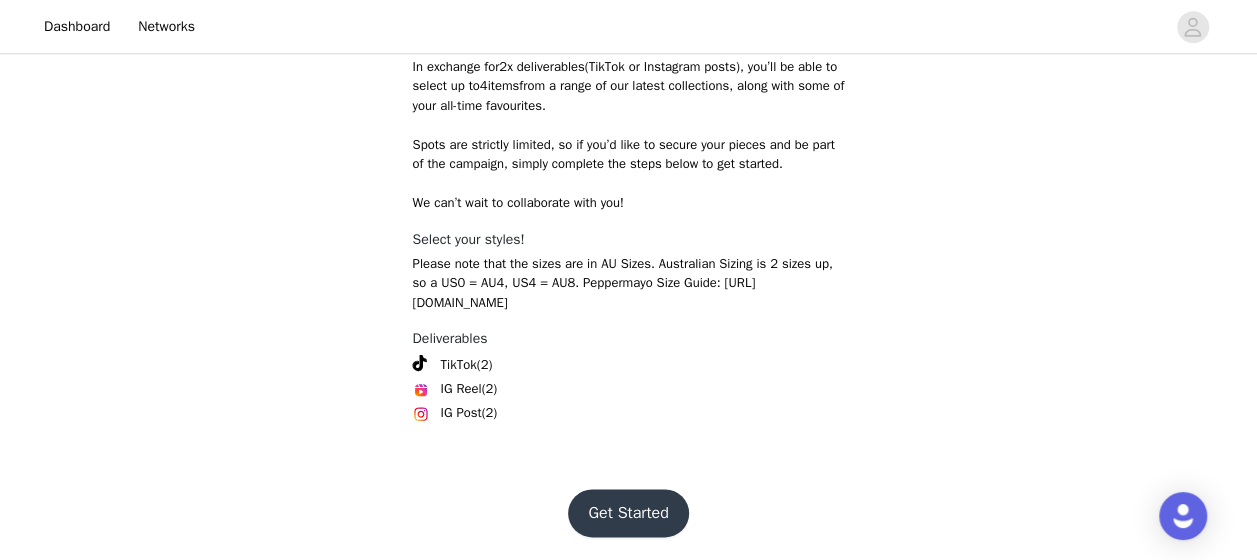 click on "Get Started" at bounding box center [628, 513] 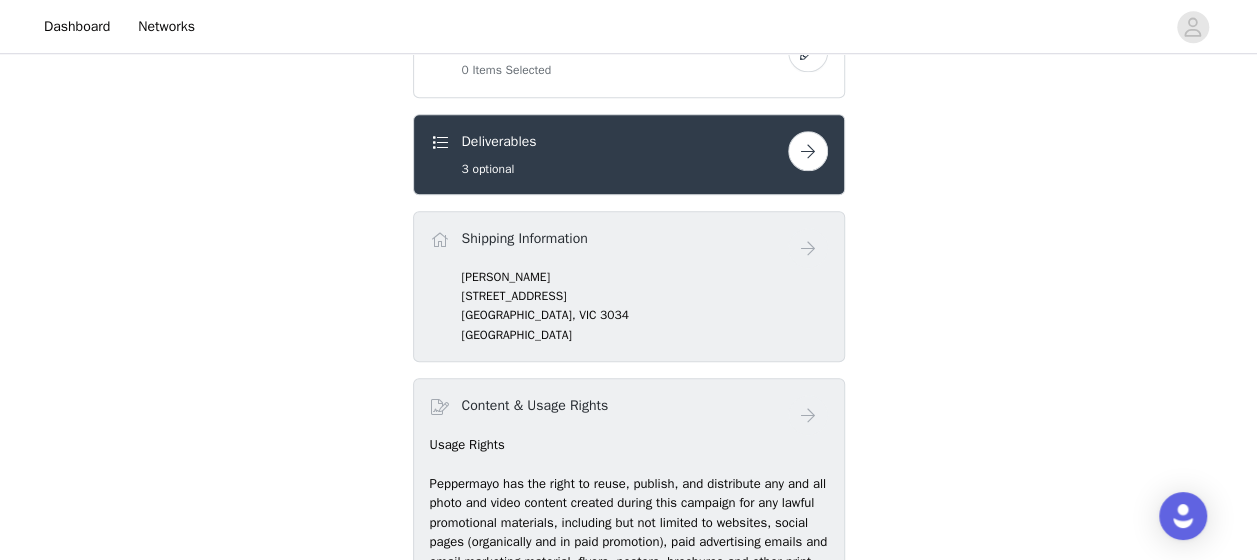 scroll, scrollTop: 834, scrollLeft: 0, axis: vertical 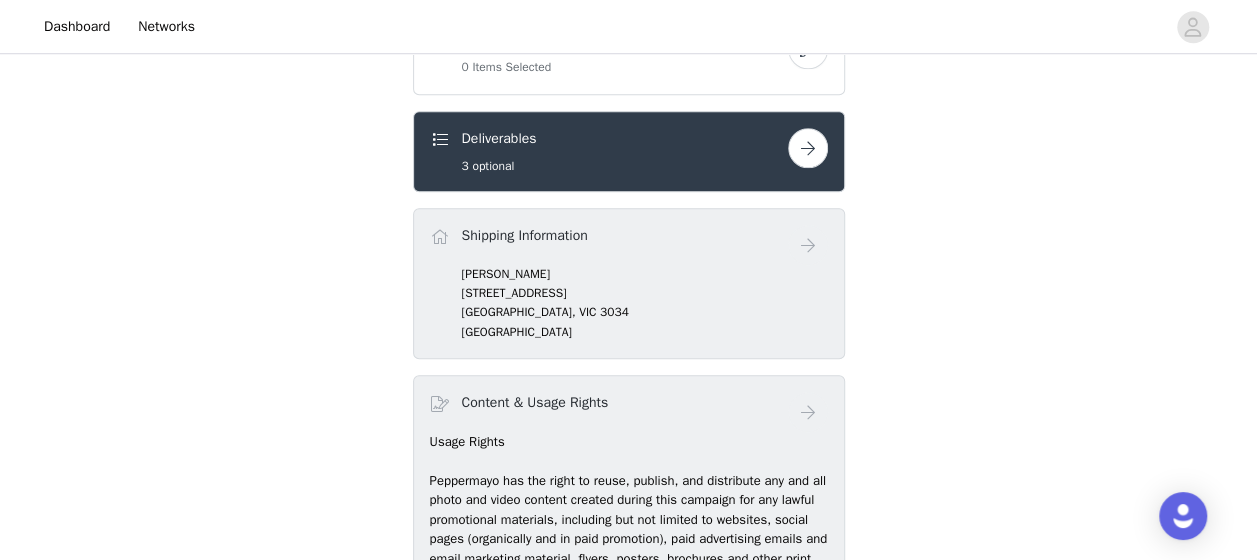 click at bounding box center [808, 148] 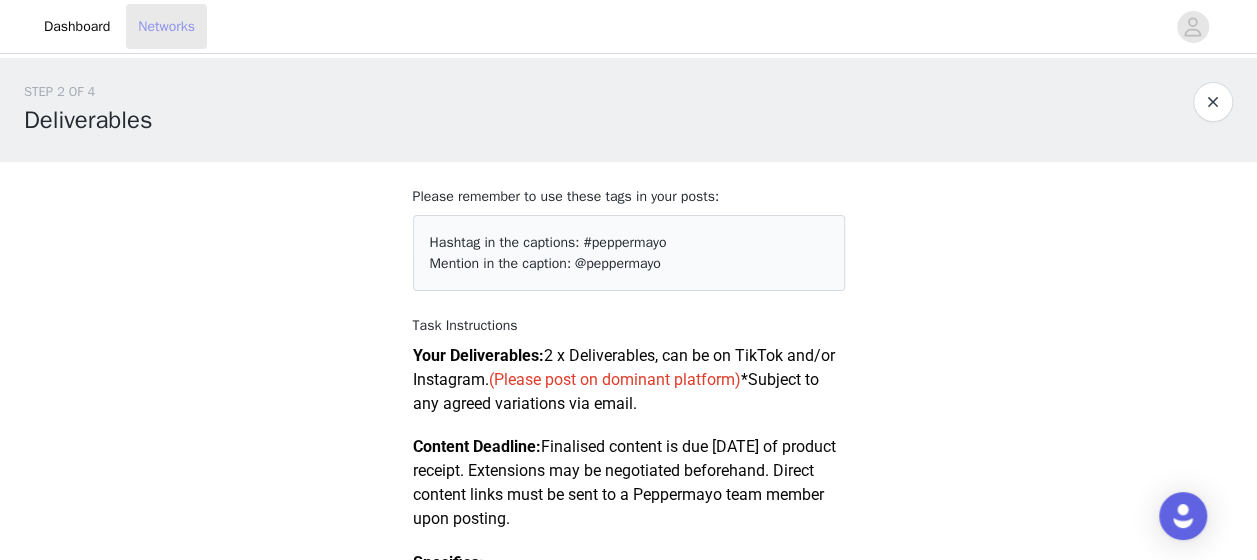 scroll, scrollTop: 834, scrollLeft: 0, axis: vertical 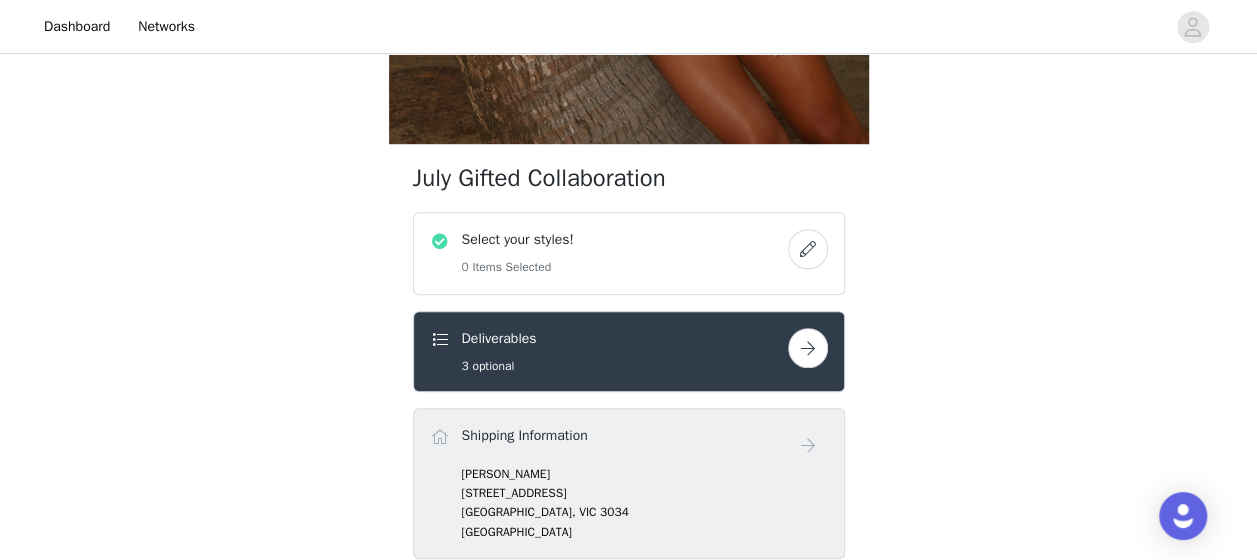 click at bounding box center [808, 249] 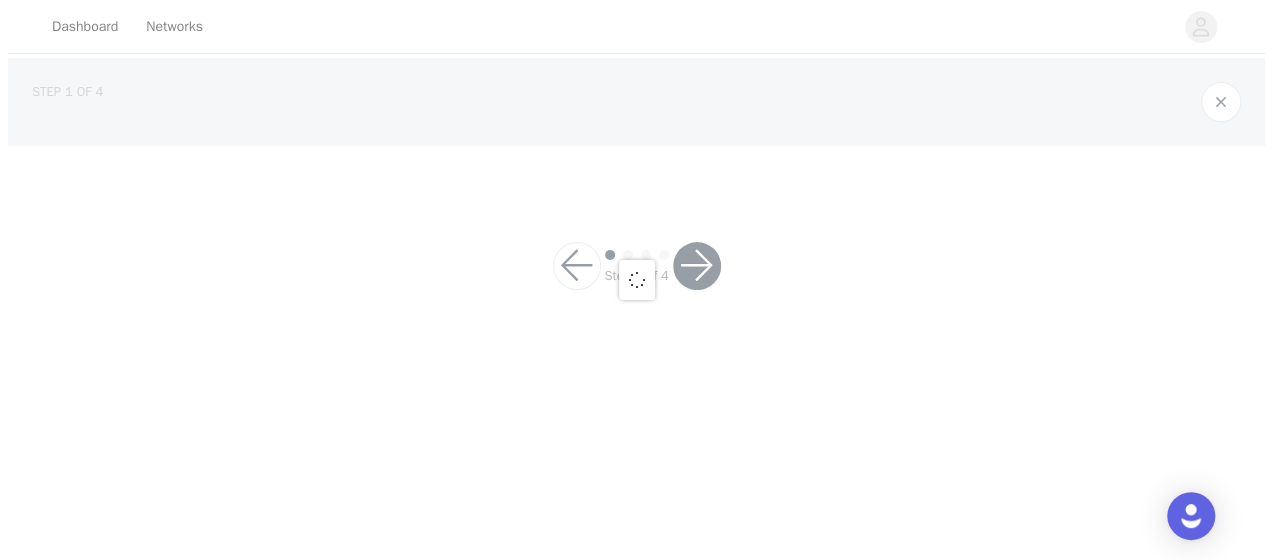 scroll, scrollTop: 0, scrollLeft: 0, axis: both 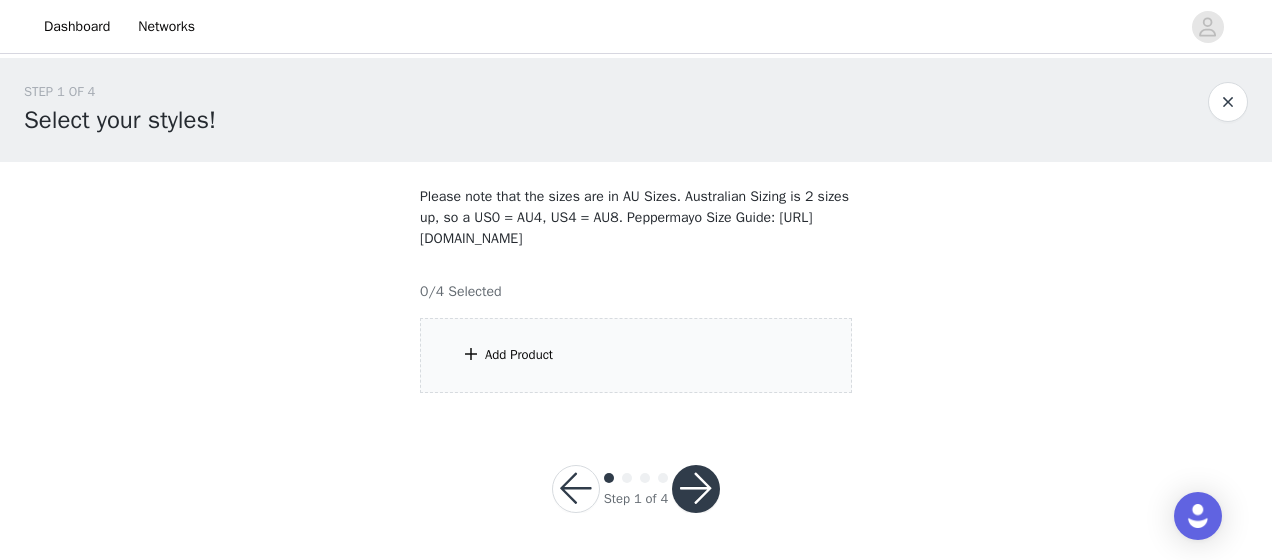 click on "Add Product" at bounding box center (636, 355) 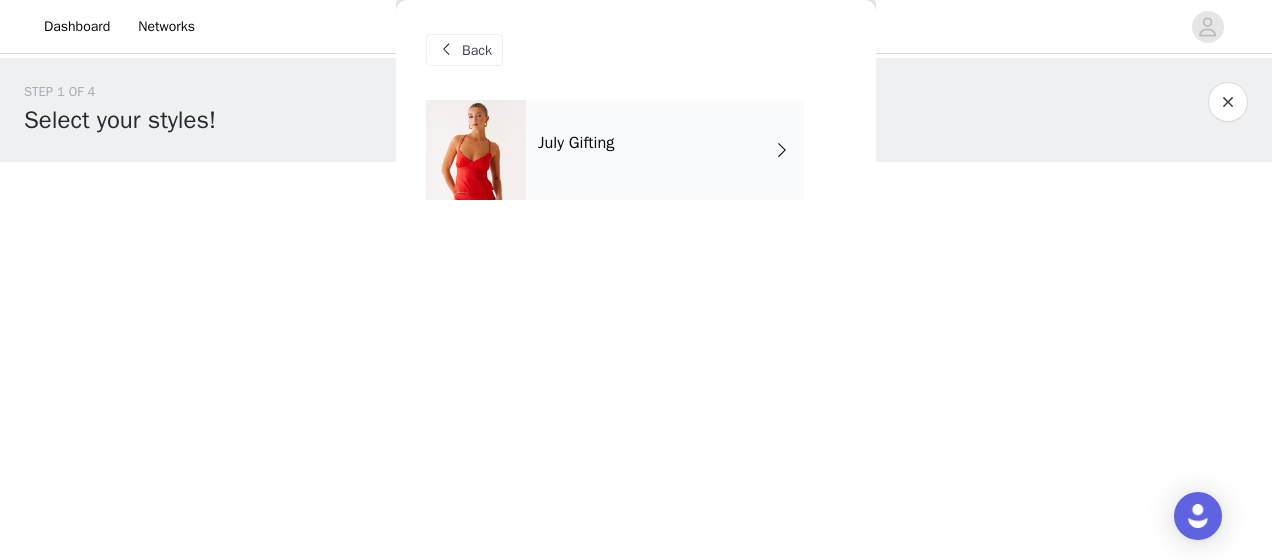click on "July Gifting" at bounding box center (665, 150) 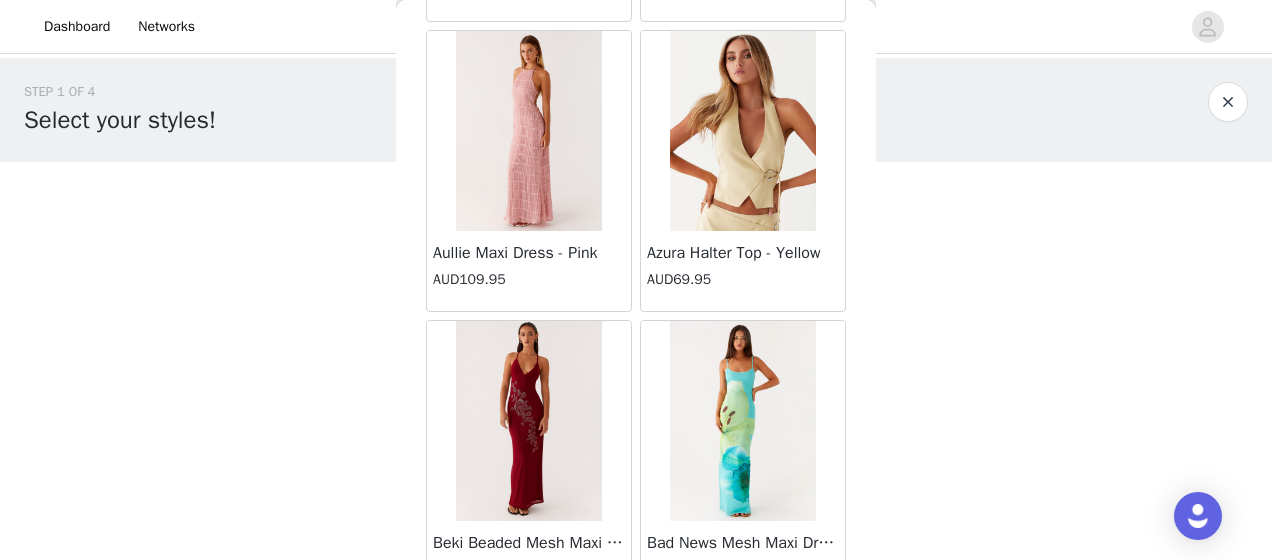 scroll, scrollTop: 2493, scrollLeft: 0, axis: vertical 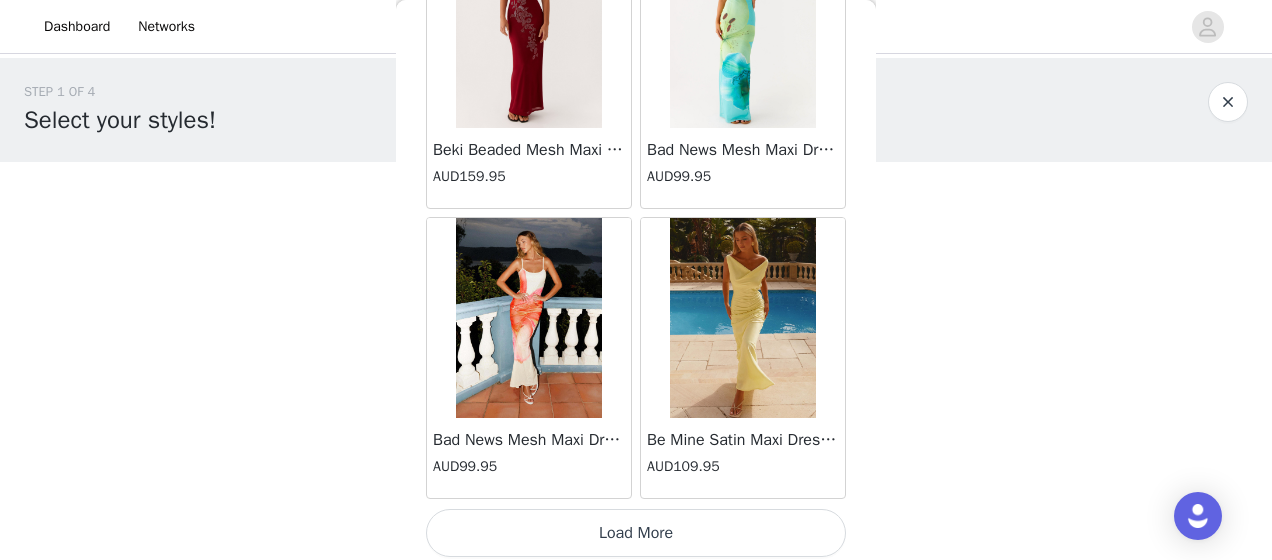 click on "Load More" at bounding box center (636, 533) 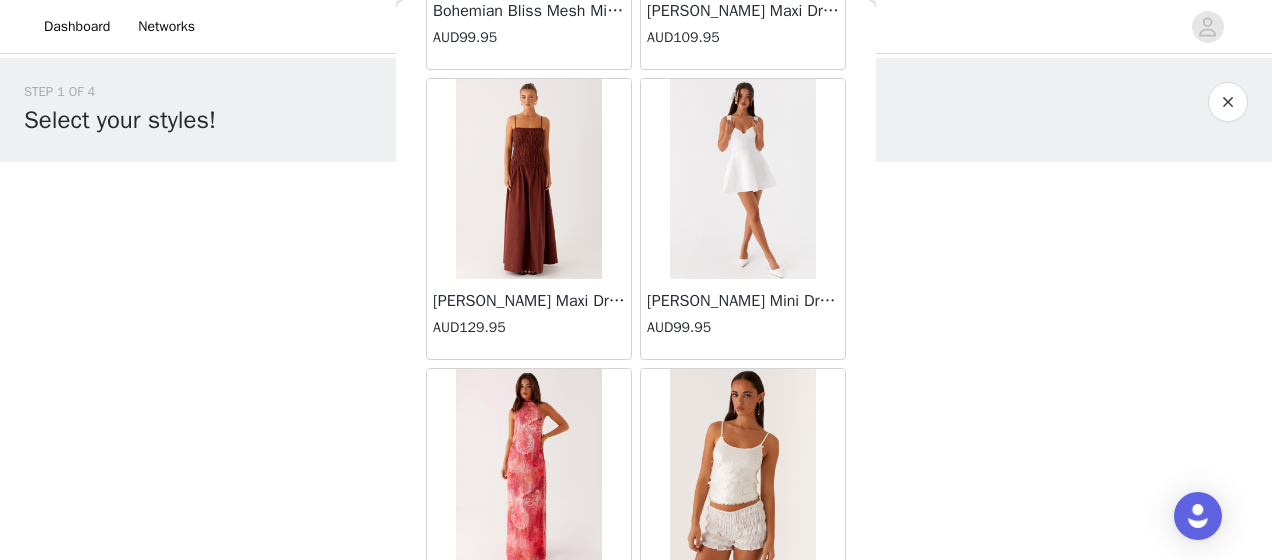 scroll, scrollTop: 5386, scrollLeft: 0, axis: vertical 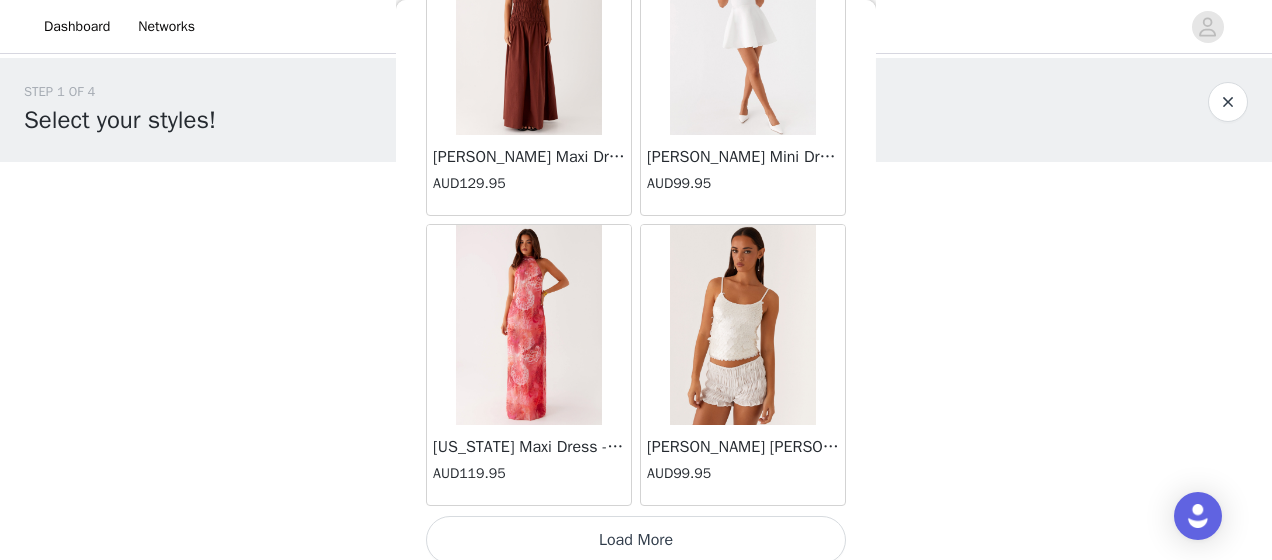 click on "Load More" at bounding box center [636, 540] 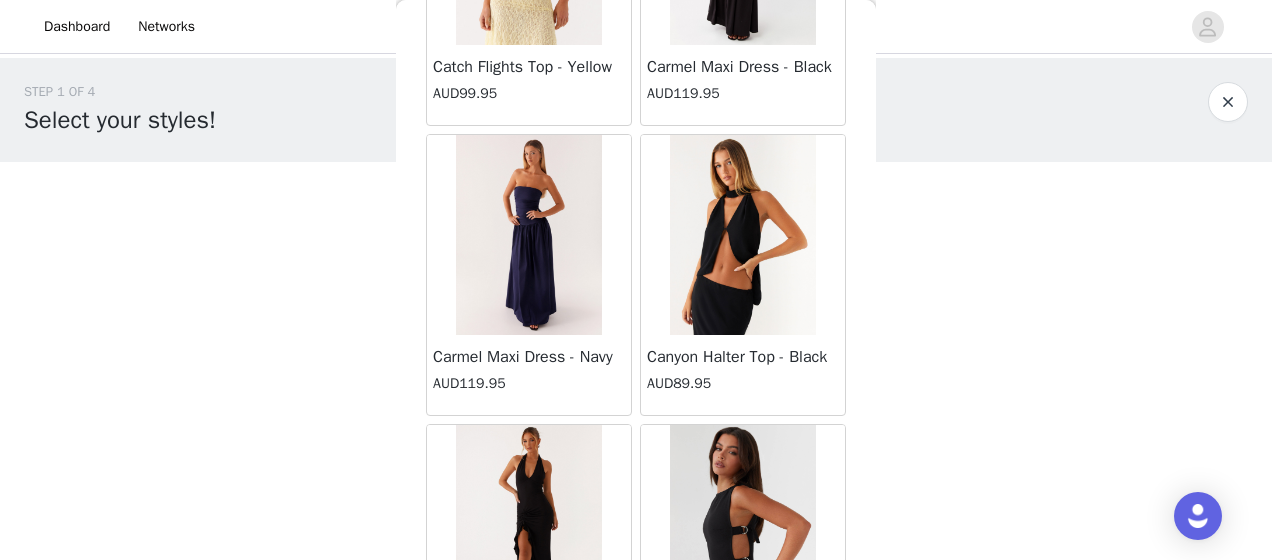 scroll, scrollTop: 8280, scrollLeft: 0, axis: vertical 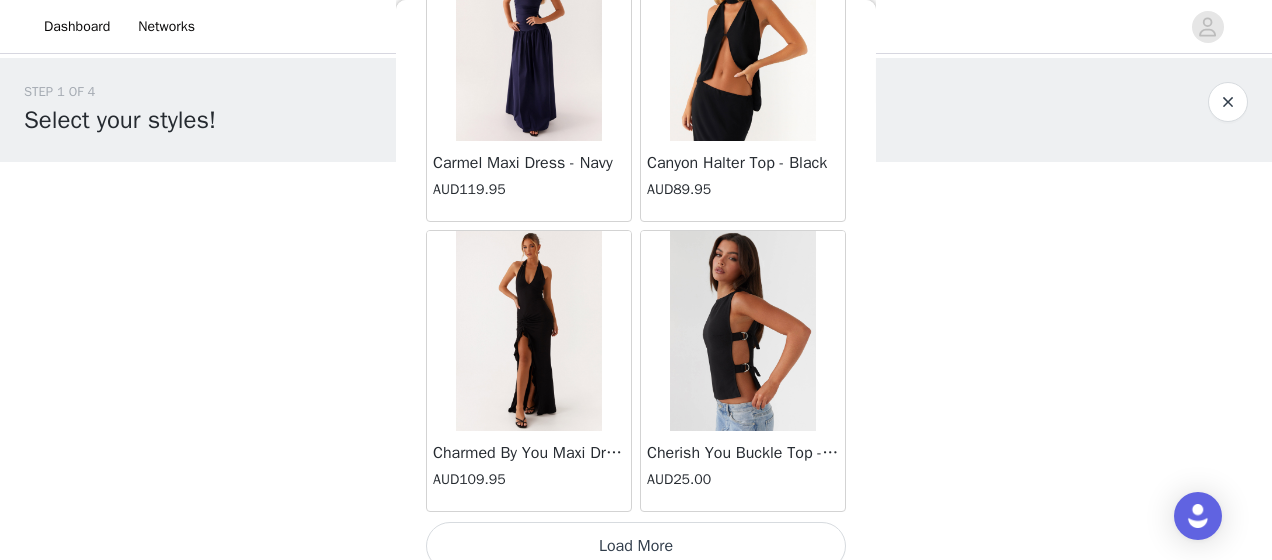 click on "Load More" at bounding box center (636, 546) 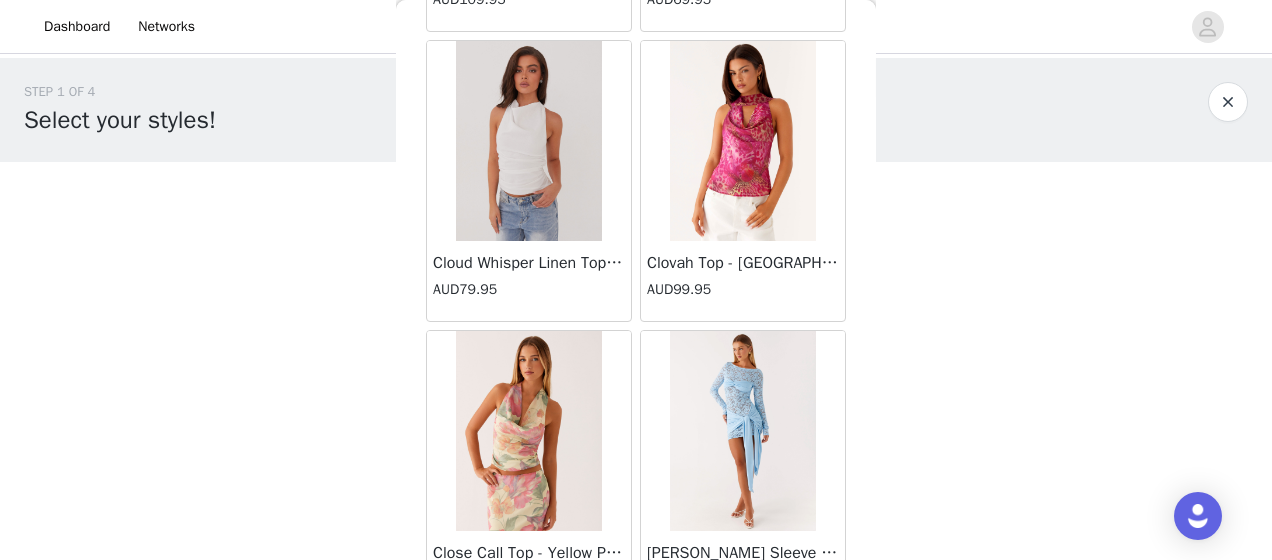 scroll, scrollTop: 11173, scrollLeft: 0, axis: vertical 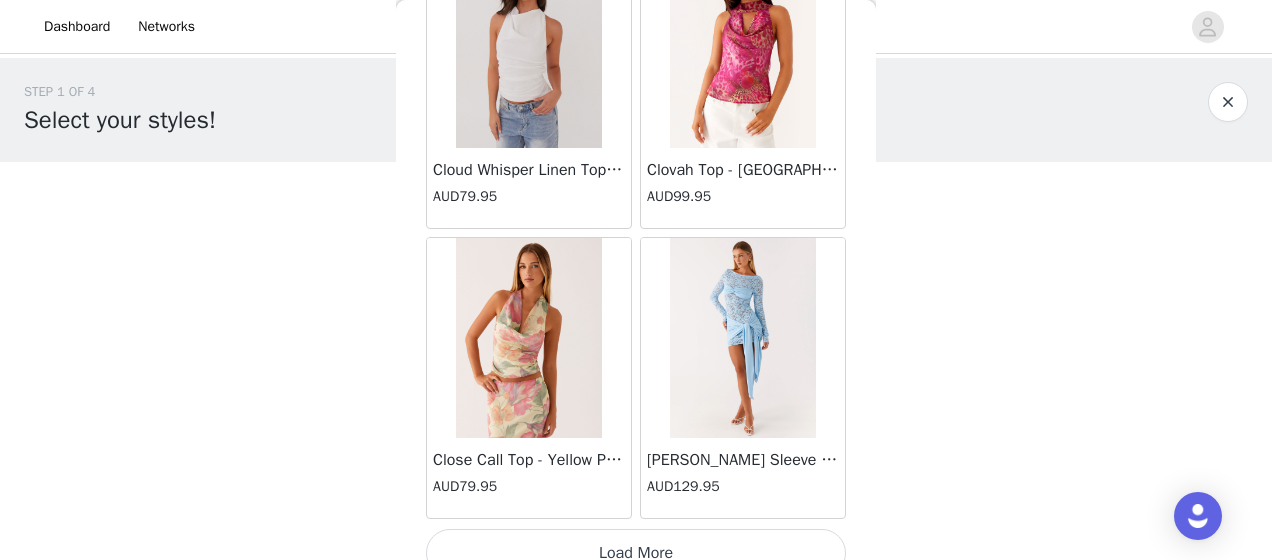 click on "Load More" at bounding box center [636, 553] 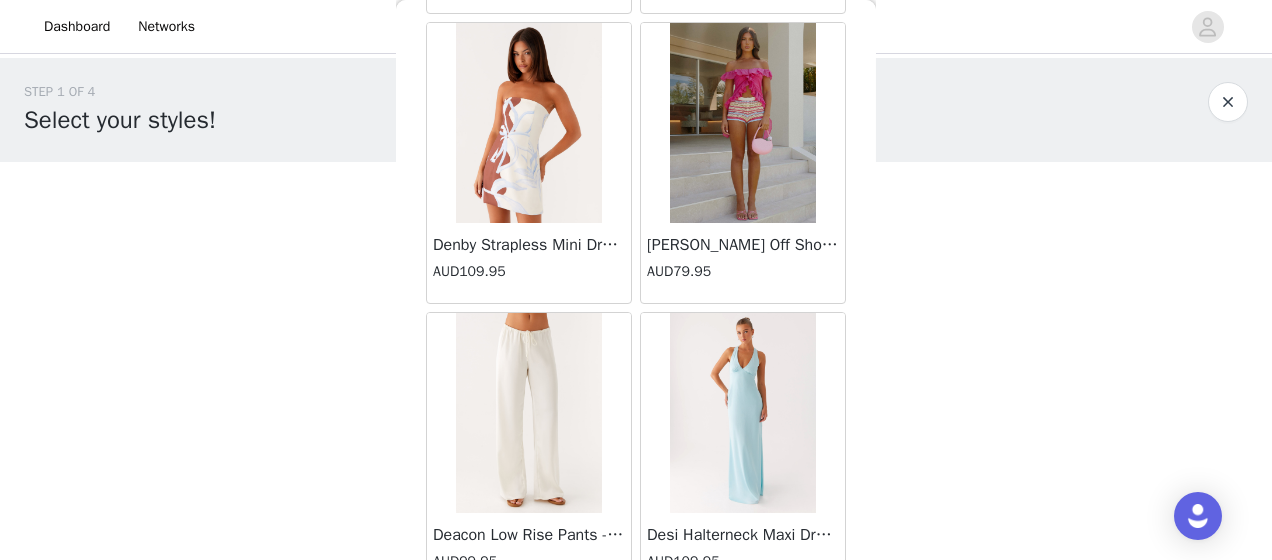 scroll, scrollTop: 14066, scrollLeft: 0, axis: vertical 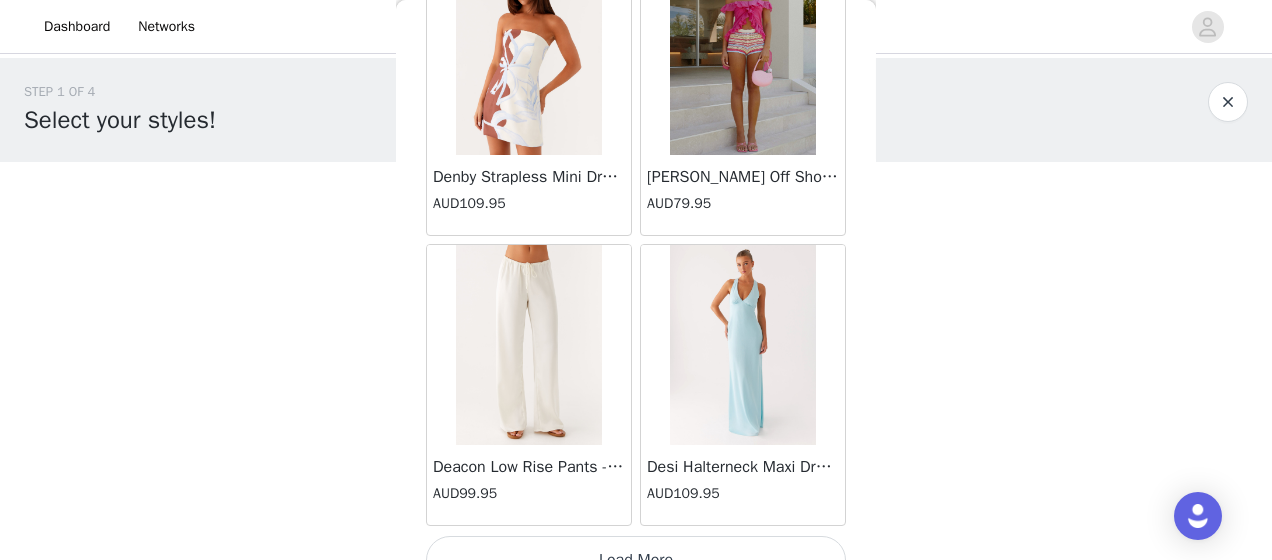 click at bounding box center [528, 345] 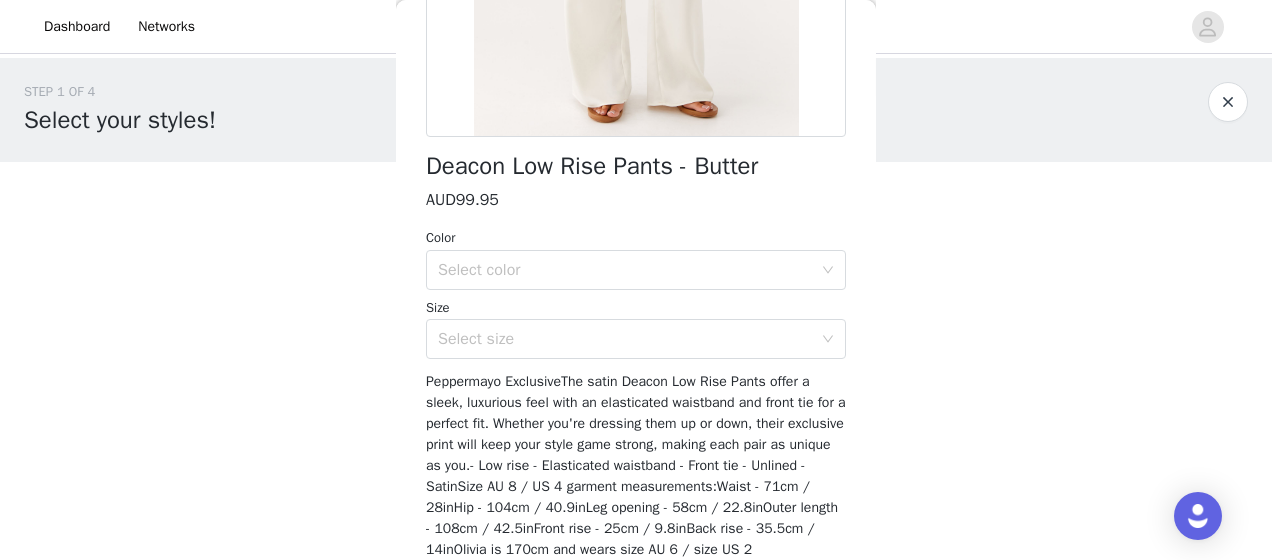 scroll, scrollTop: 500, scrollLeft: 0, axis: vertical 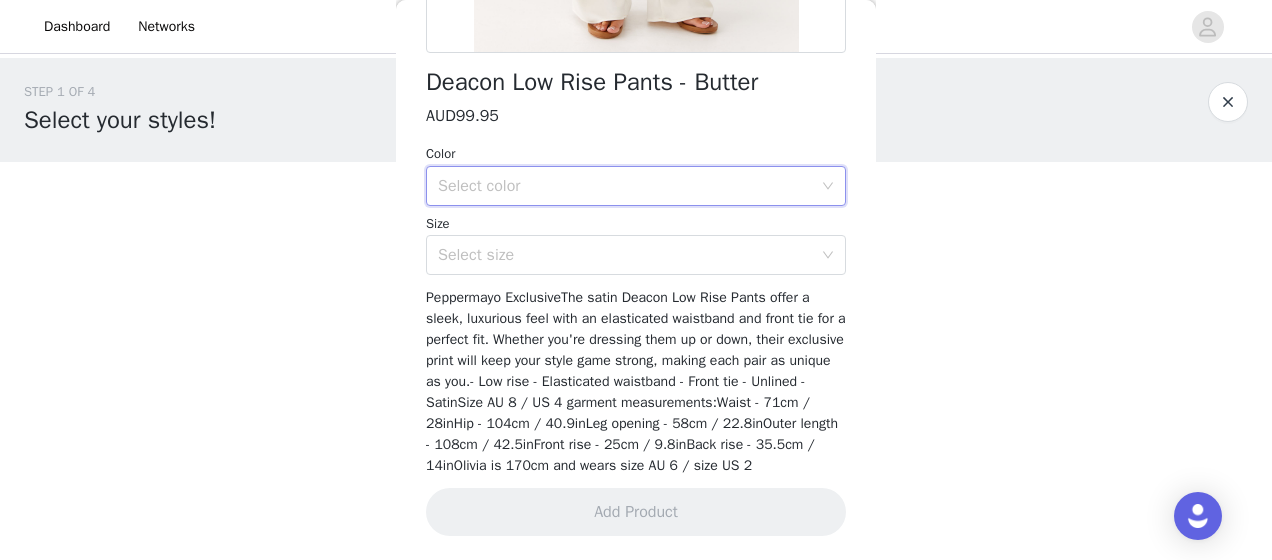 click on "Select color" at bounding box center [629, 186] 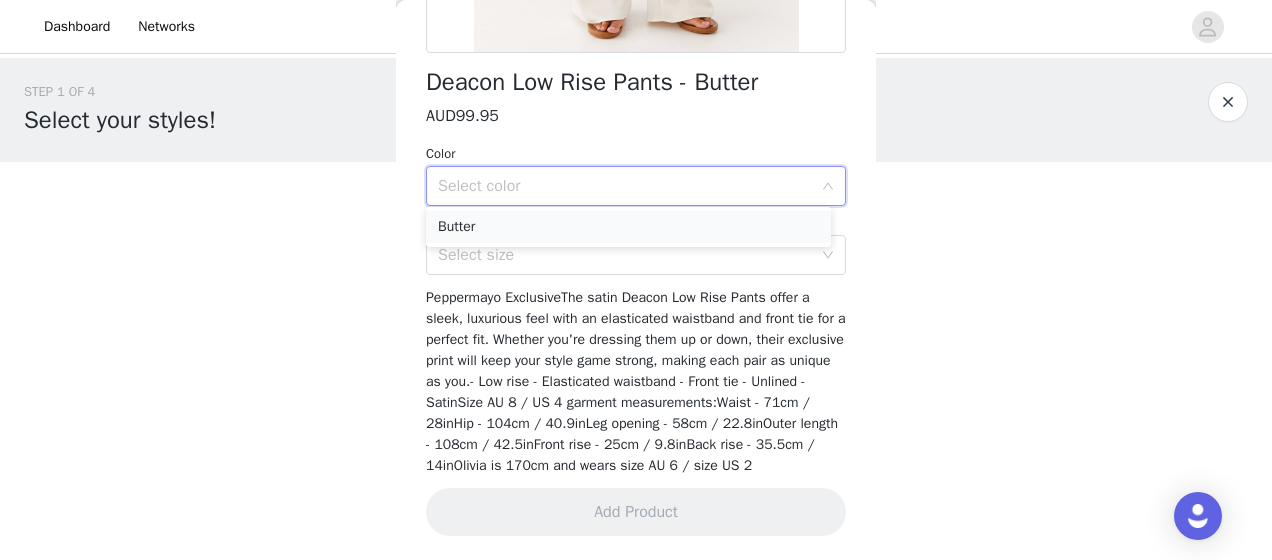 click on "Butter" at bounding box center [628, 227] 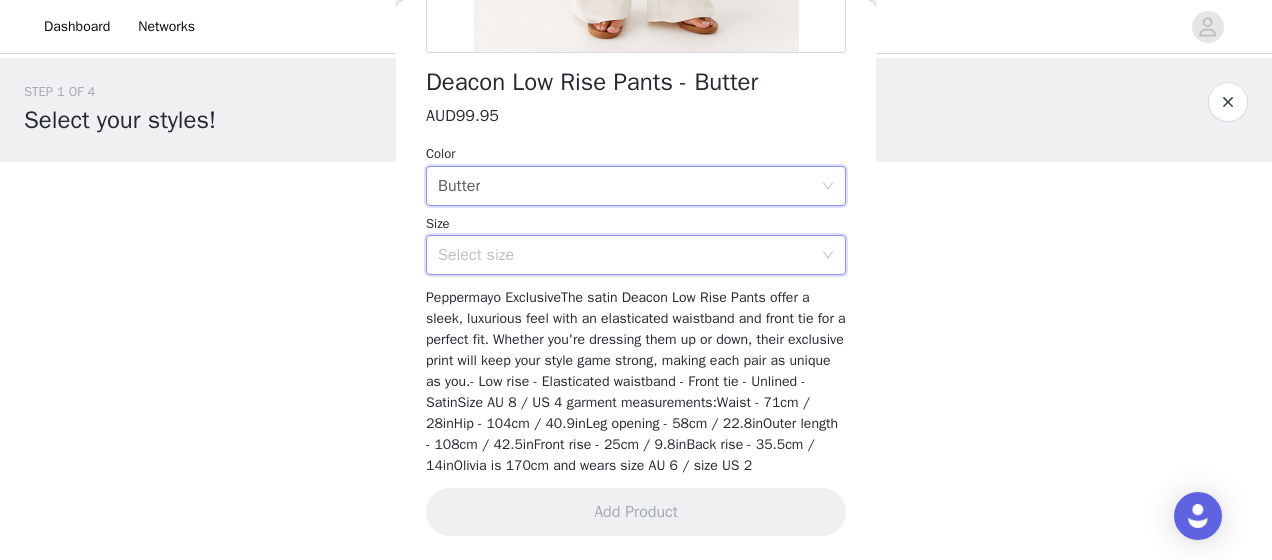 click on "Select size" at bounding box center [629, 255] 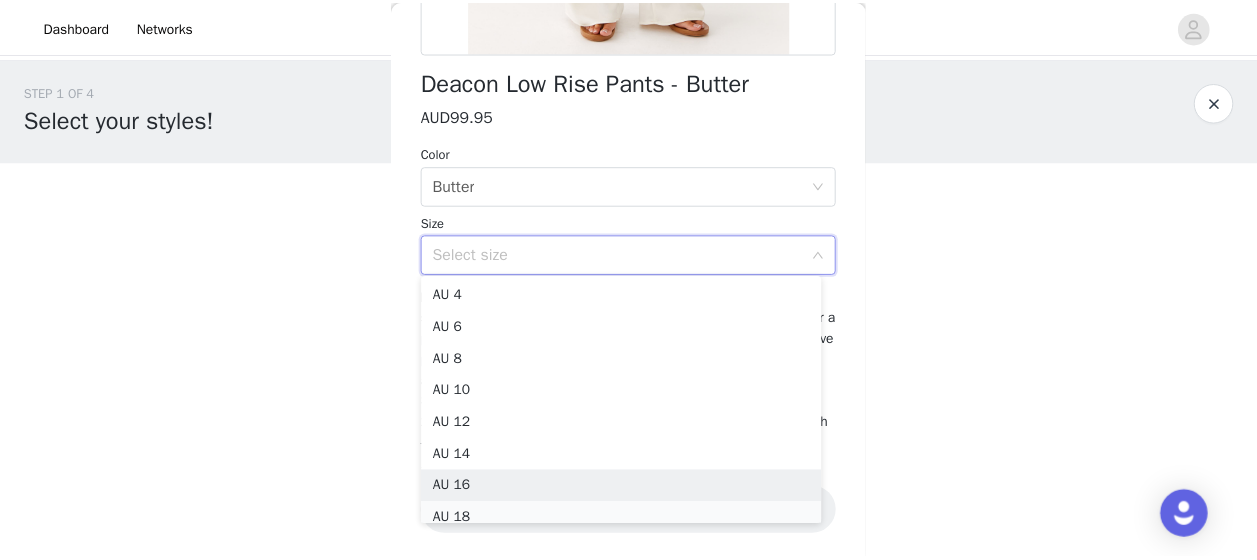 scroll, scrollTop: 10, scrollLeft: 0, axis: vertical 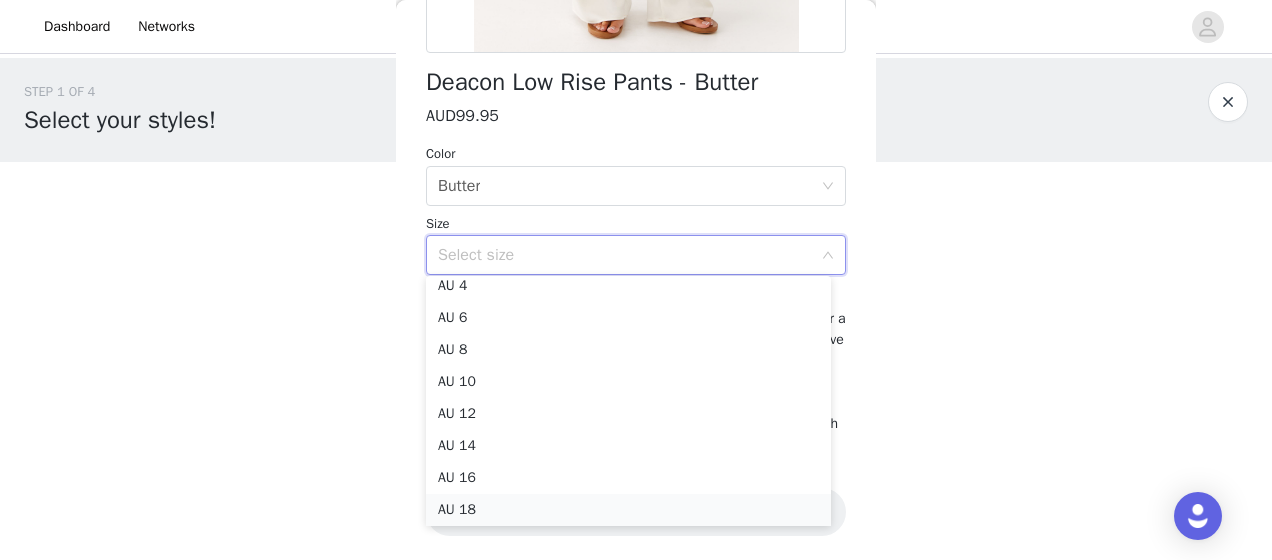 click on "AU 18" at bounding box center [628, 510] 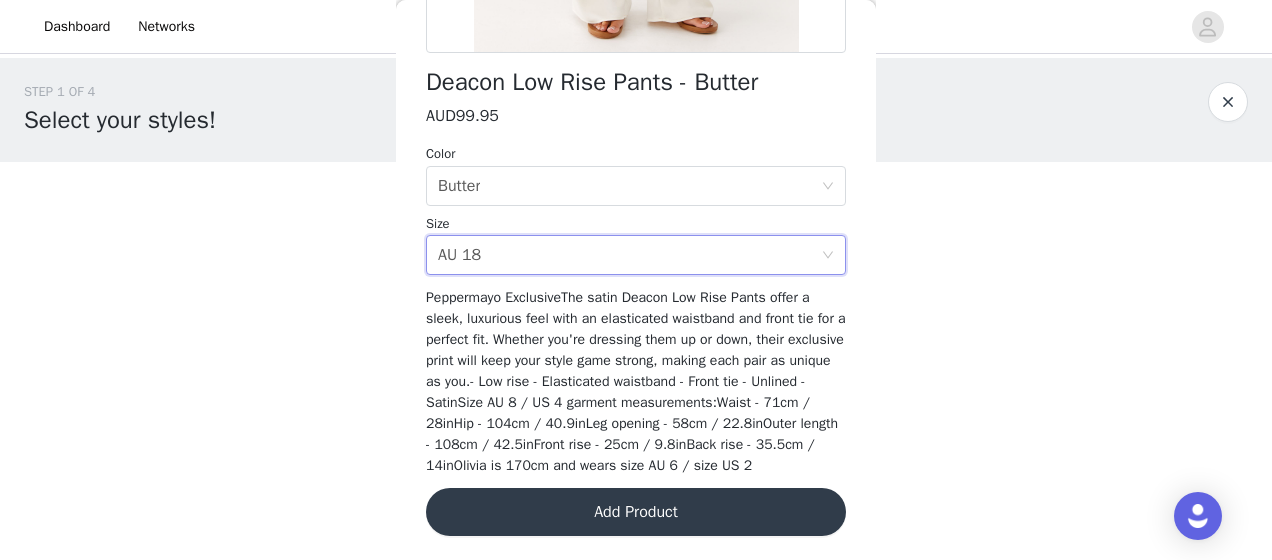click on "Add Product" at bounding box center (636, 512) 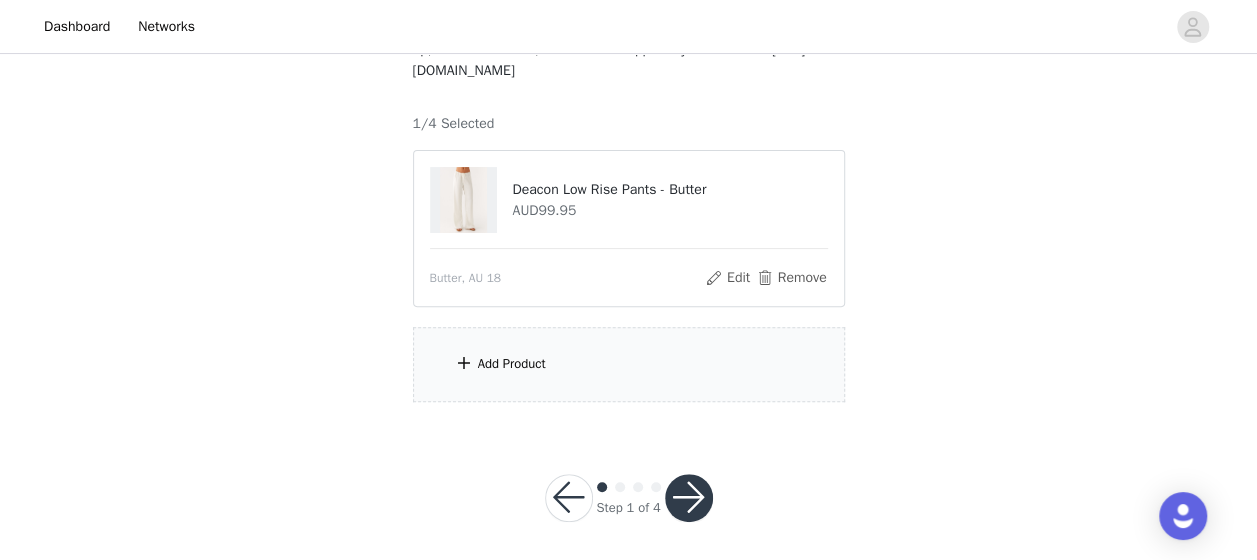 scroll, scrollTop: 176, scrollLeft: 0, axis: vertical 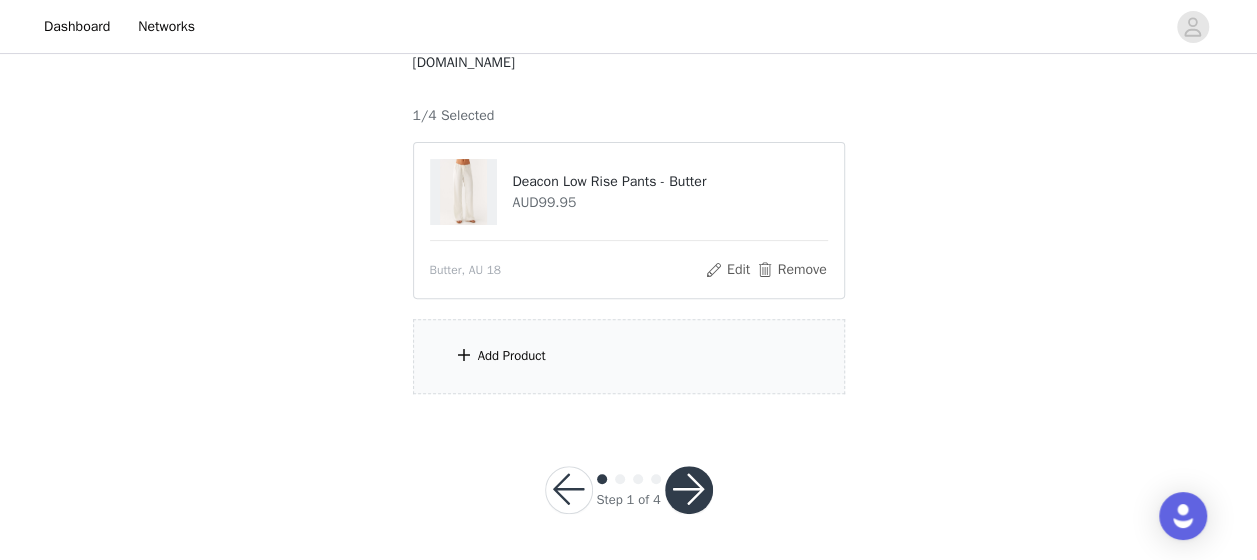 click on "Add Product" at bounding box center [629, 356] 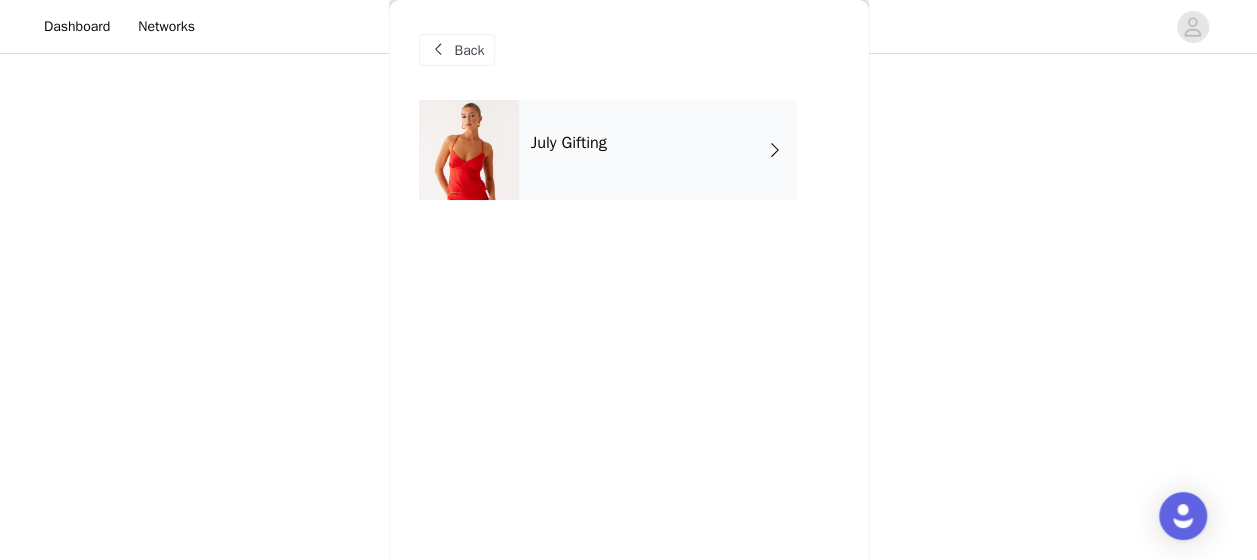 click on "July Gifting" at bounding box center (658, 150) 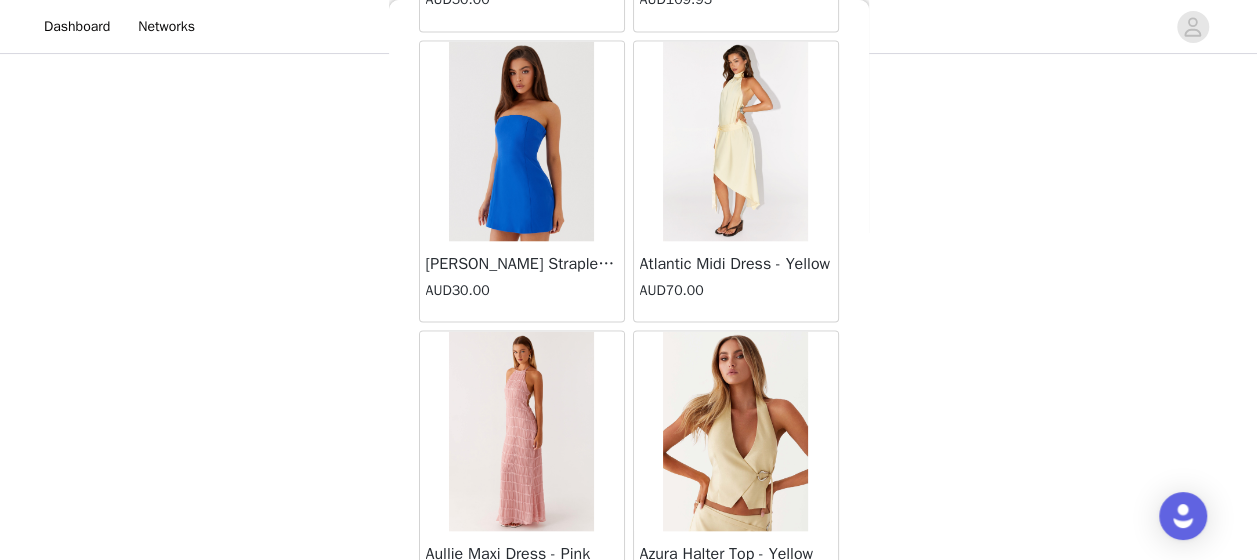 scroll, scrollTop: 2493, scrollLeft: 0, axis: vertical 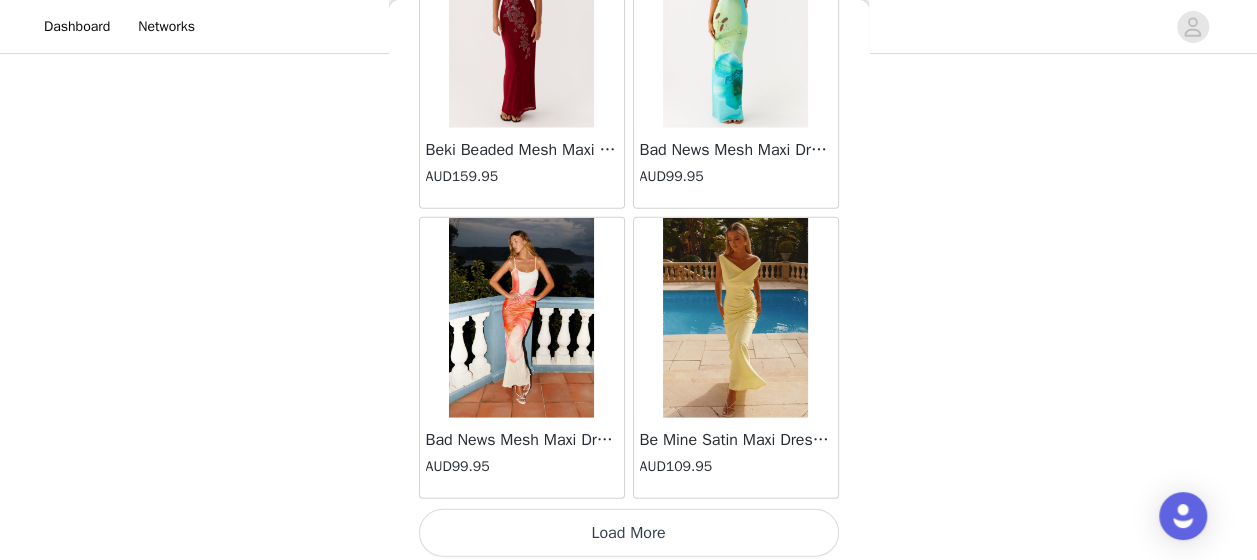 click on "Load More" at bounding box center (629, 533) 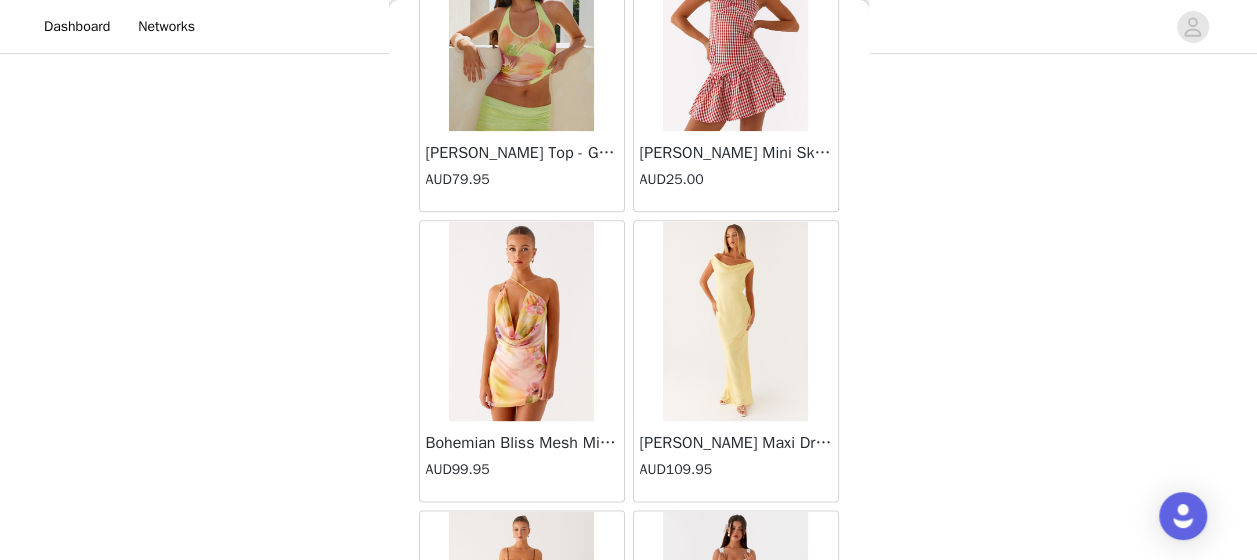 scroll, scrollTop: 5386, scrollLeft: 0, axis: vertical 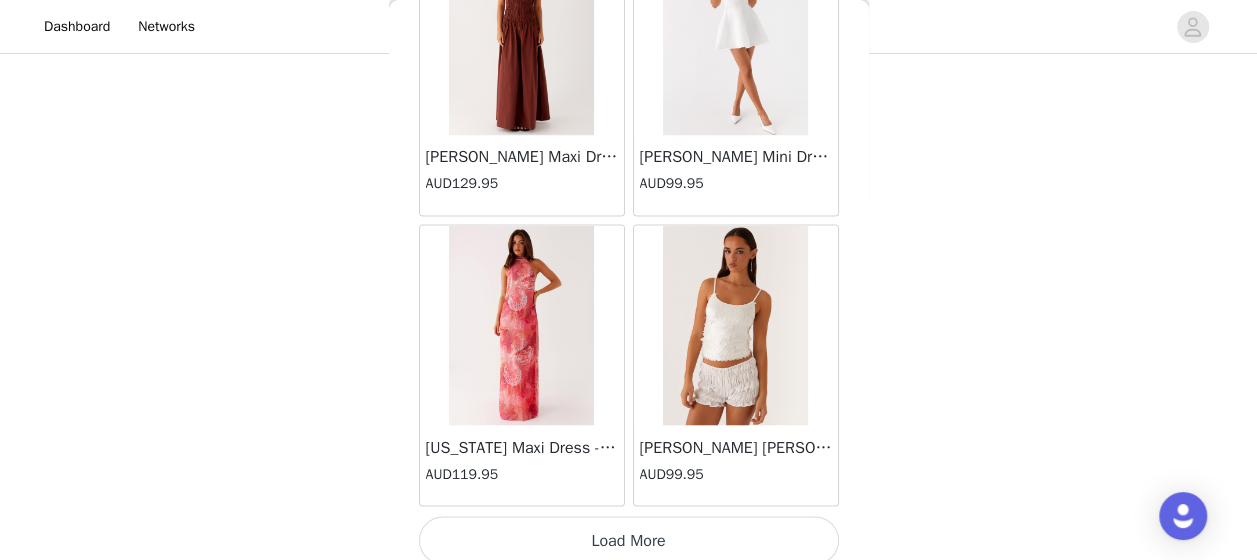click on "Load More" at bounding box center (629, 540) 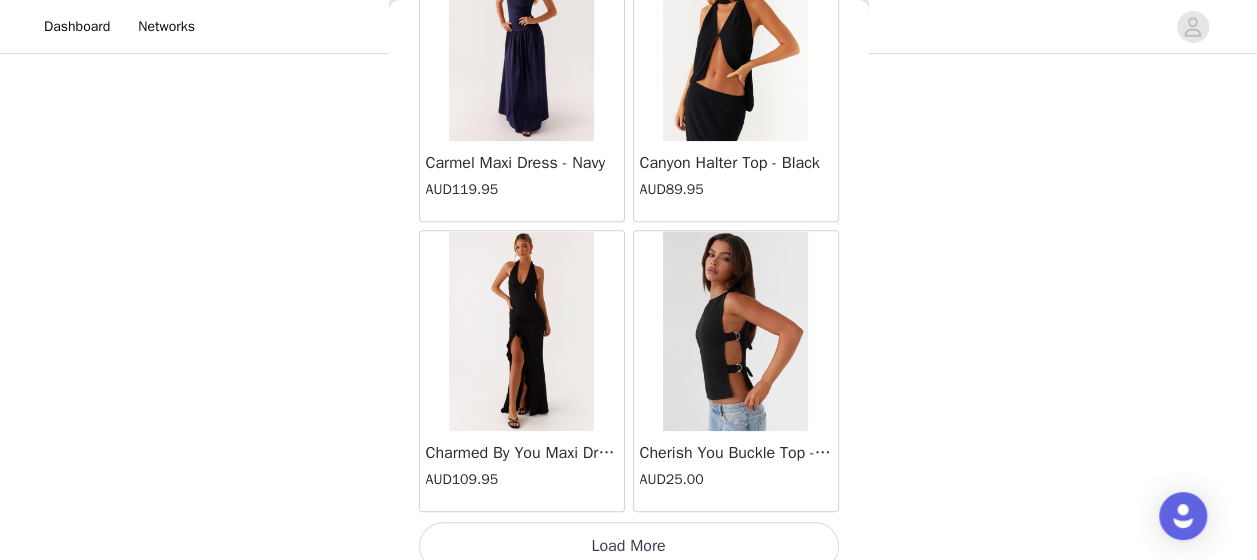 click on "Load More" at bounding box center [629, 546] 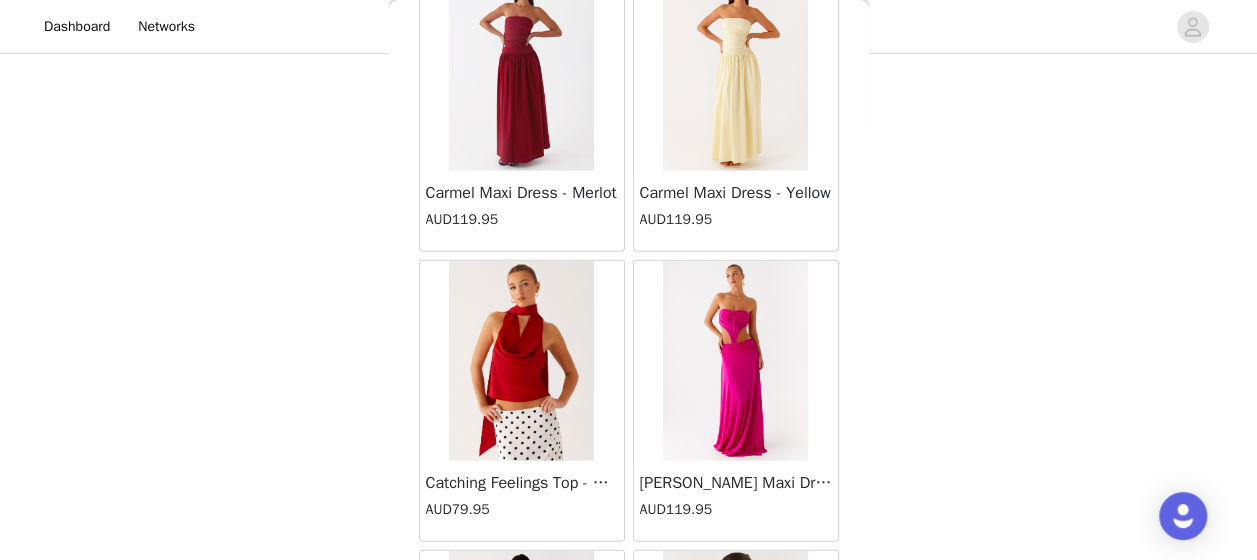 scroll, scrollTop: 11173, scrollLeft: 0, axis: vertical 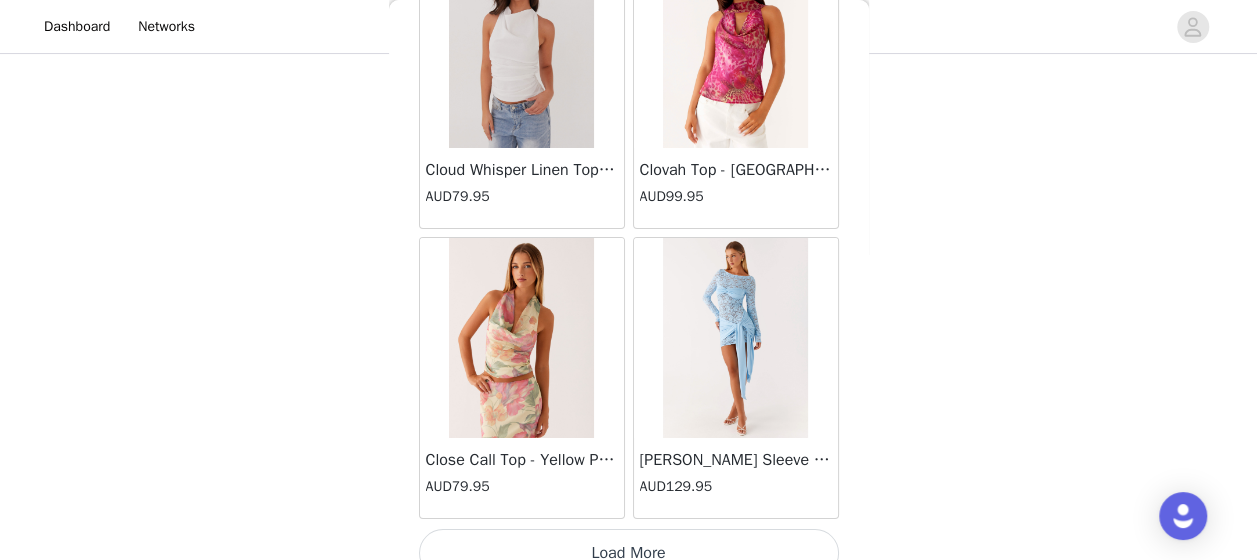click on "Load More" at bounding box center [629, 553] 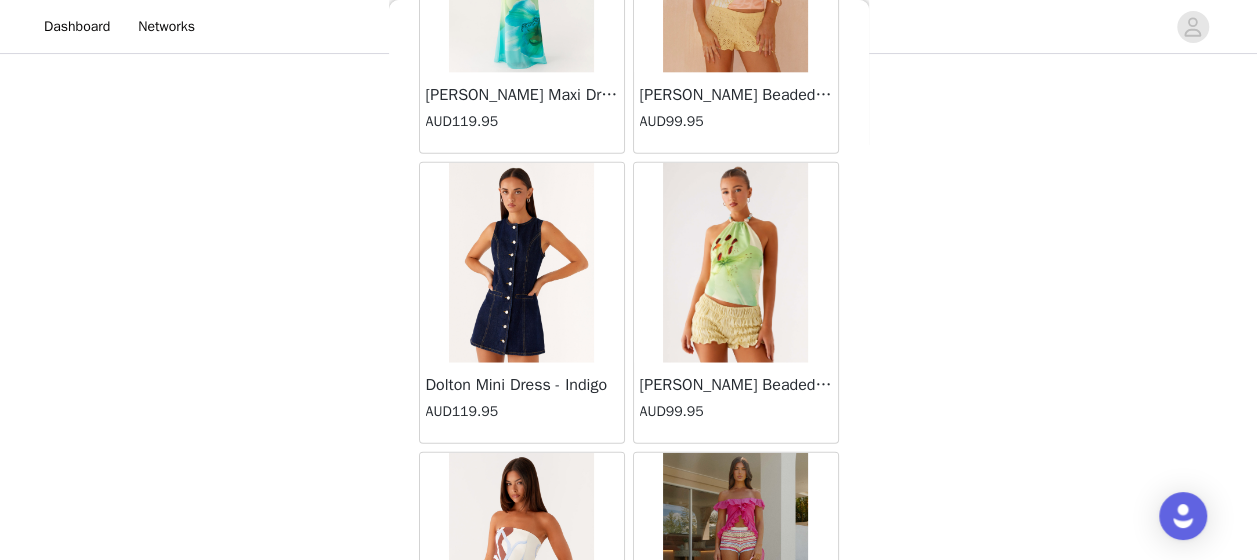 scroll, scrollTop: 14066, scrollLeft: 0, axis: vertical 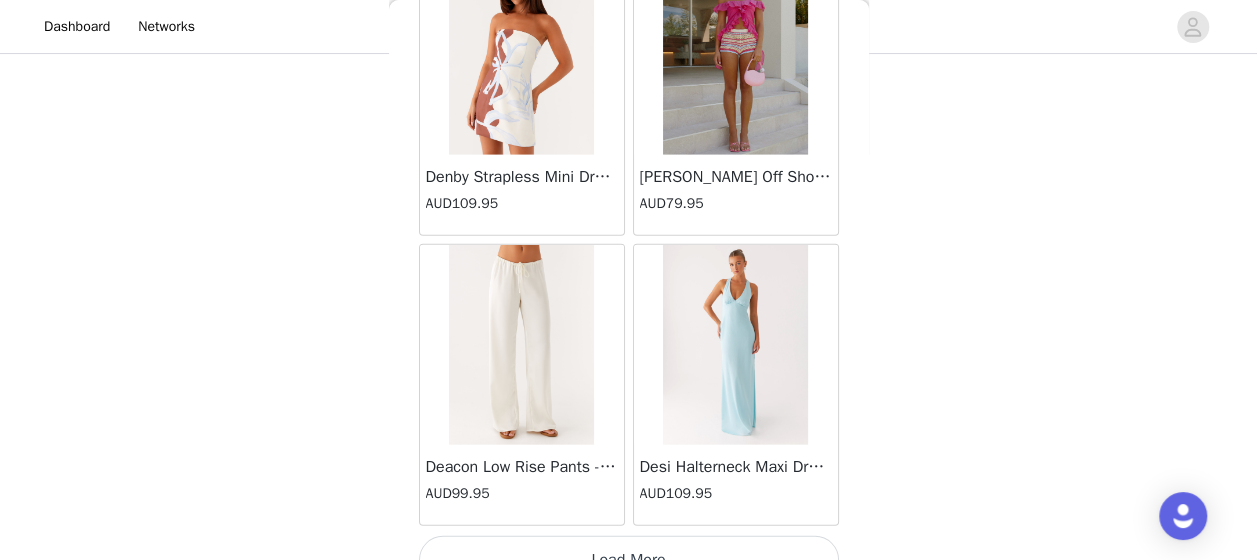 click on "Load More" at bounding box center (629, 560) 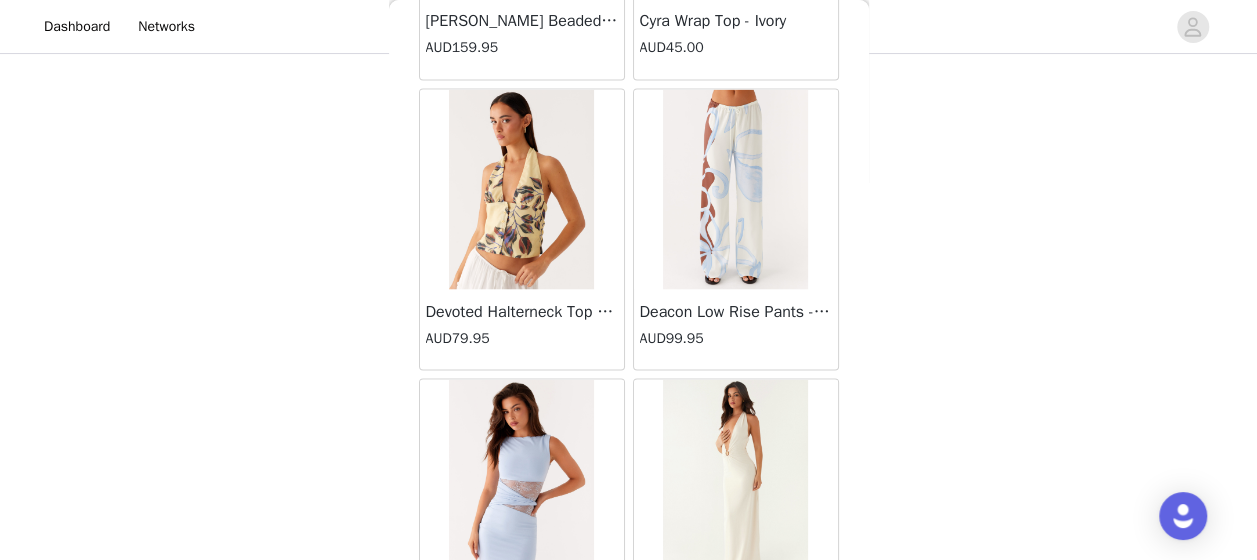 scroll, scrollTop: 16960, scrollLeft: 0, axis: vertical 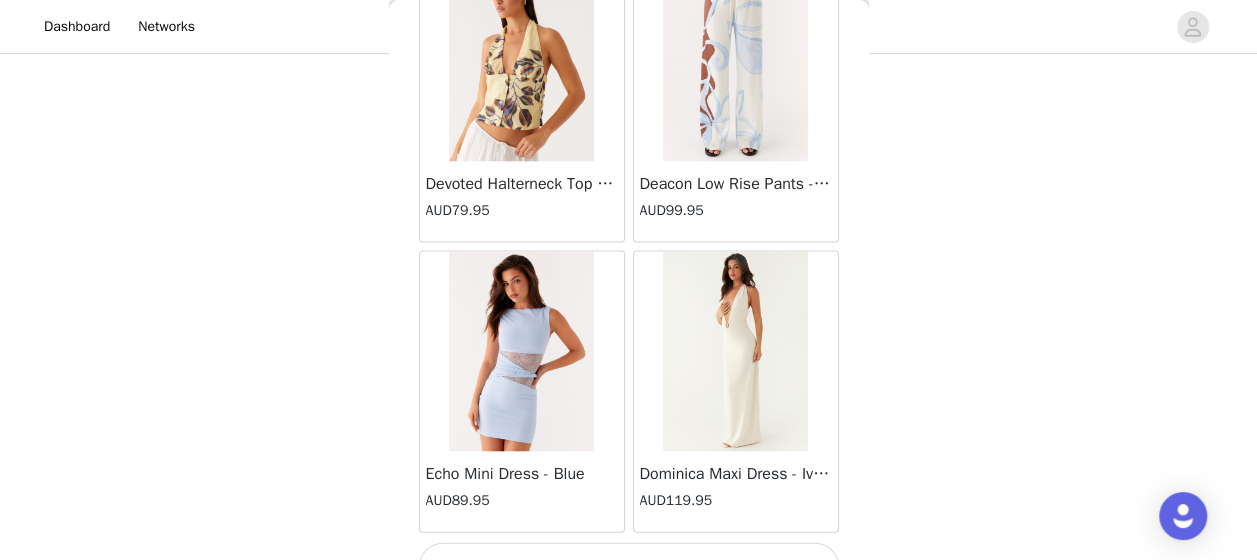 click on "Load More" at bounding box center [629, 566] 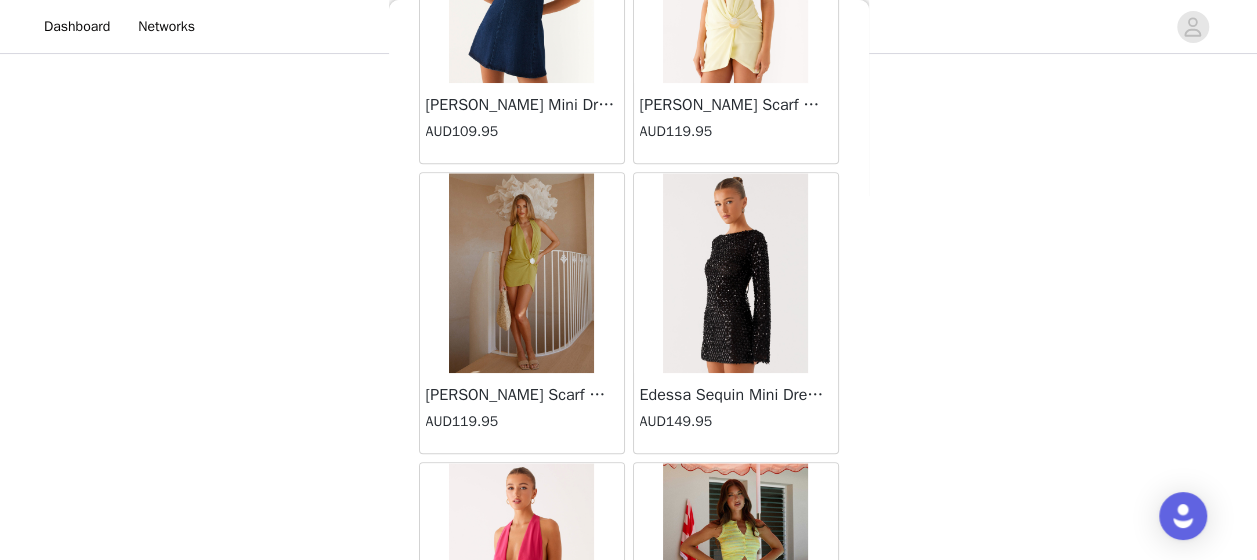 scroll, scrollTop: 19853, scrollLeft: 0, axis: vertical 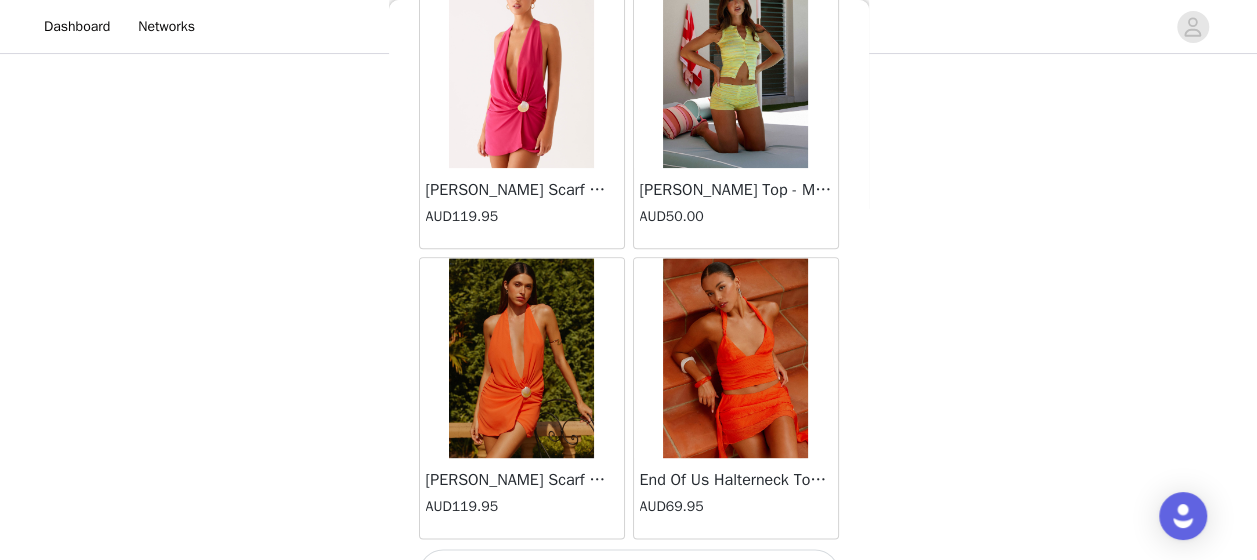 click on "Load More" at bounding box center (629, 573) 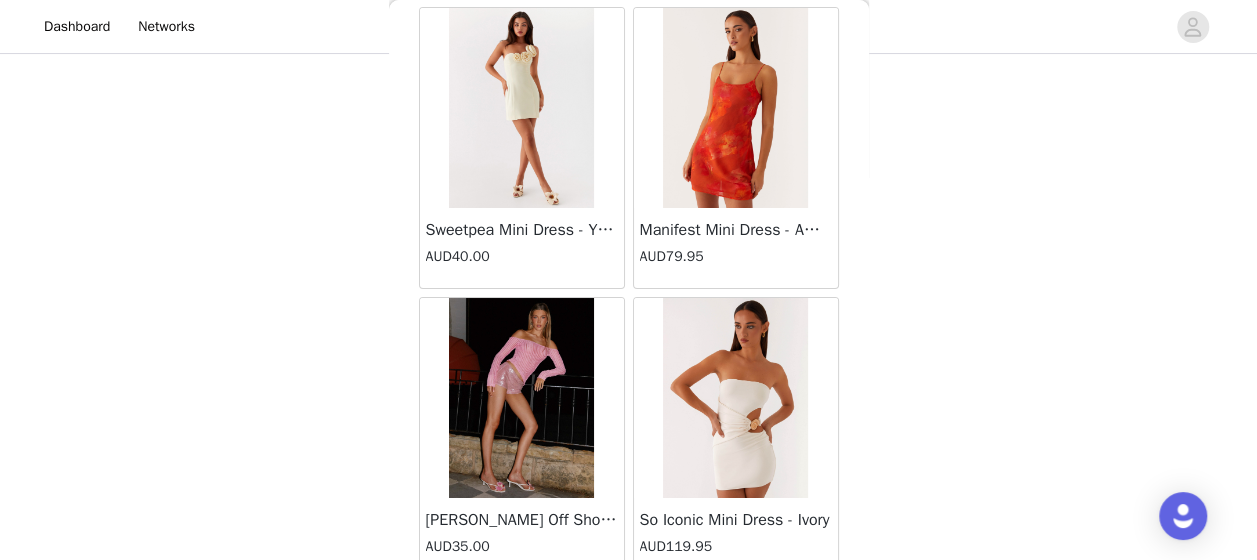 scroll, scrollTop: 22746, scrollLeft: 0, axis: vertical 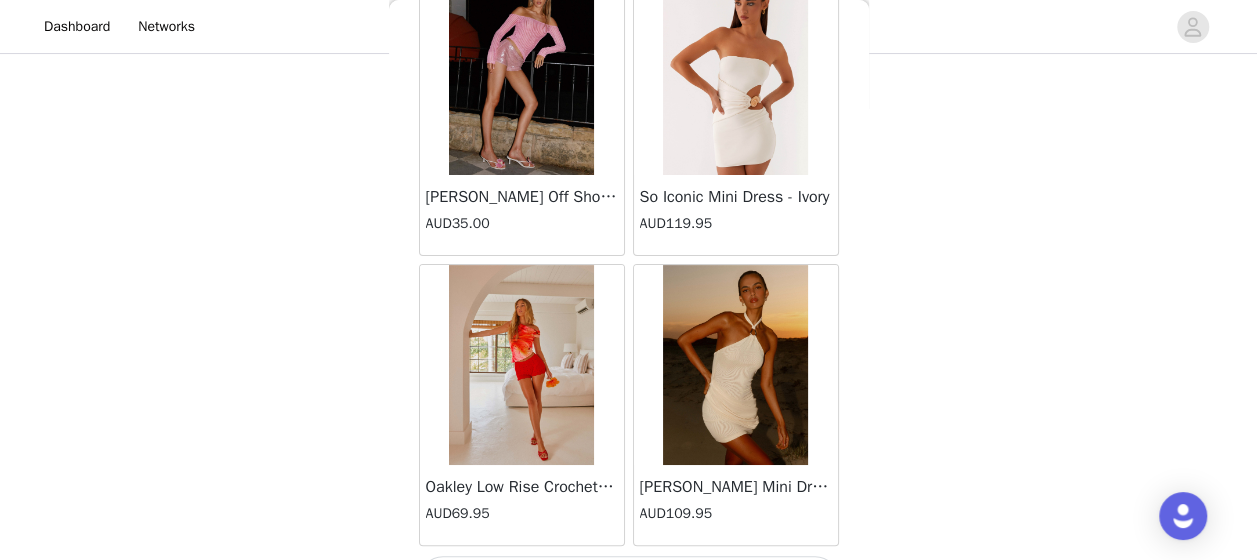 click on "Load More" at bounding box center (629, 580) 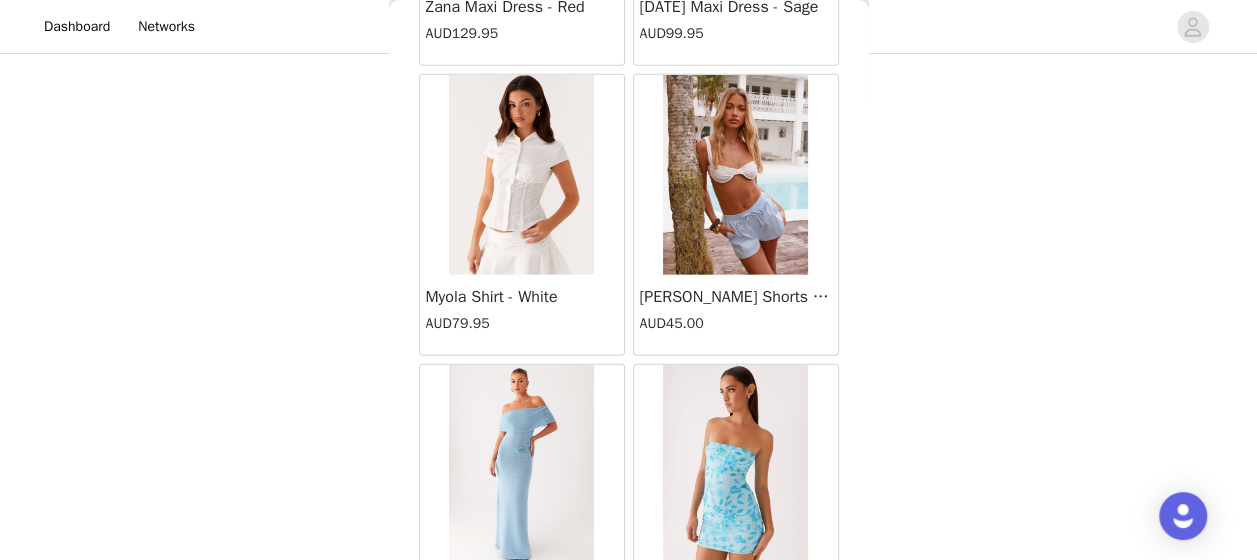 scroll, scrollTop: 25640, scrollLeft: 0, axis: vertical 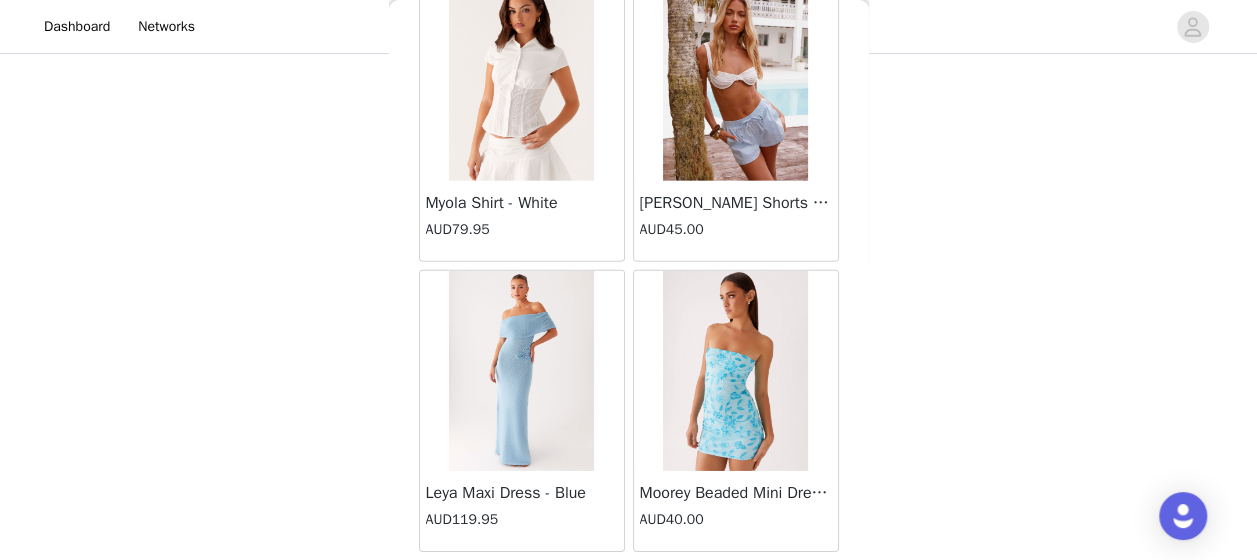 click on "Load More" at bounding box center (629, 586) 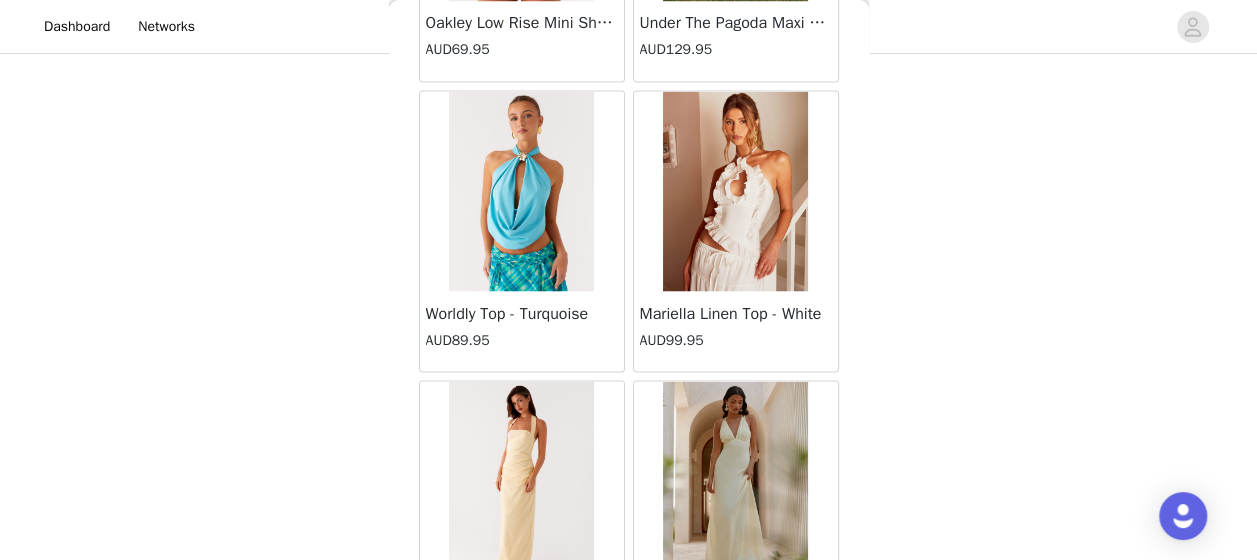 scroll, scrollTop: 28533, scrollLeft: 0, axis: vertical 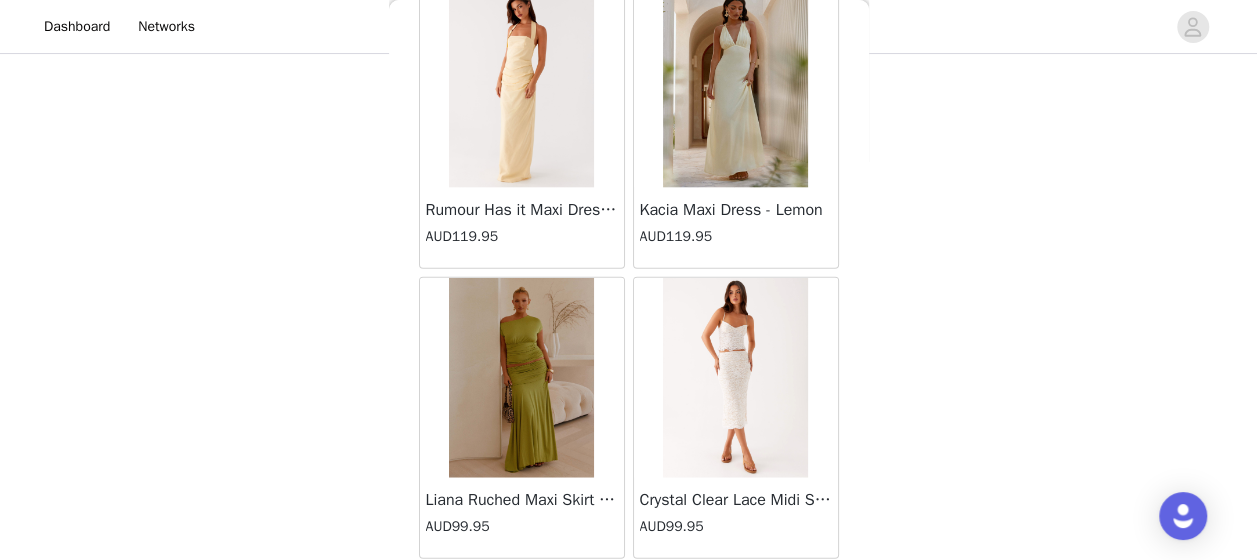 click on "Load More" at bounding box center (629, 593) 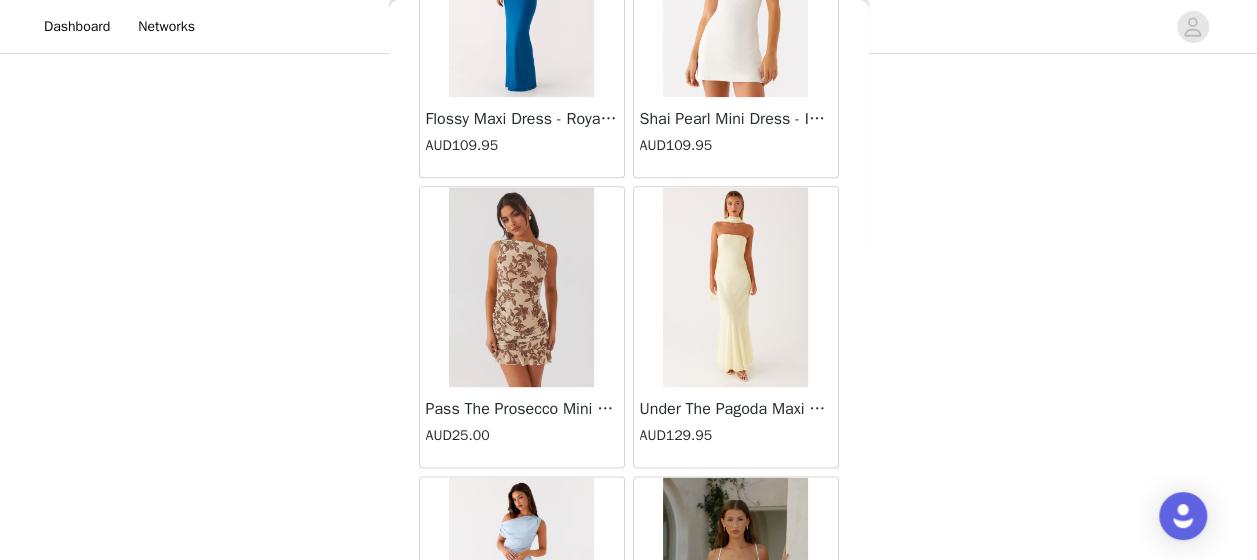 scroll, scrollTop: 31426, scrollLeft: 0, axis: vertical 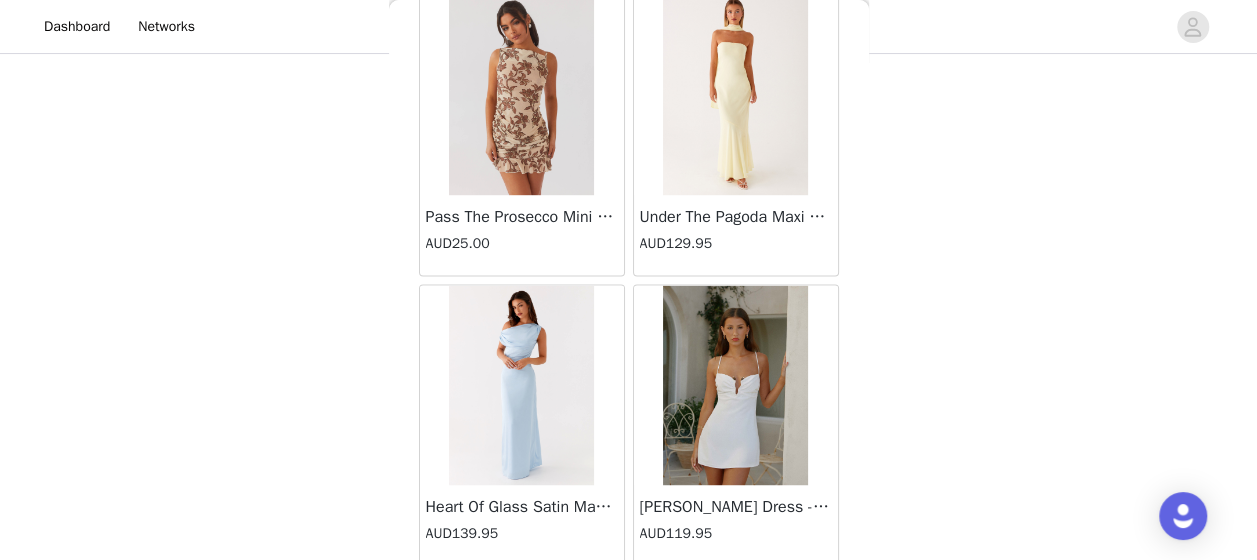 click on "Load More" at bounding box center (629, 600) 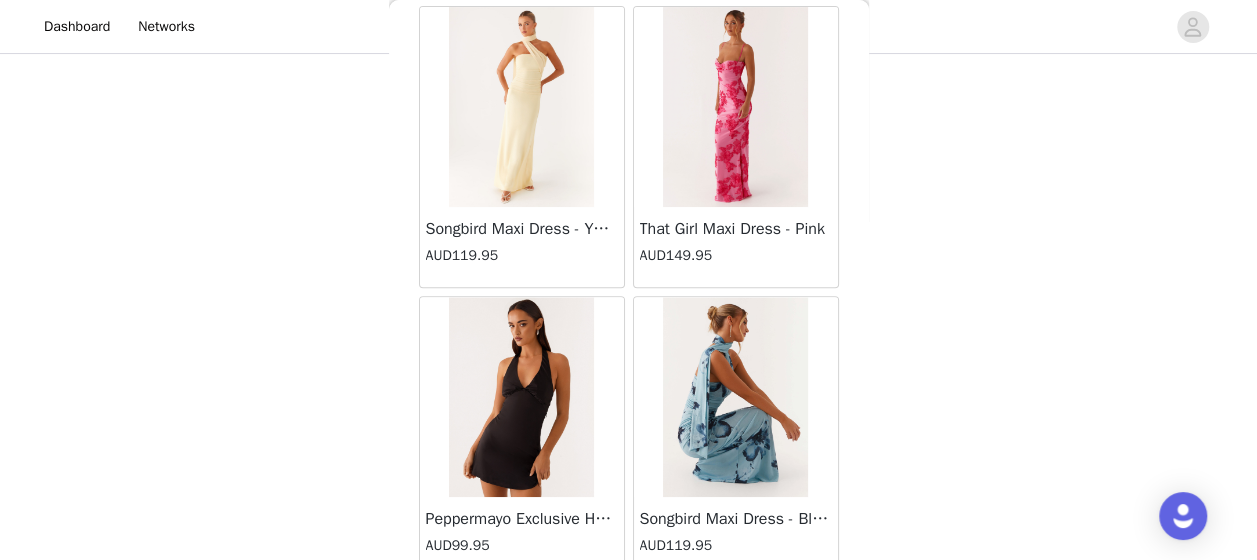scroll, scrollTop: 34320, scrollLeft: 0, axis: vertical 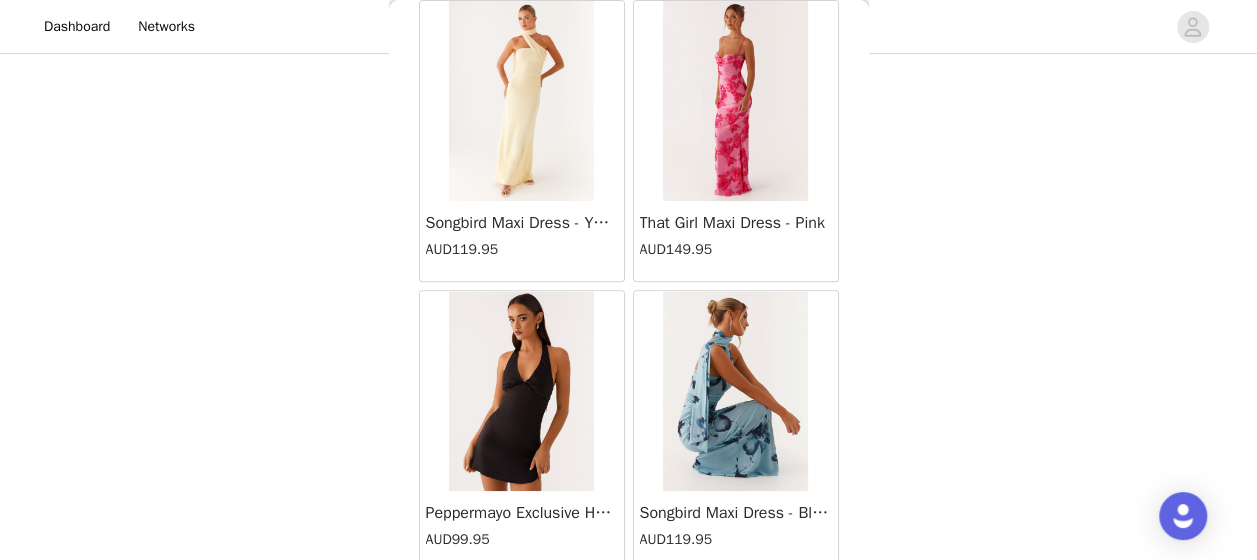 click on "Load More" at bounding box center (629, 606) 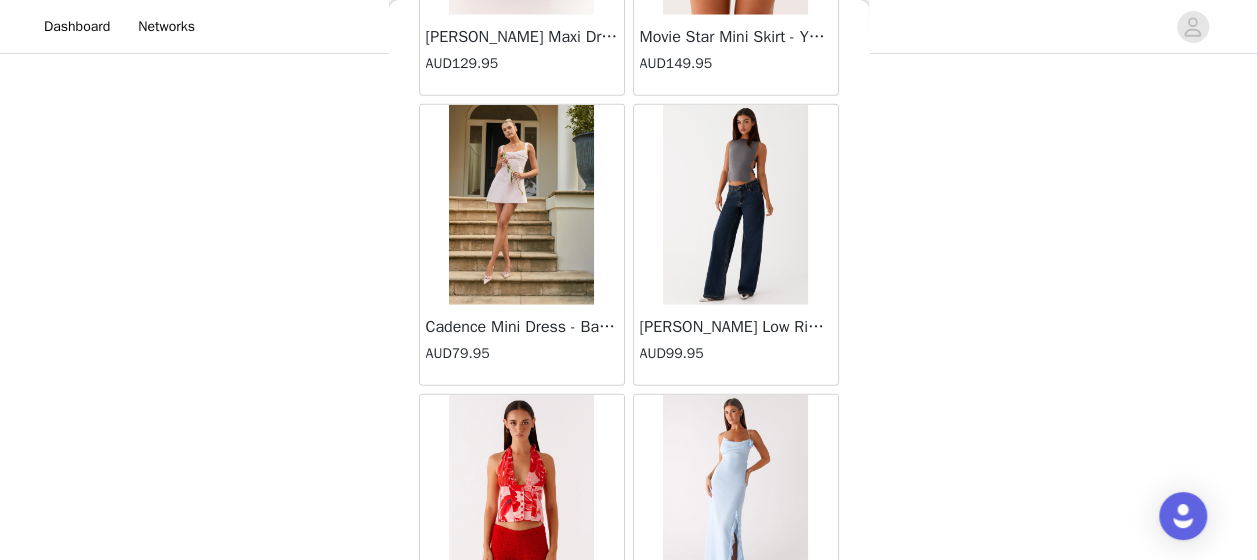 scroll, scrollTop: 36420, scrollLeft: 0, axis: vertical 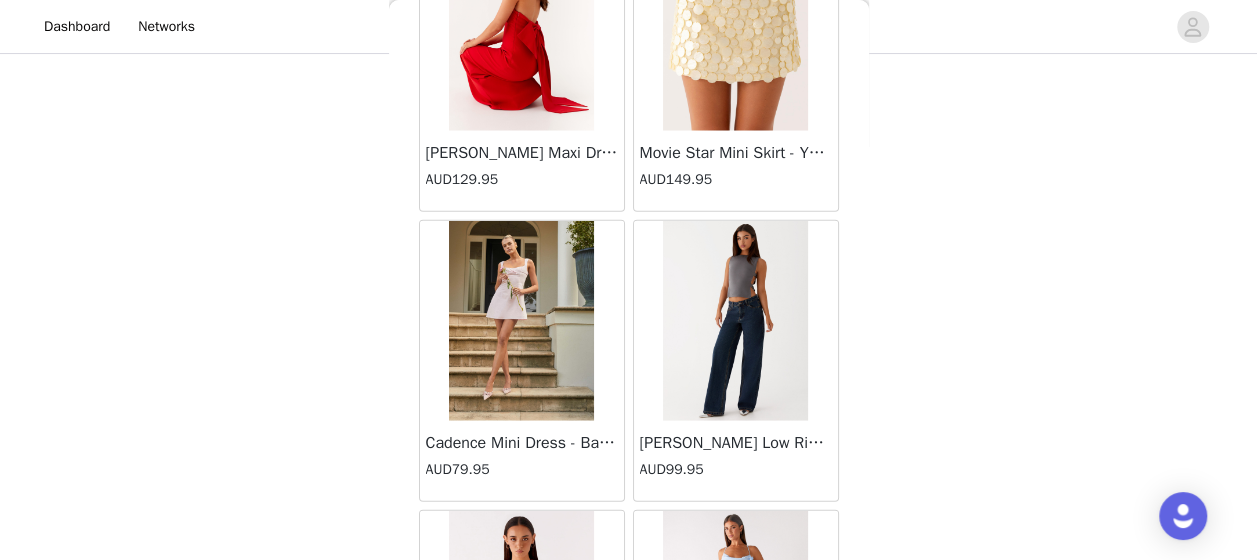 click at bounding box center (735, 321) 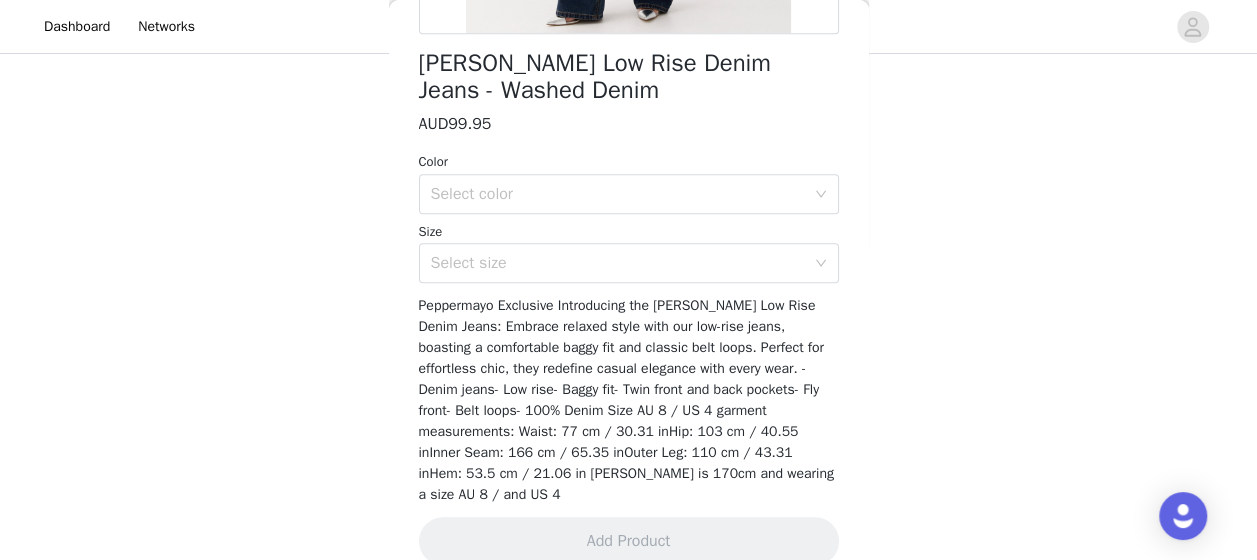 scroll, scrollTop: 524, scrollLeft: 0, axis: vertical 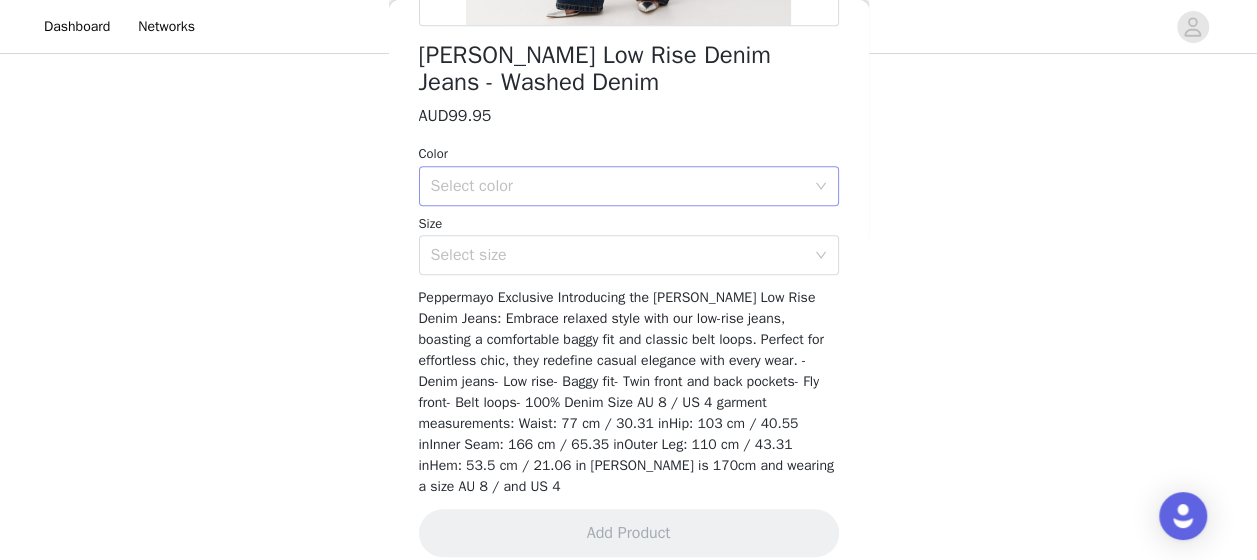 click on "Select color" at bounding box center [622, 186] 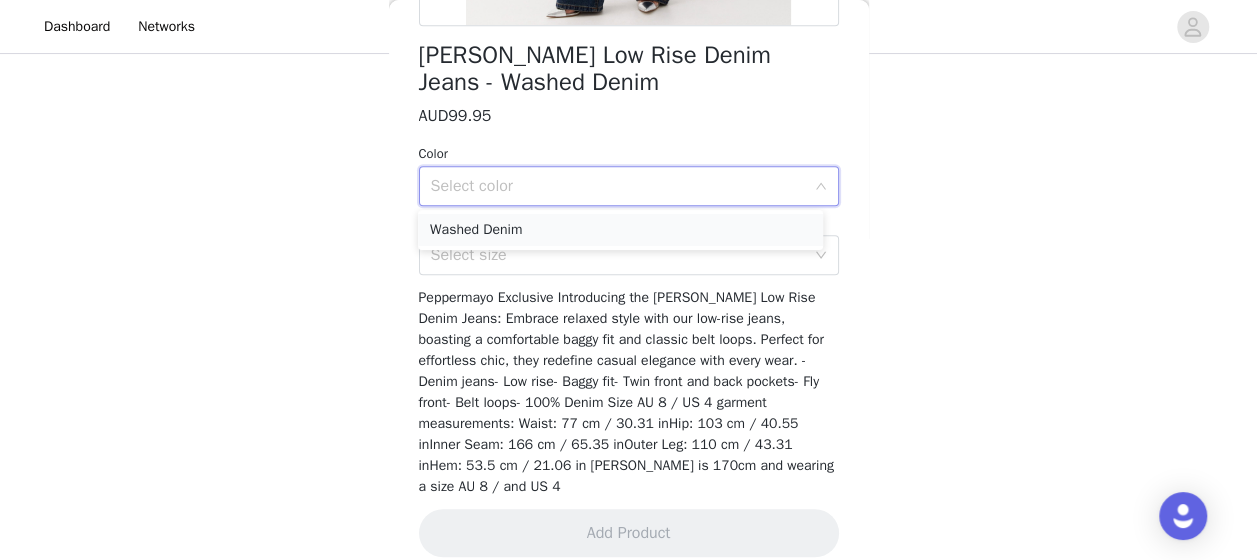 click on "Washed Denim" at bounding box center (620, 230) 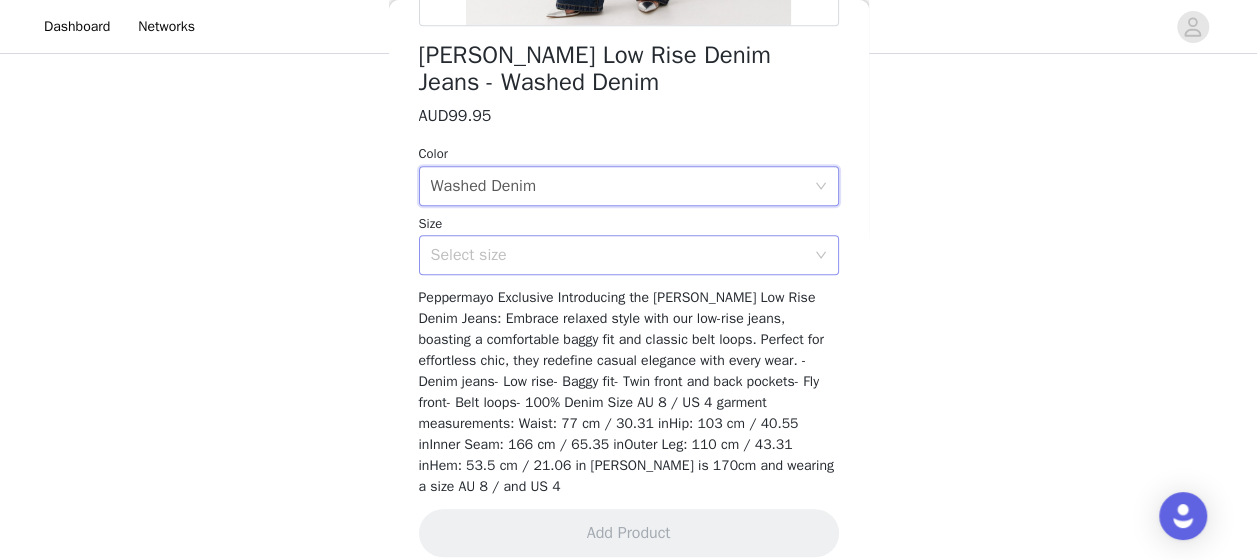 click on "Select size" at bounding box center (618, 255) 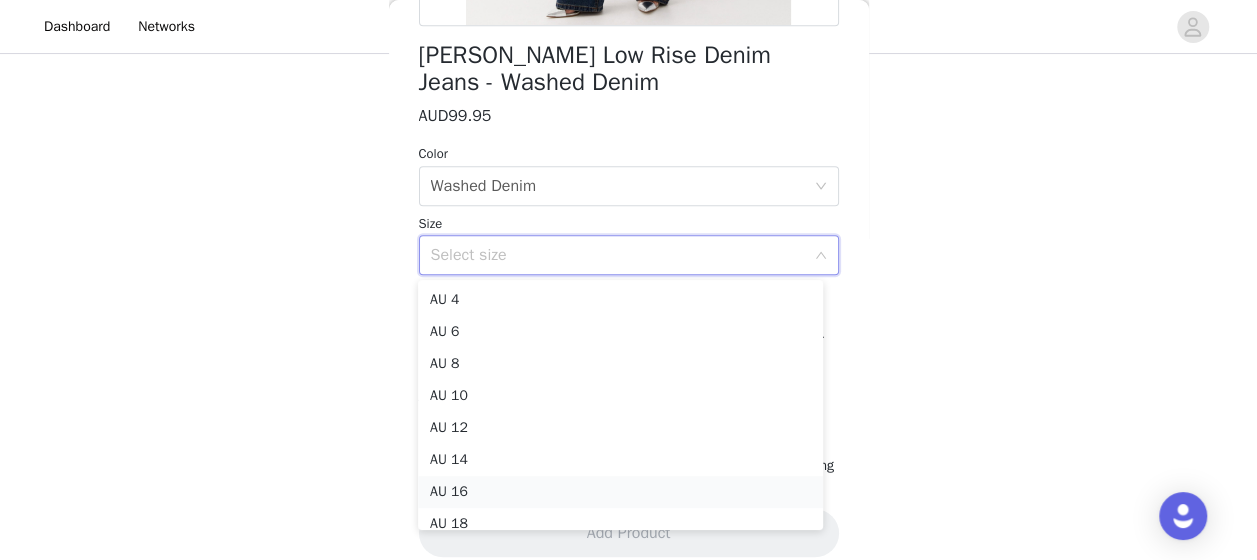 click on "AU 16" at bounding box center [620, 492] 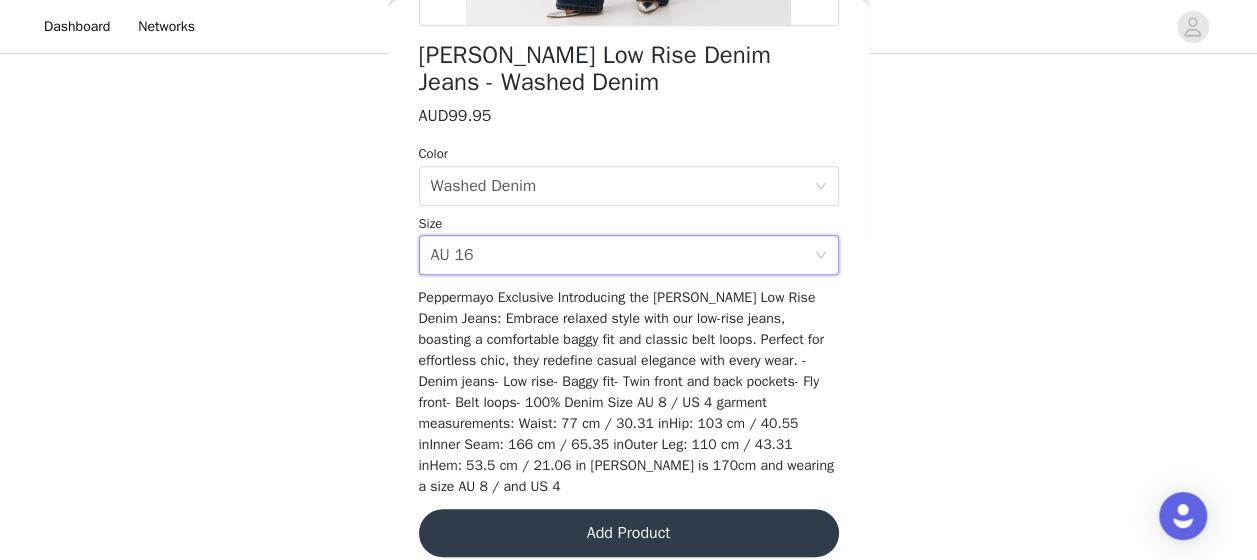 click on "Add Product" at bounding box center (629, 533) 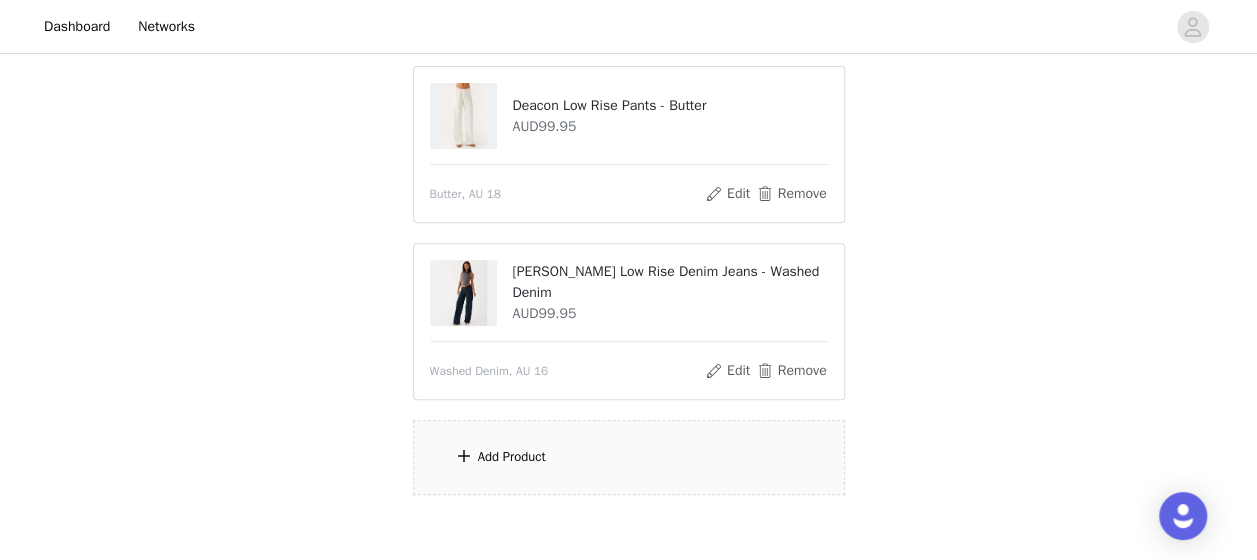 scroll, scrollTop: 352, scrollLeft: 0, axis: vertical 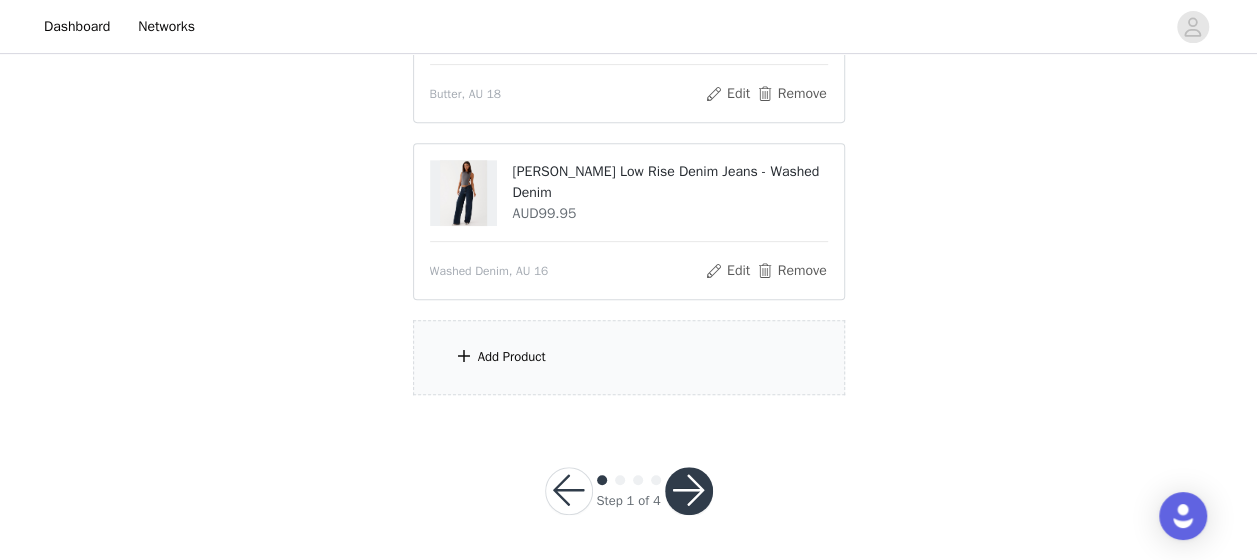 click on "Add Product" at bounding box center (629, 357) 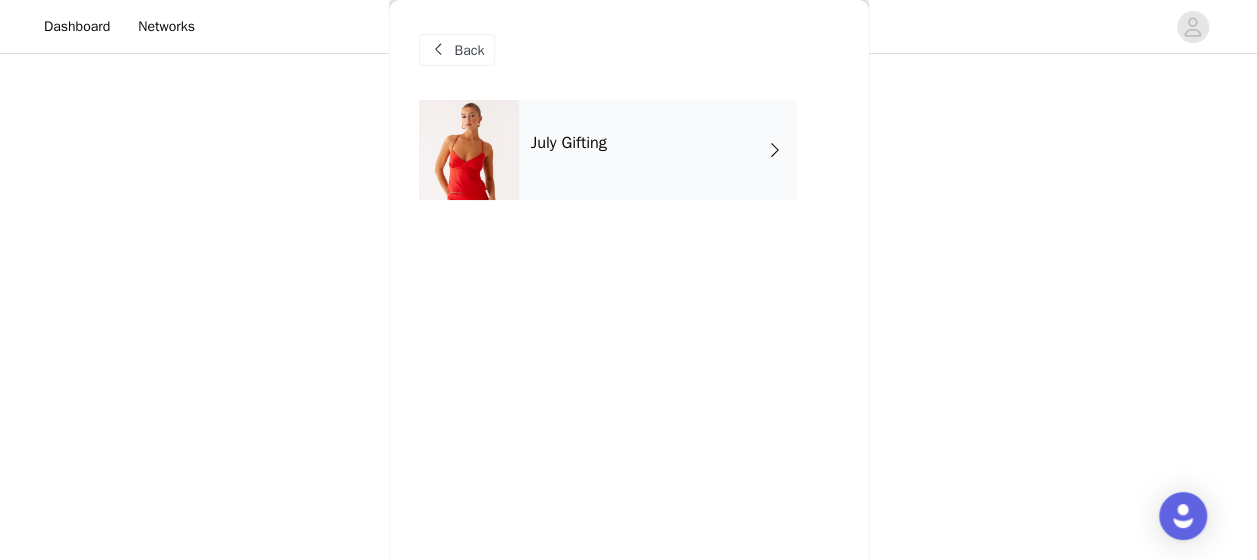 click on "July Gifting" at bounding box center (658, 150) 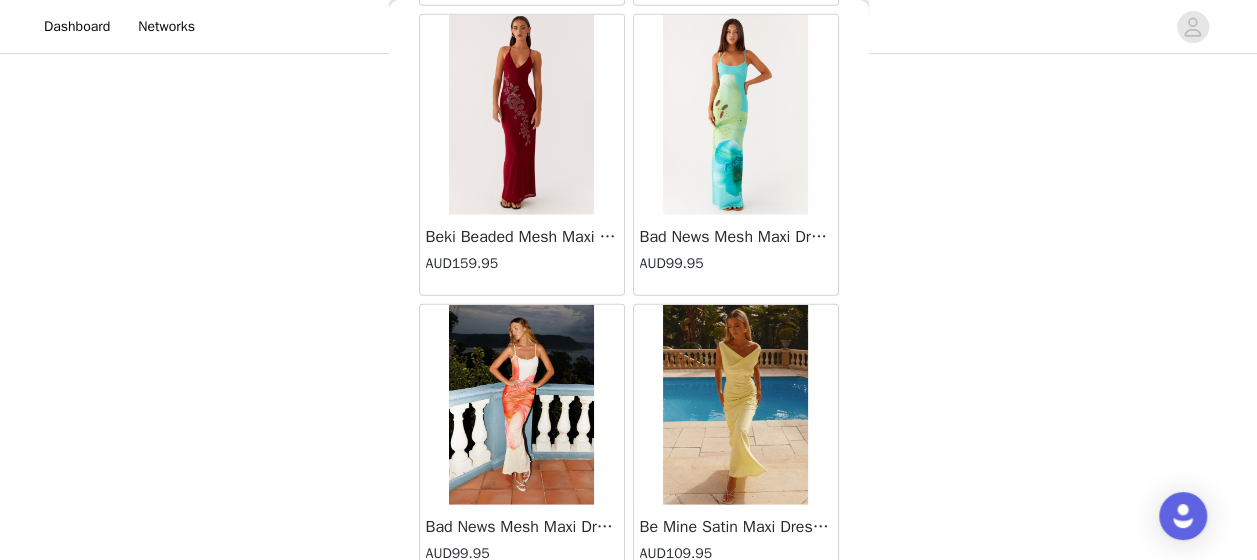 scroll, scrollTop: 2493, scrollLeft: 0, axis: vertical 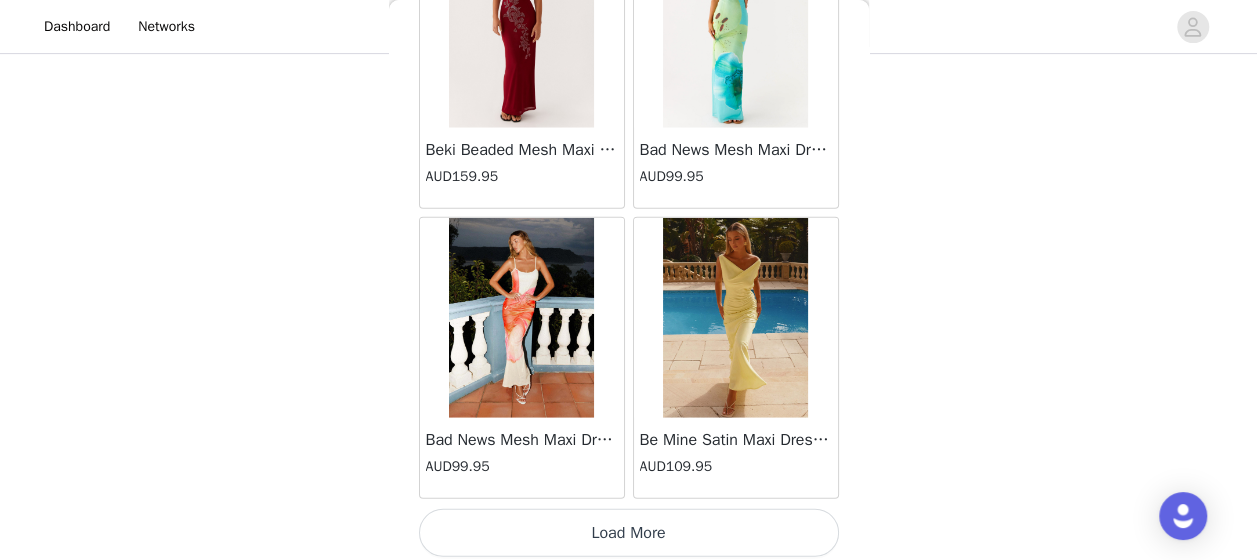 click on "Load More" at bounding box center (629, 533) 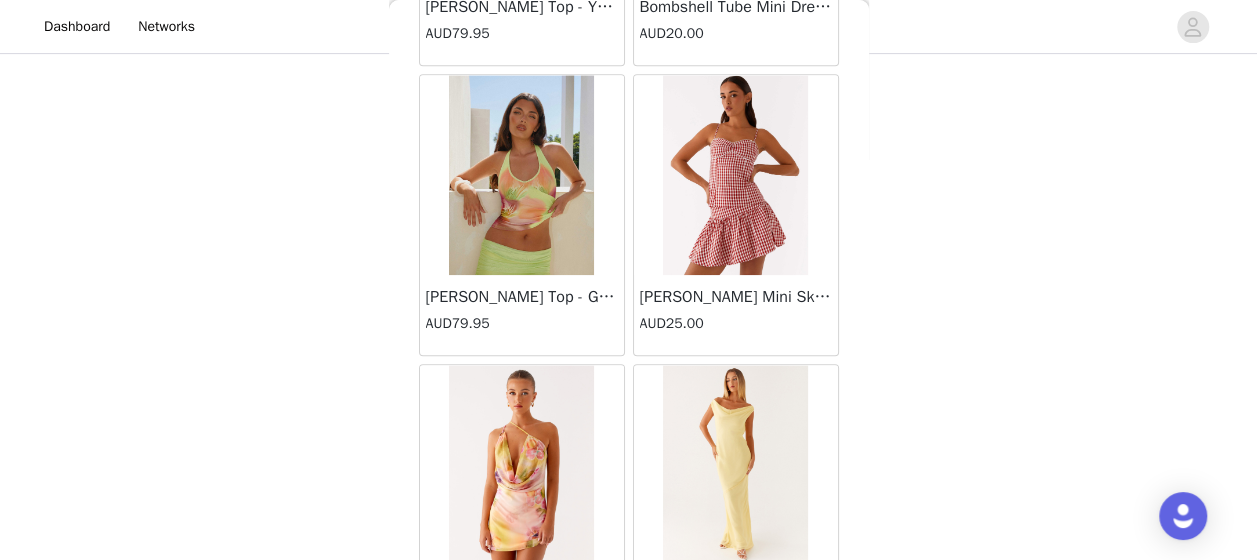 scroll, scrollTop: 5386, scrollLeft: 0, axis: vertical 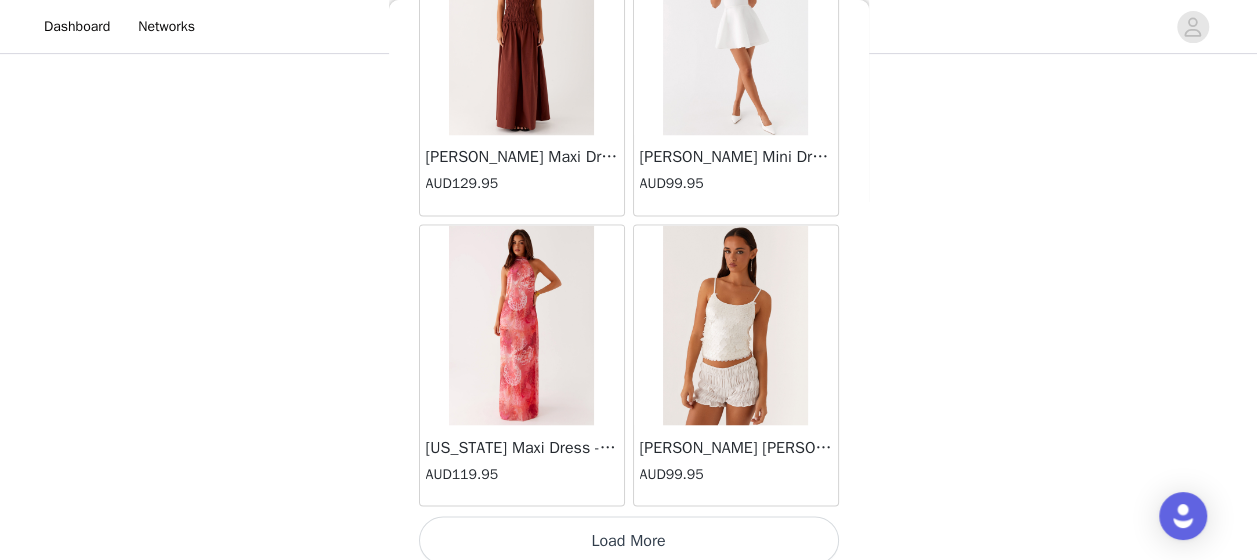 click on "Load More" at bounding box center [629, 540] 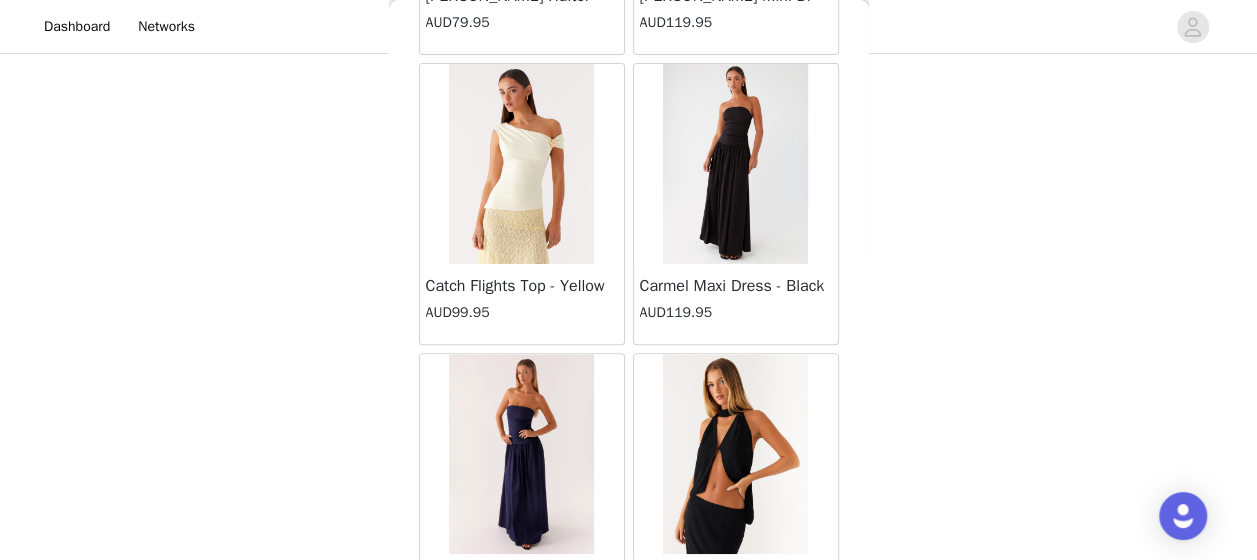 scroll, scrollTop: 8280, scrollLeft: 0, axis: vertical 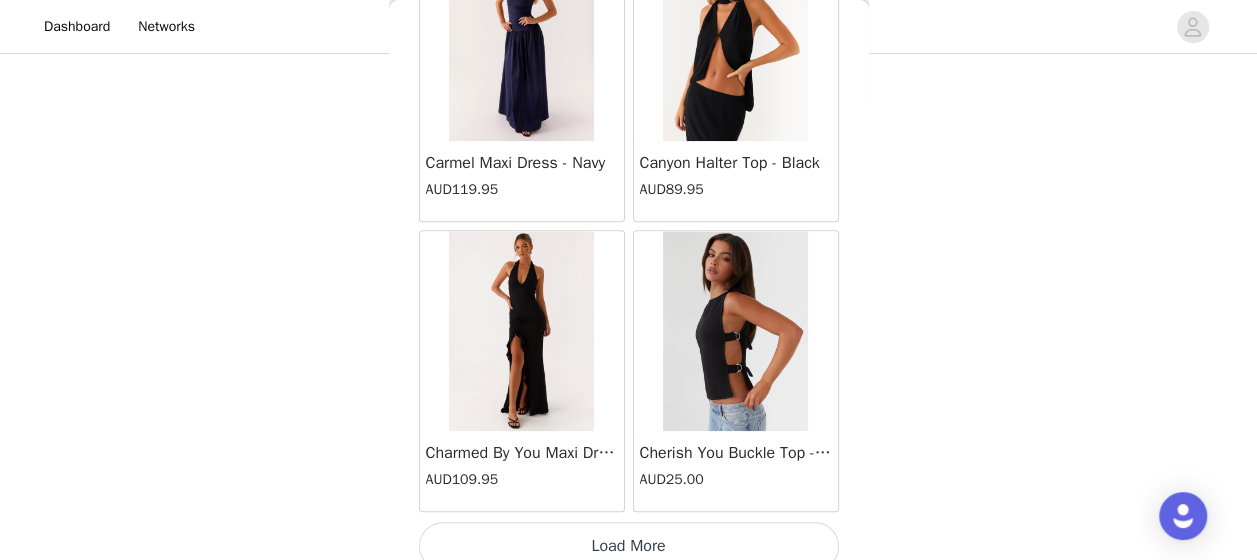 click on "Load More" at bounding box center [629, 546] 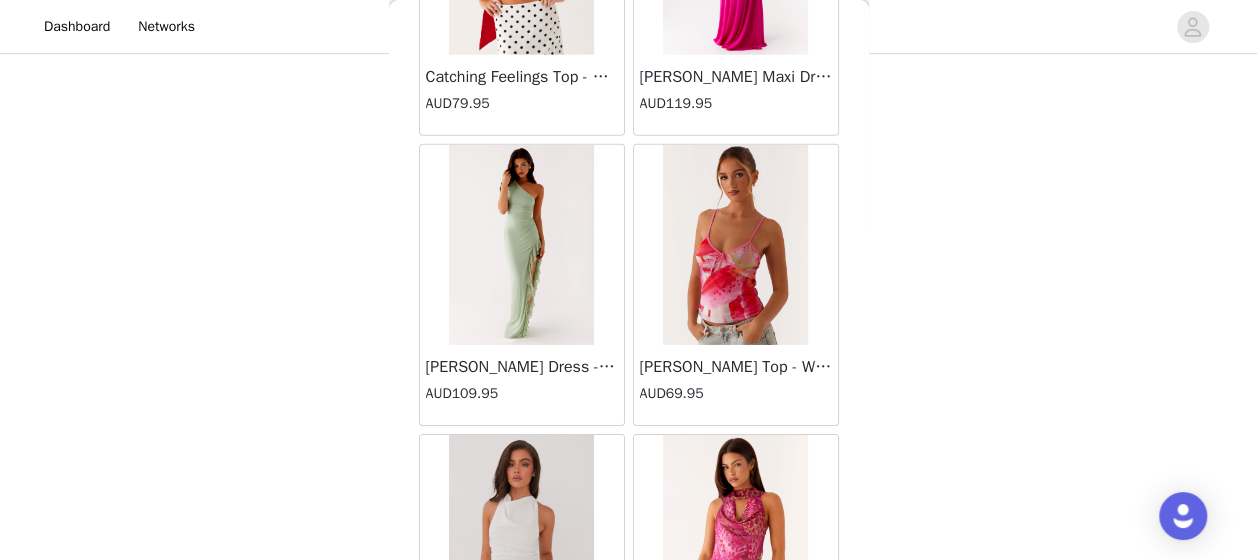 scroll, scrollTop: 11173, scrollLeft: 0, axis: vertical 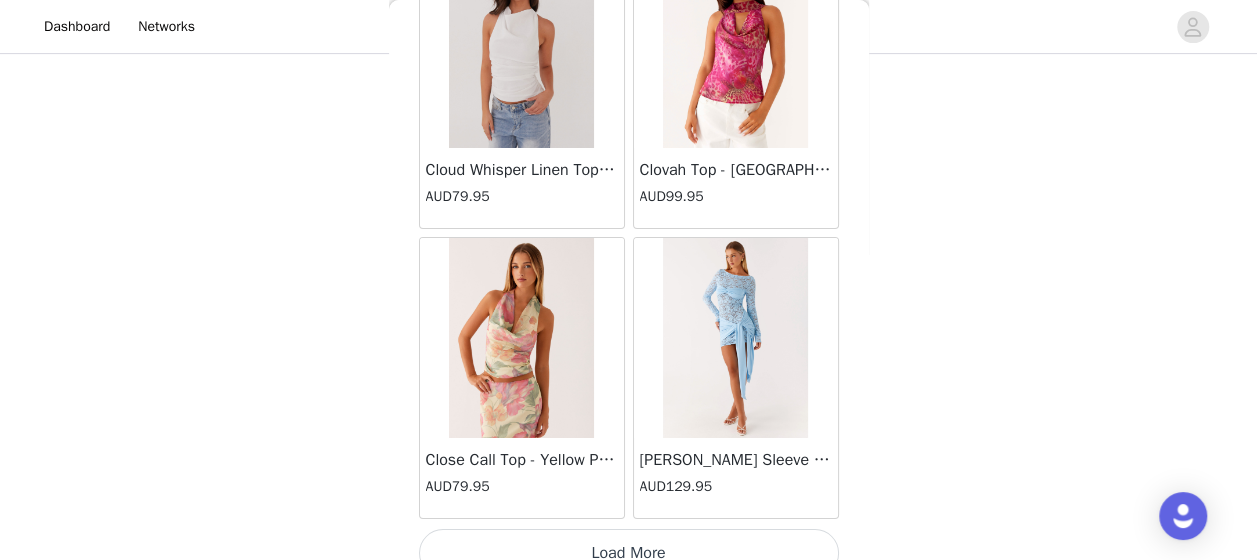 click on "Load More" at bounding box center [629, 553] 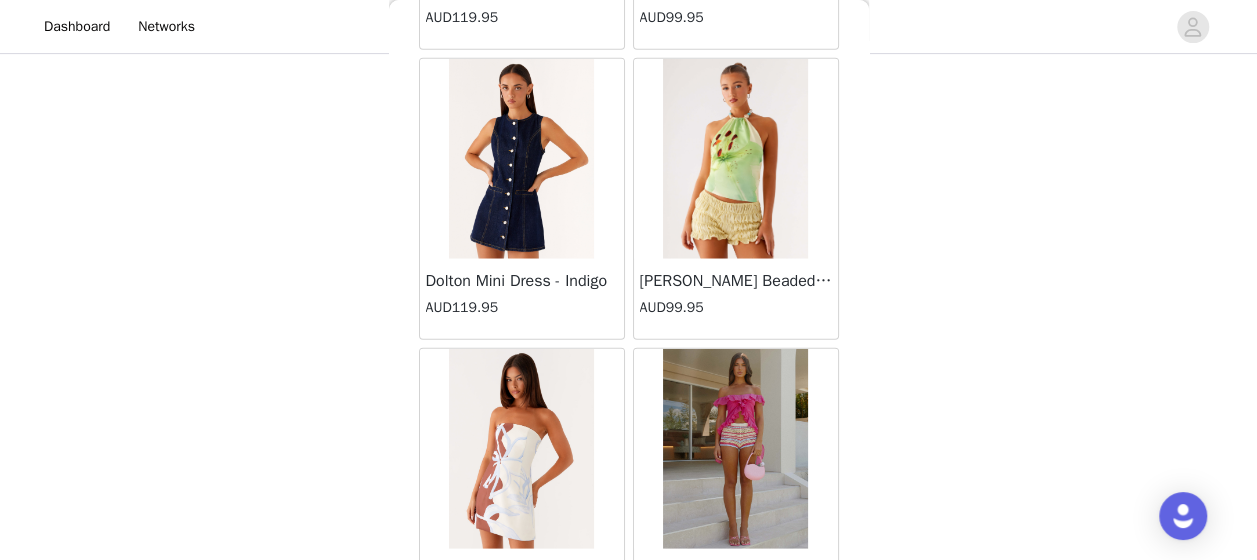 scroll, scrollTop: 14066, scrollLeft: 0, axis: vertical 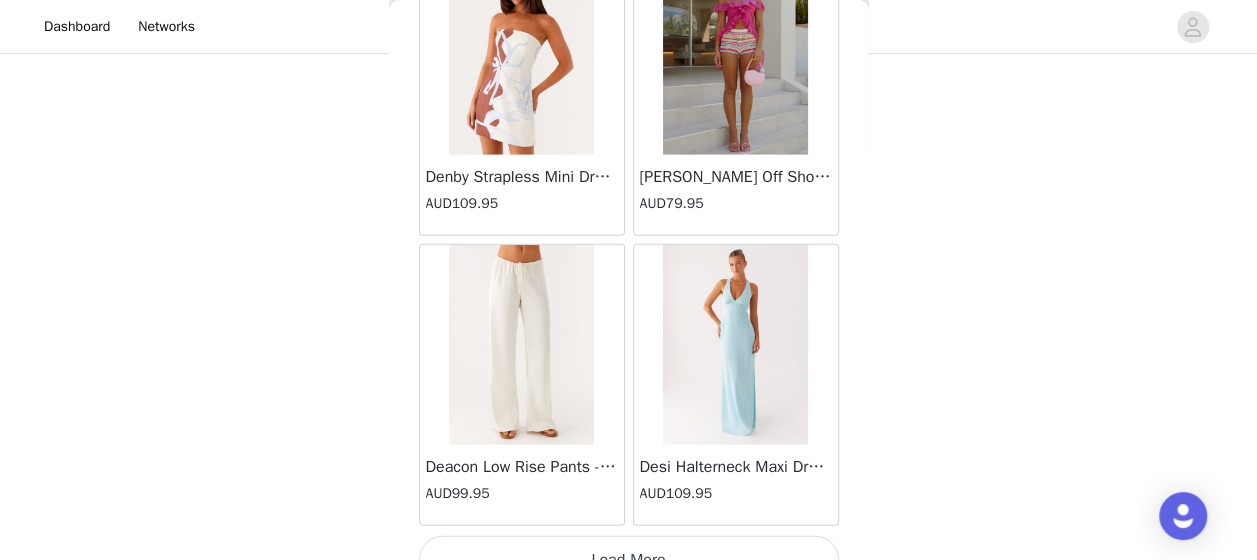 click on "Load More" at bounding box center [629, 560] 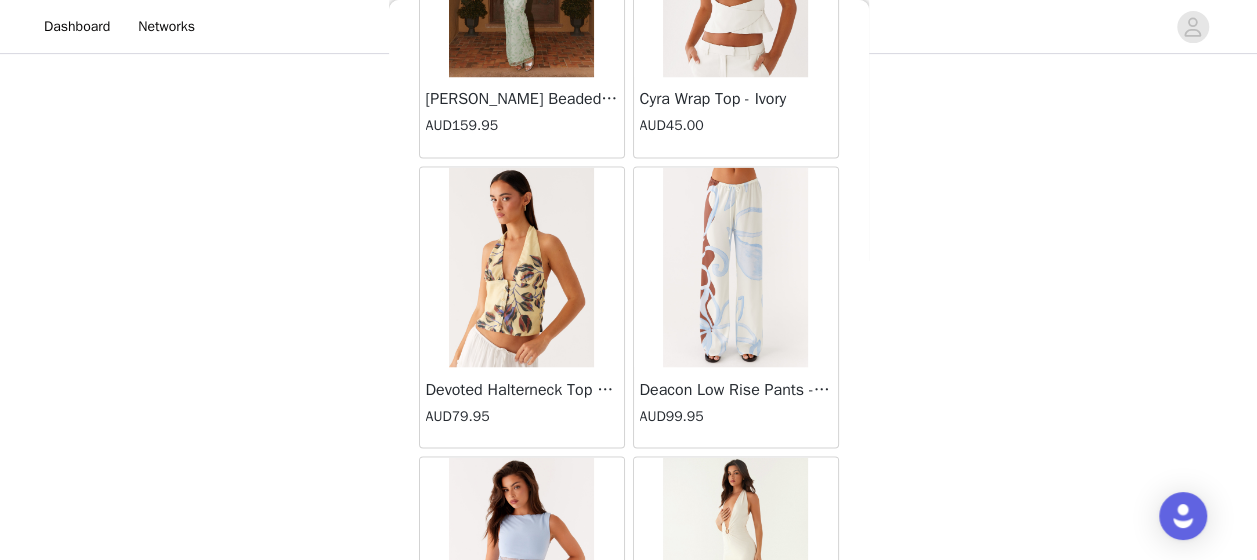 scroll, scrollTop: 16960, scrollLeft: 0, axis: vertical 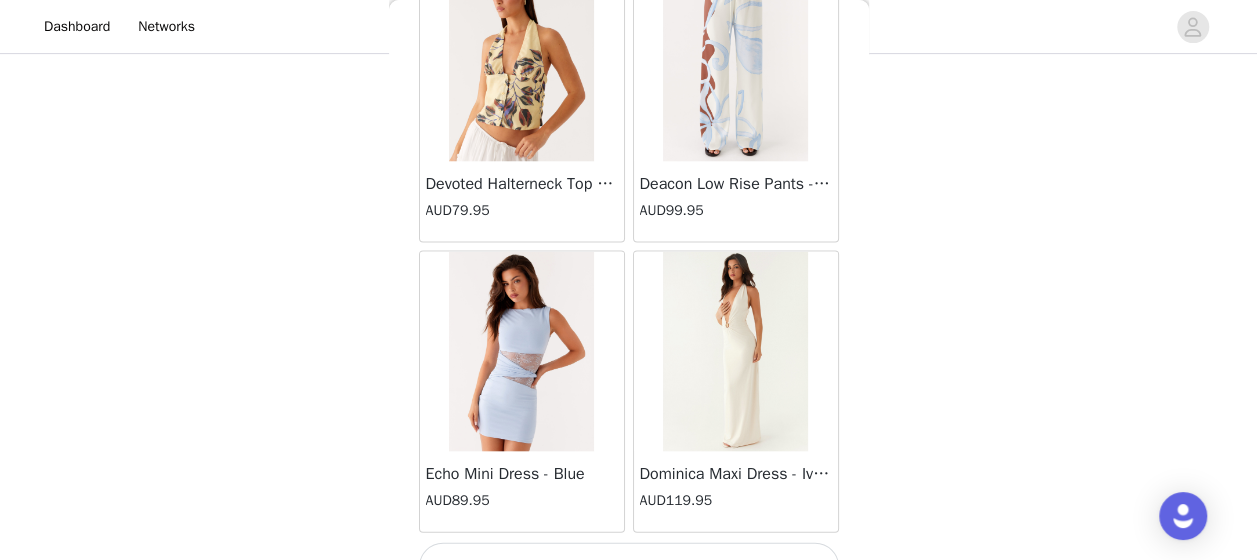 click on "Load More" at bounding box center [629, 566] 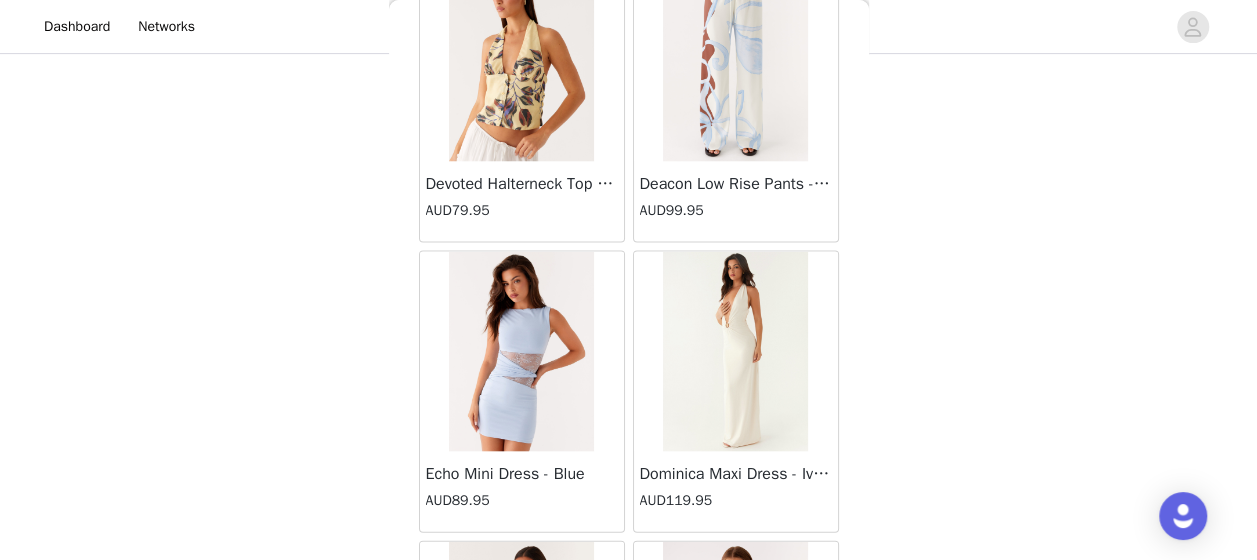 scroll, scrollTop: 19853, scrollLeft: 0, axis: vertical 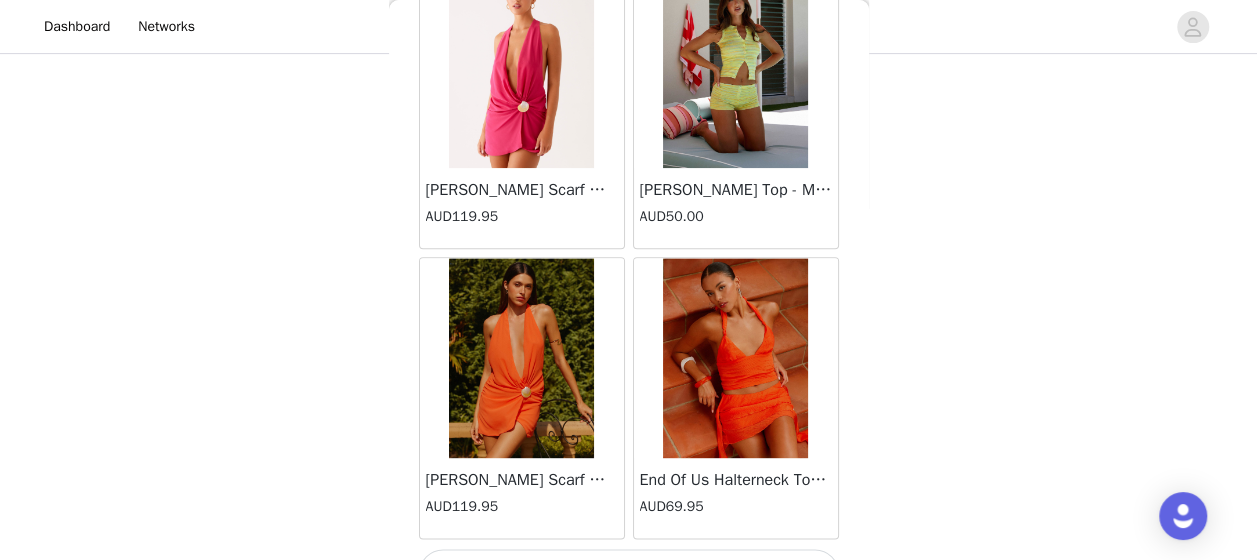 click on "Load More" at bounding box center (629, 573) 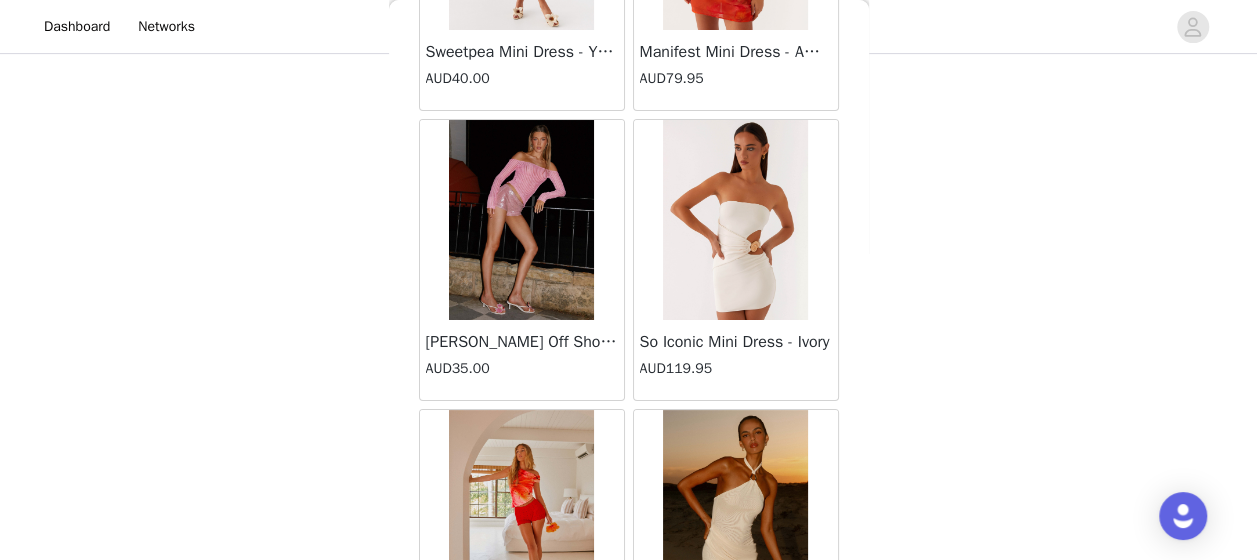 scroll, scrollTop: 22746, scrollLeft: 0, axis: vertical 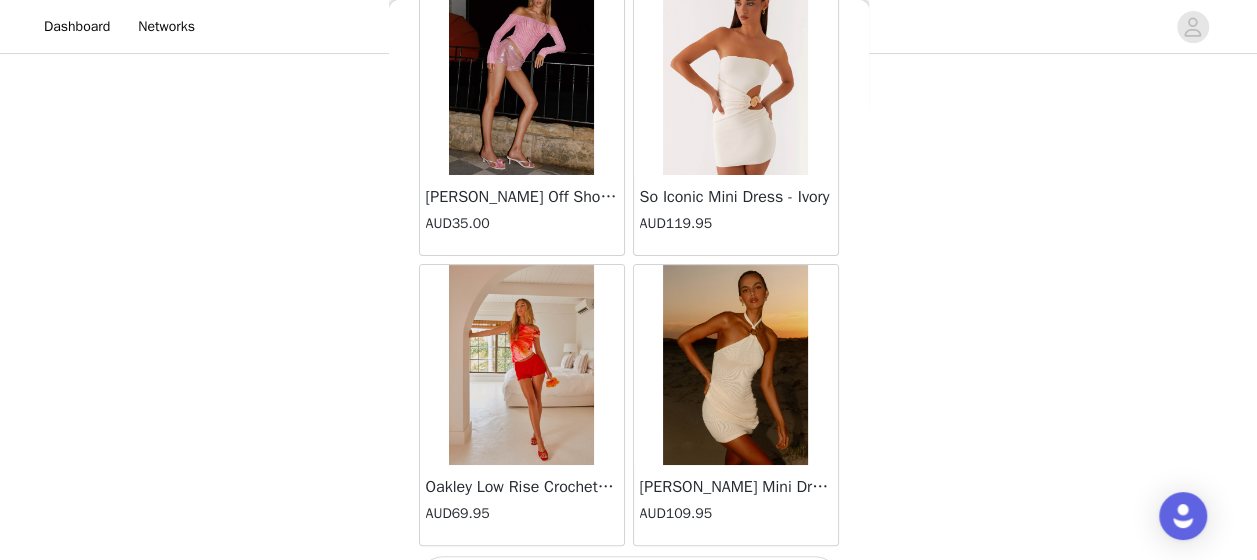 click on "Load More" at bounding box center [629, 580] 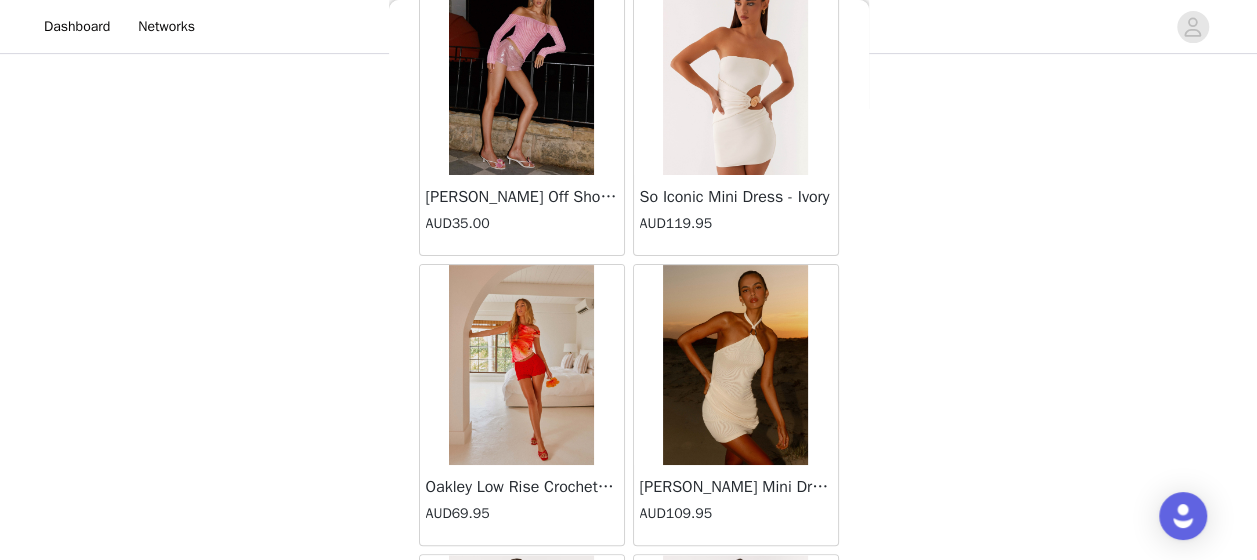 scroll, scrollTop: 25640, scrollLeft: 0, axis: vertical 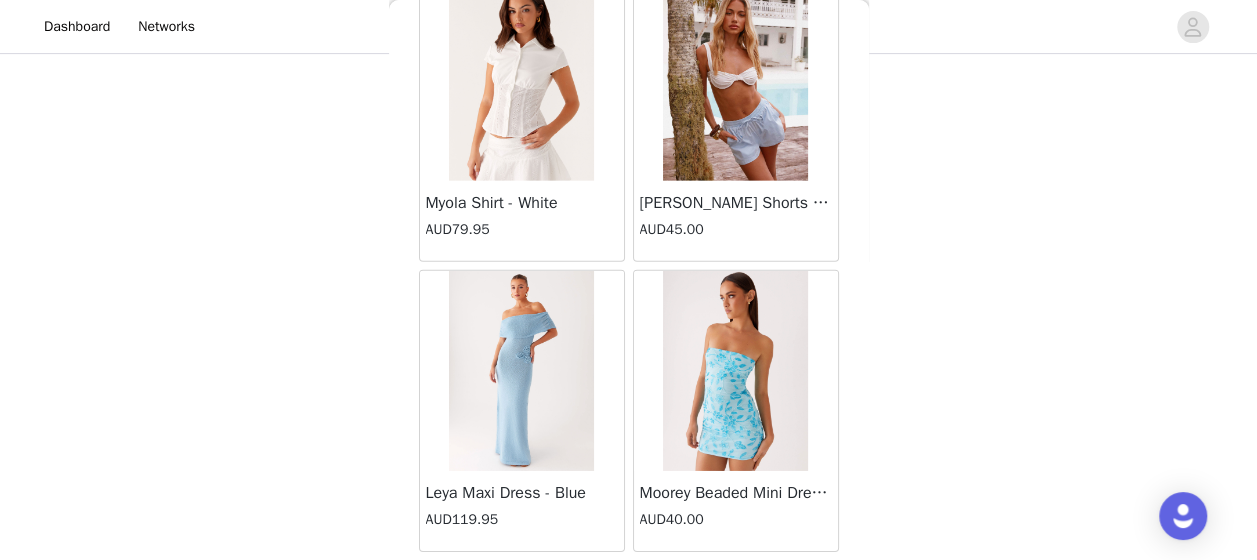 click on "Load More" at bounding box center (629, 586) 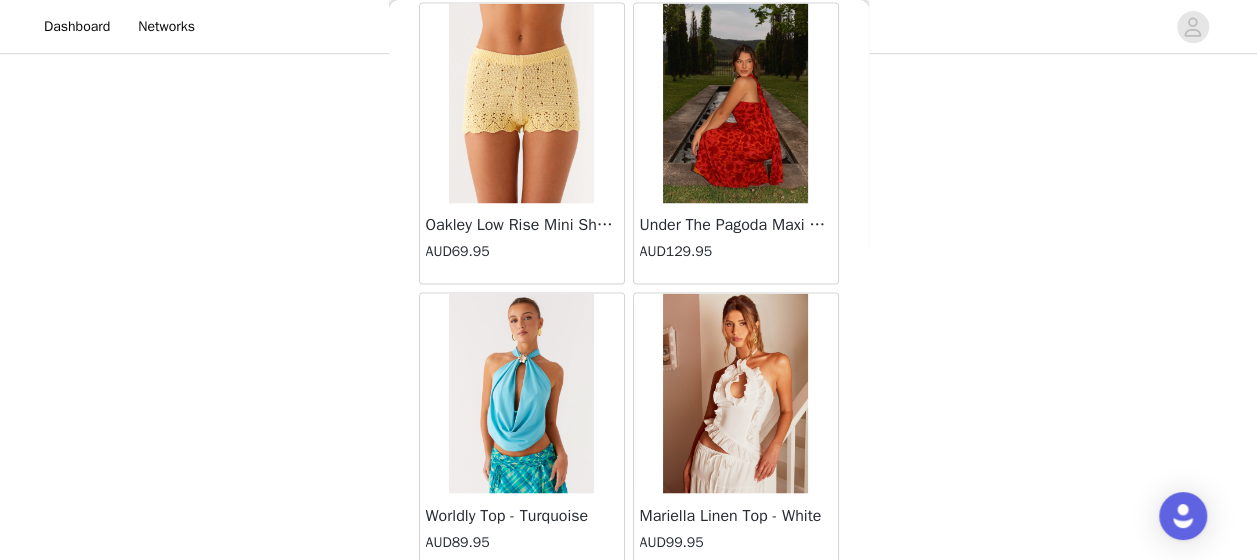scroll, scrollTop: 28533, scrollLeft: 0, axis: vertical 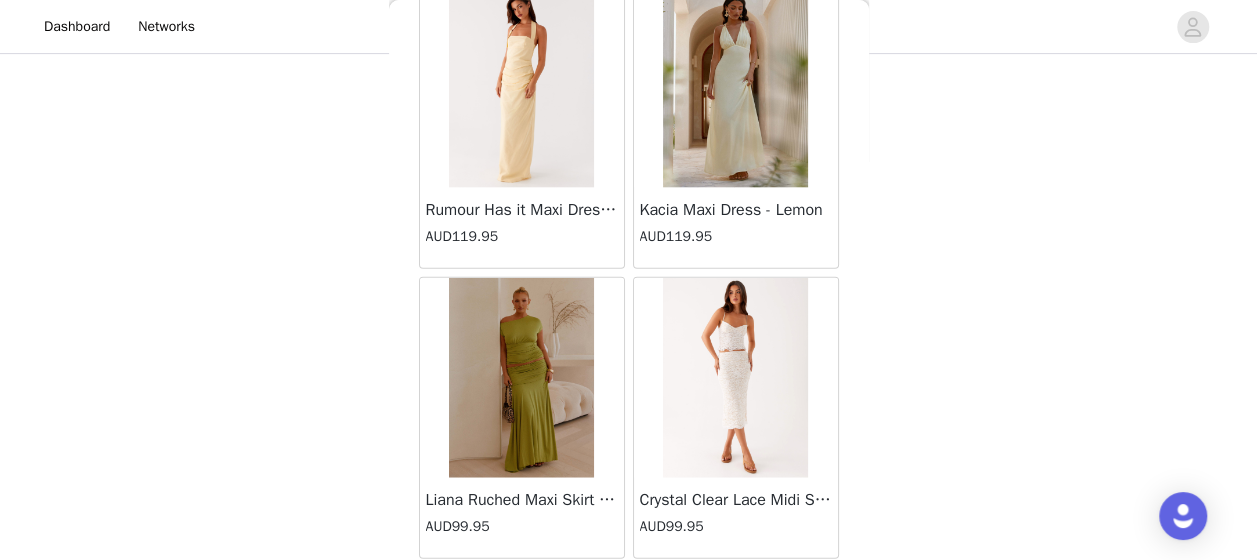 click on "Load More" at bounding box center (629, 593) 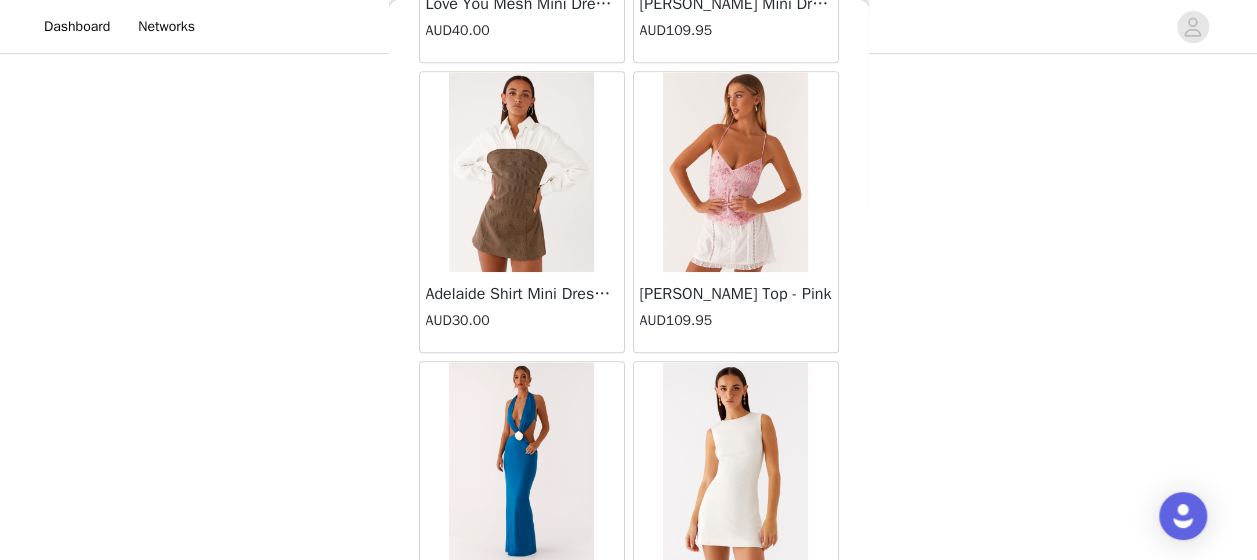 scroll, scrollTop: 31426, scrollLeft: 0, axis: vertical 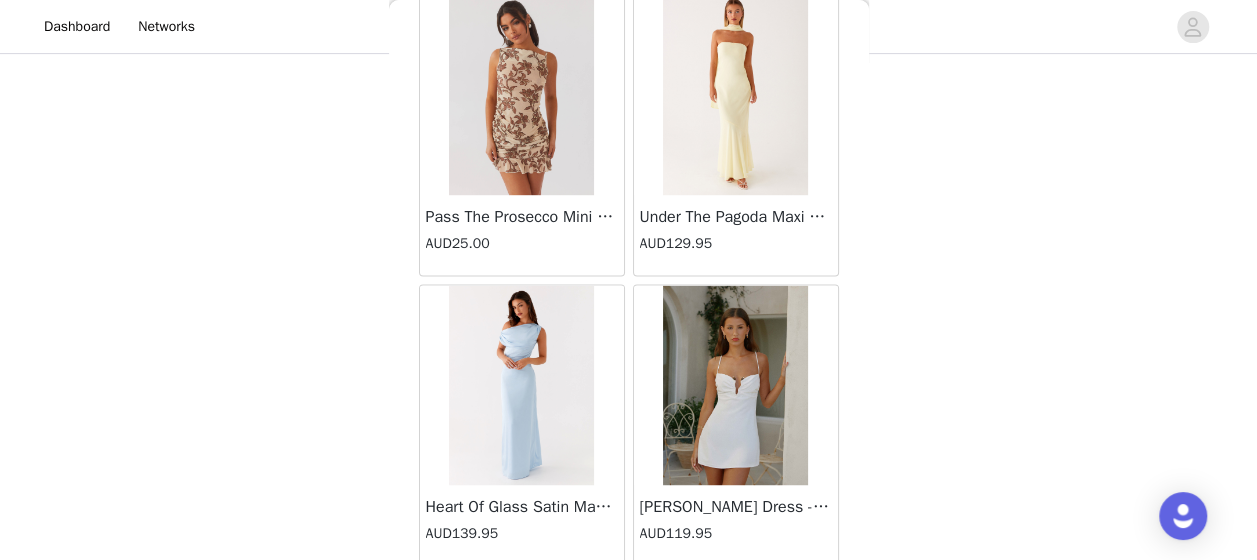 click on "Load More" at bounding box center [629, 600] 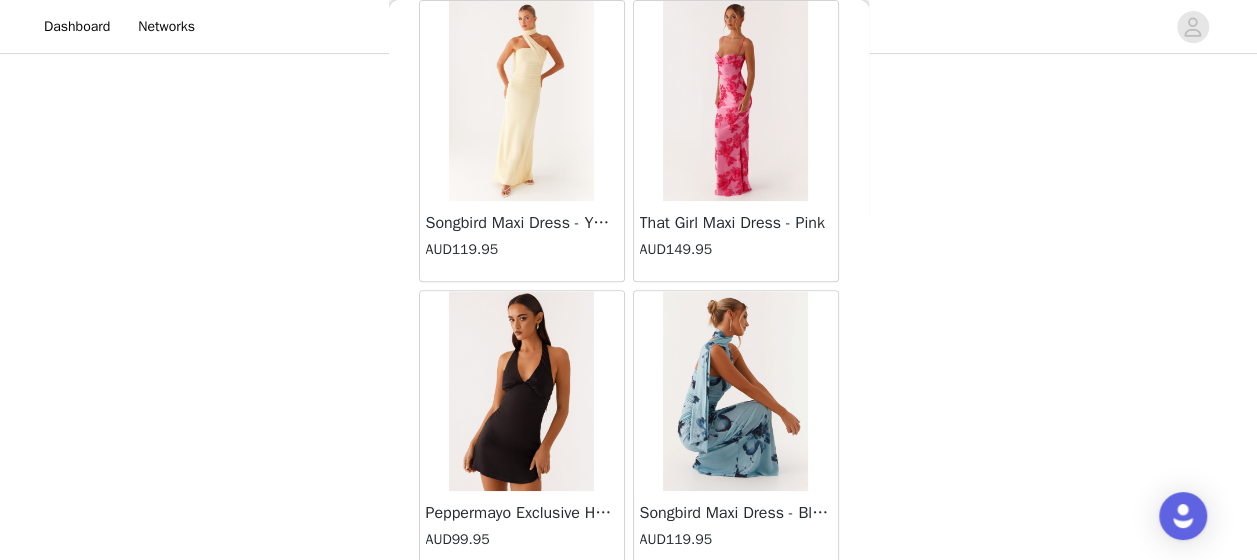 click on "Load More" at bounding box center (629, 606) 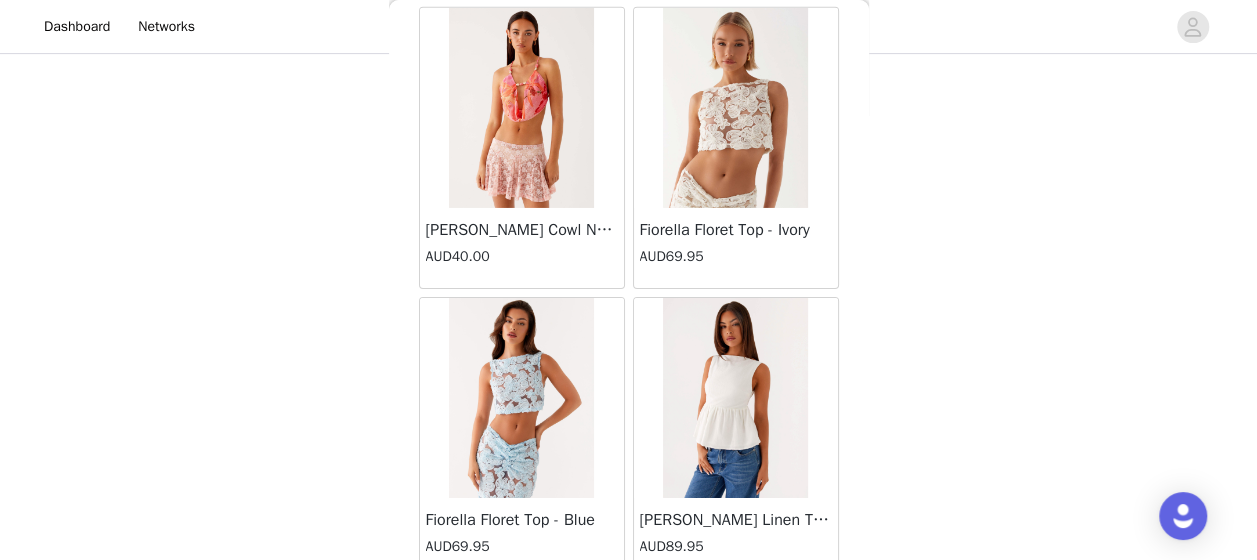 click on "Load More" at bounding box center (629, 613) 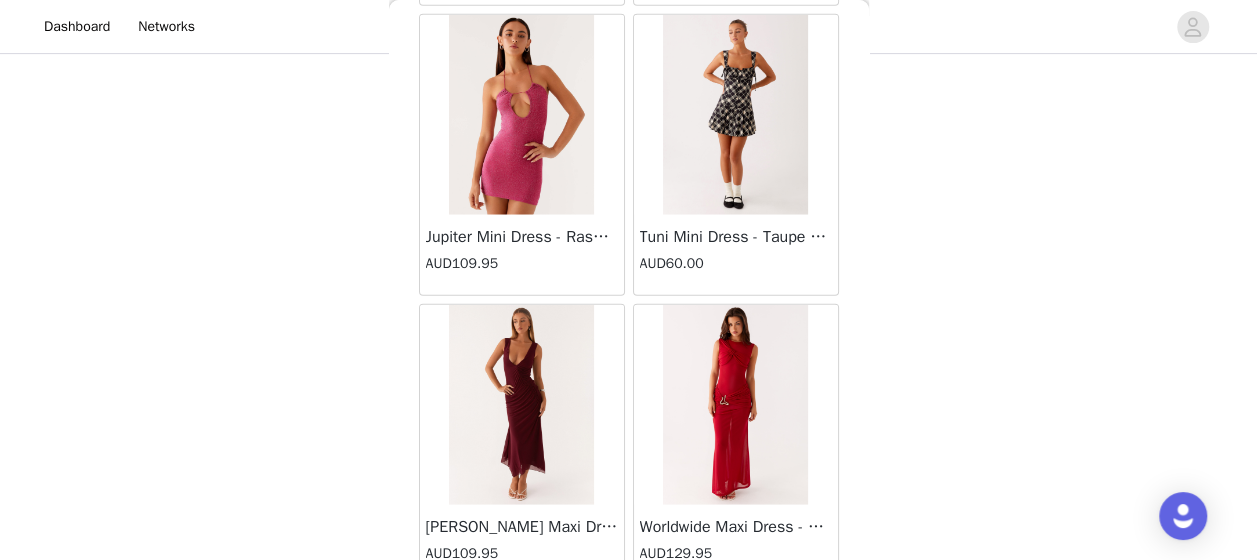 click on "Load More" at bounding box center [629, 620] 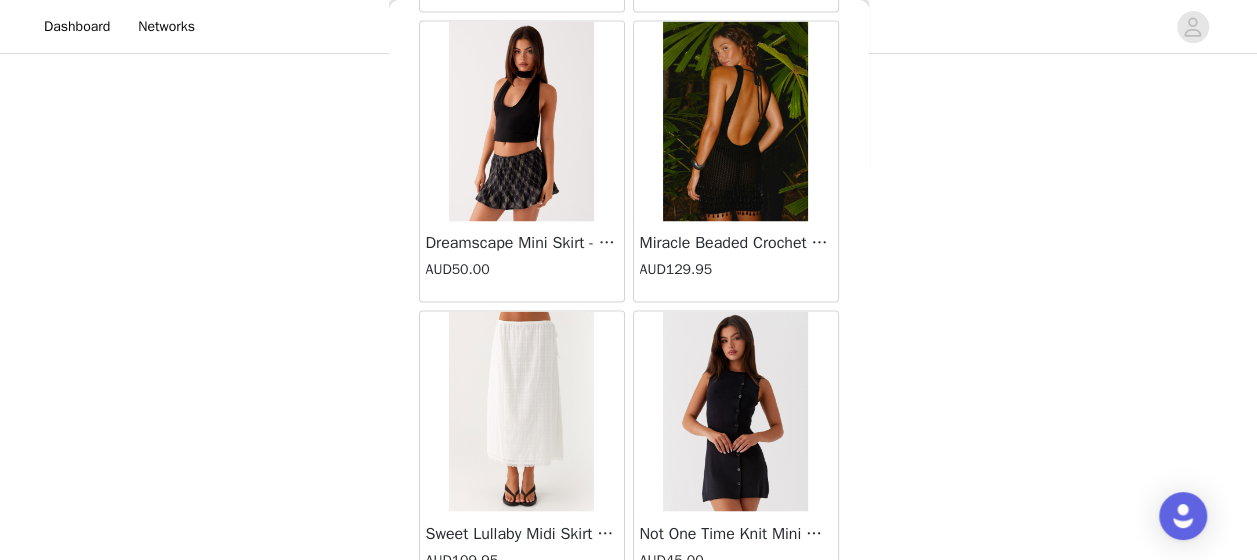 click on "Load More" at bounding box center [629, 626] 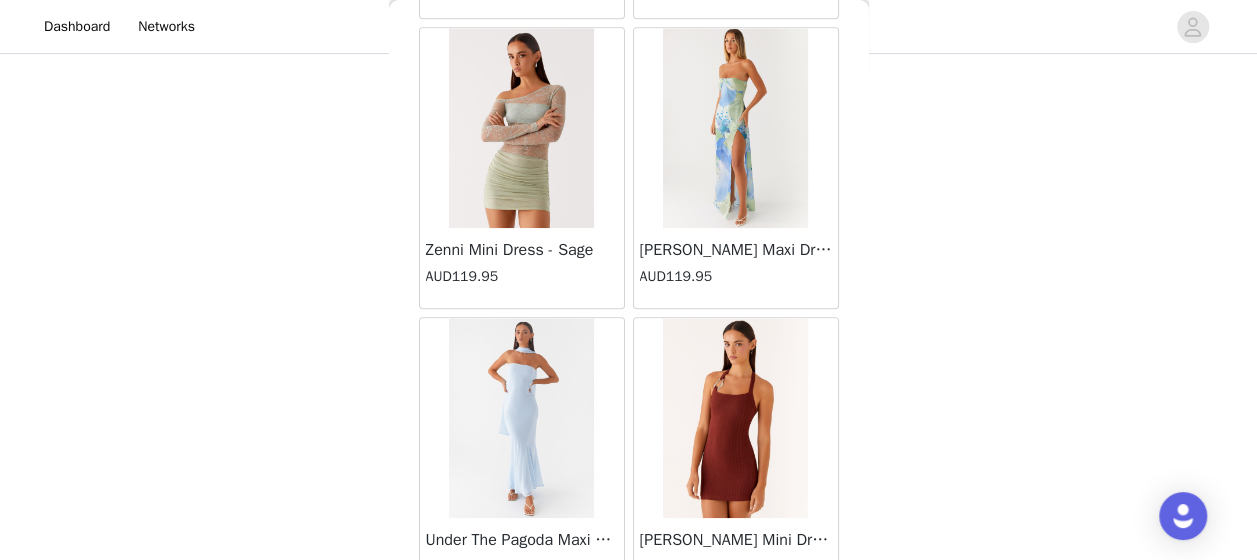 click on "Load More" at bounding box center [629, 633] 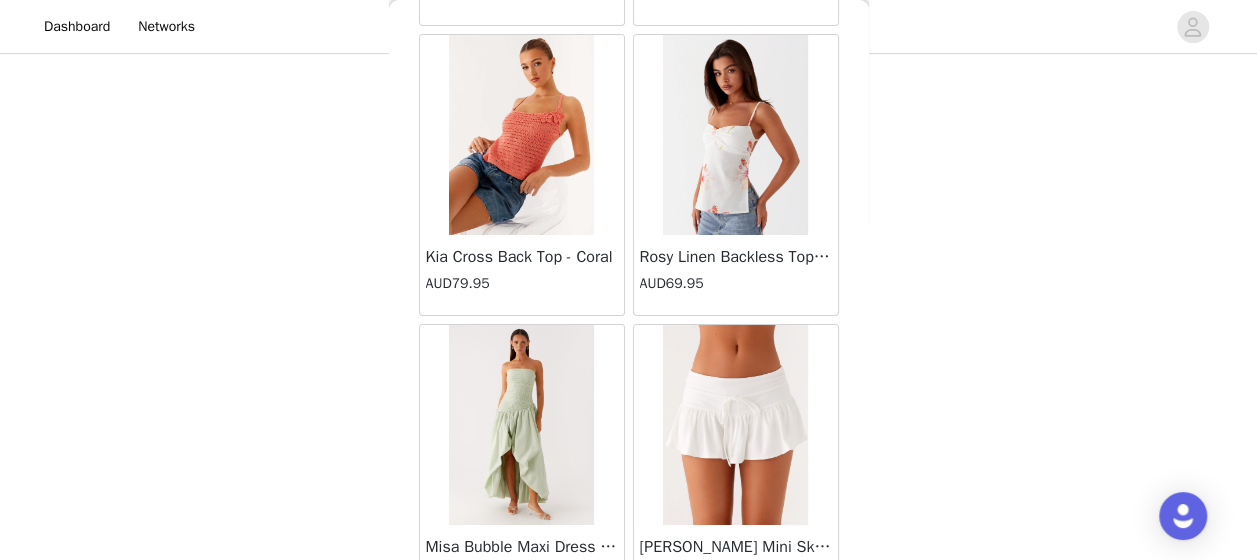 click on "Load More" at bounding box center [629, 640] 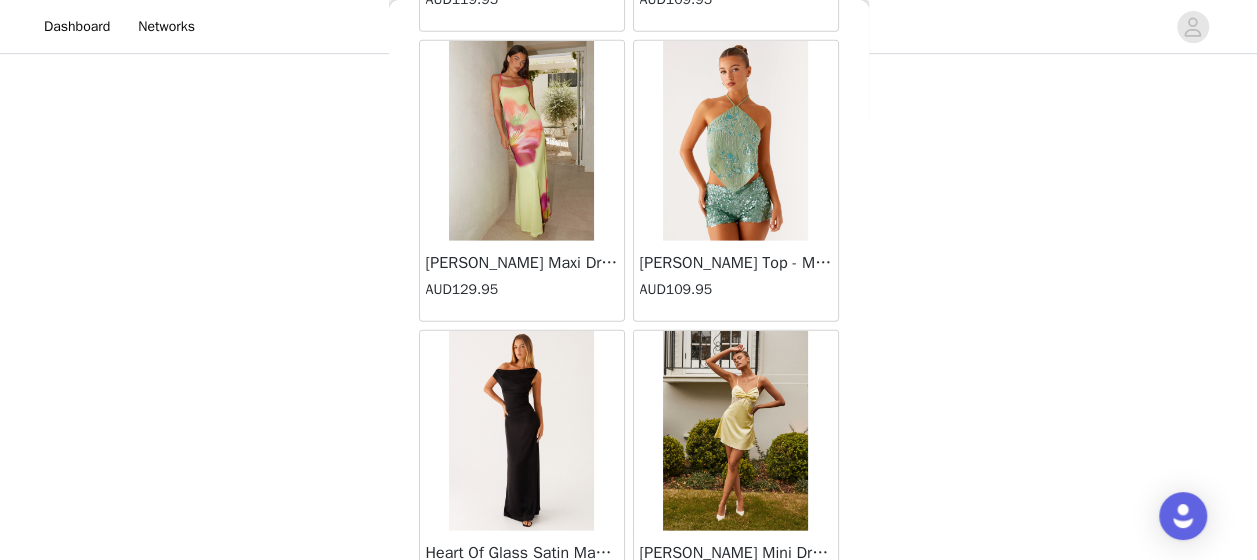 click on "Load More" at bounding box center (629, 646) 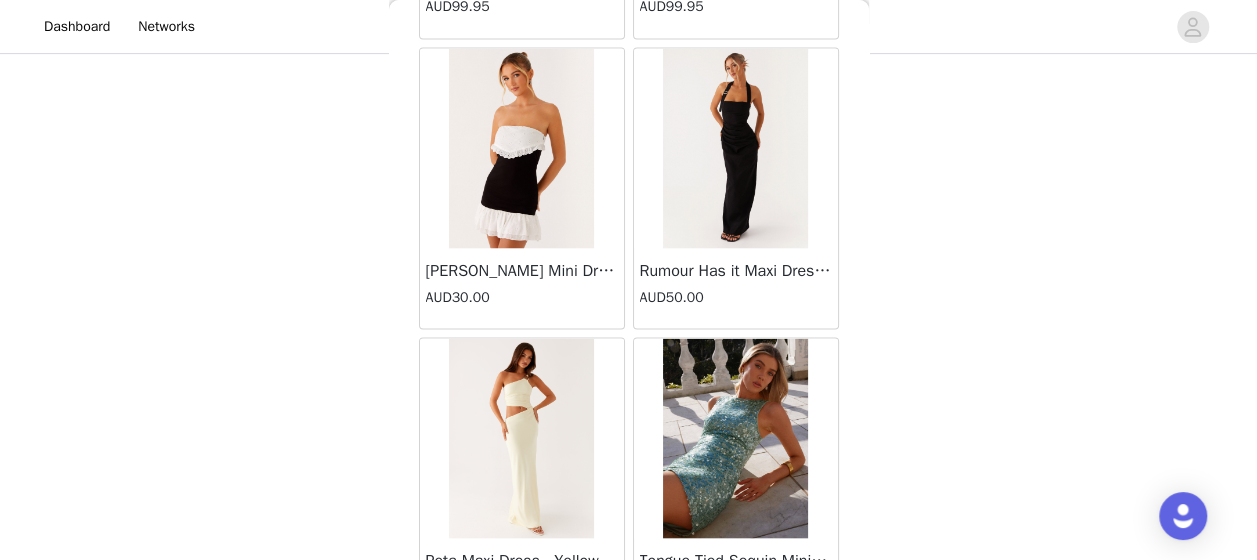 click on "Load More" at bounding box center (629, 653) 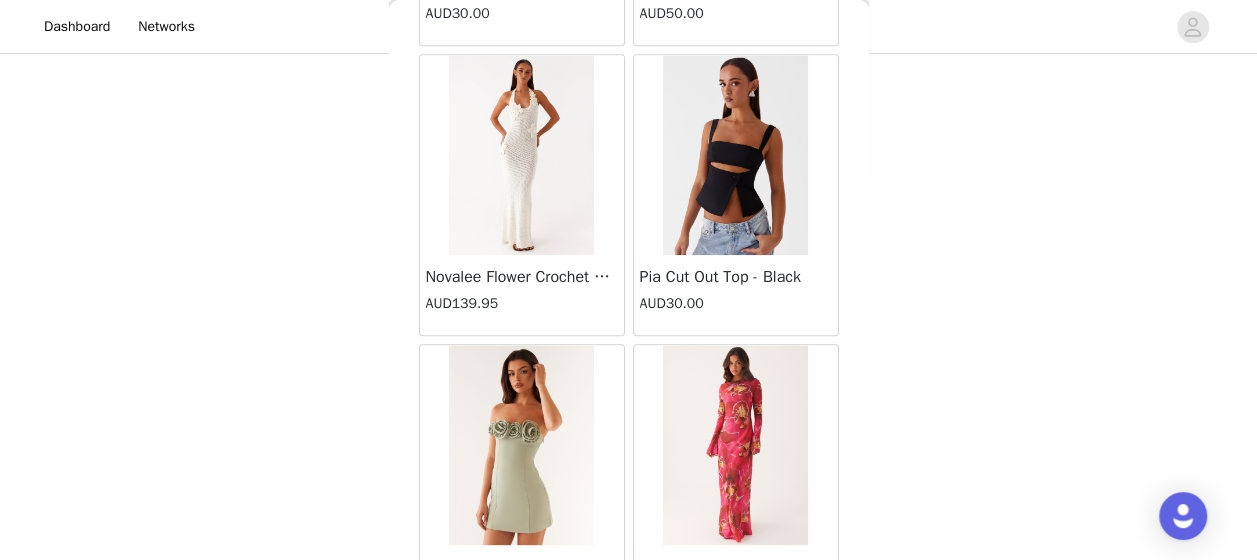 click on "Load More" at bounding box center (629, 660) 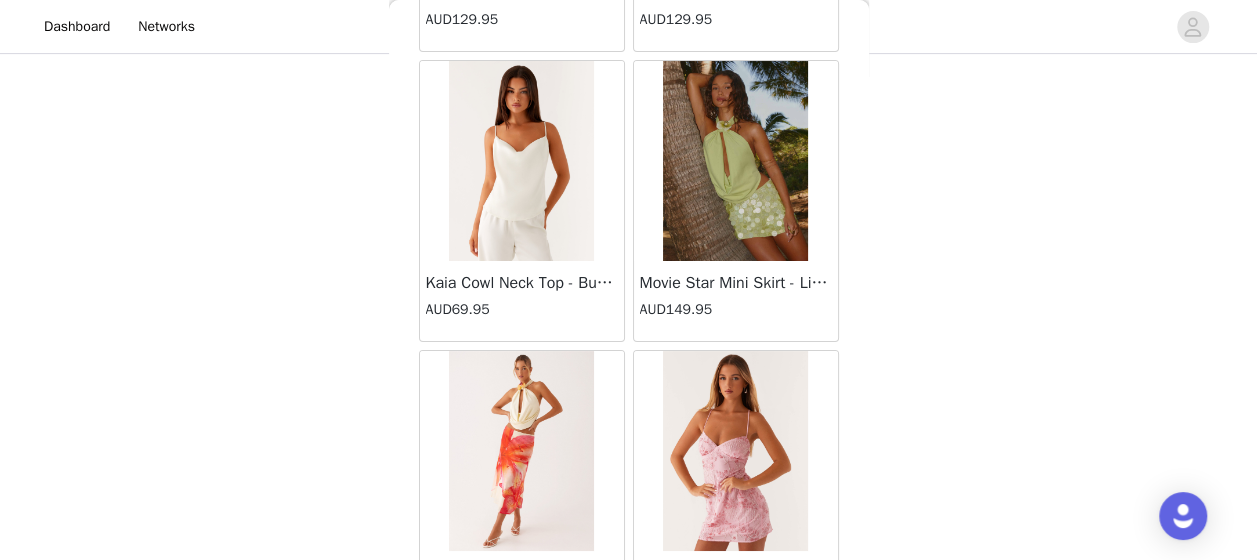 click on "Load More" at bounding box center [629, 666] 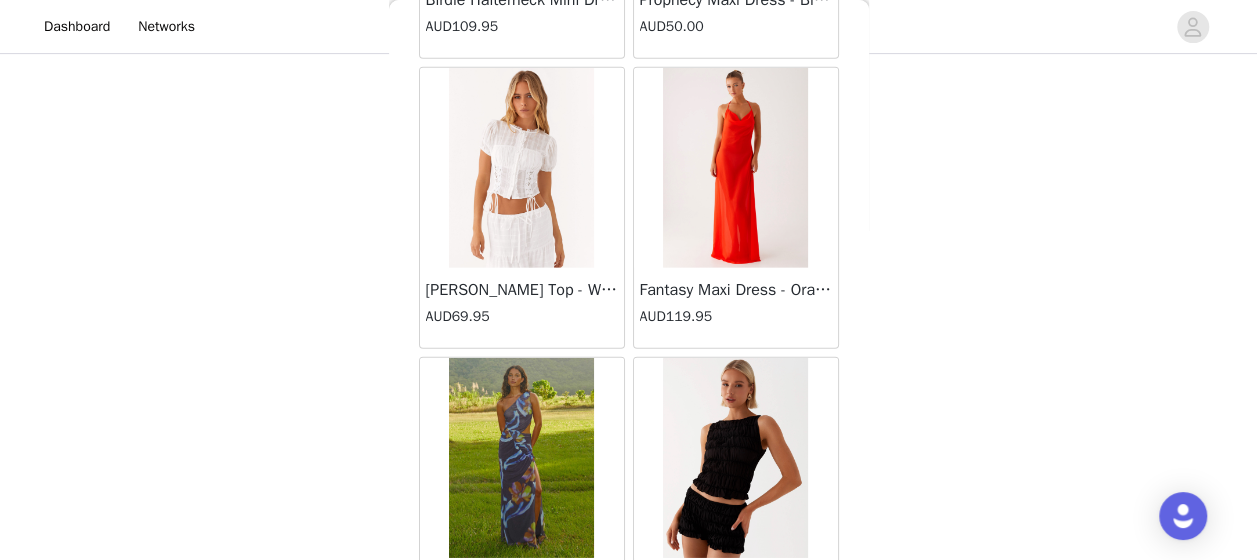click on "Load More" at bounding box center [629, 673] 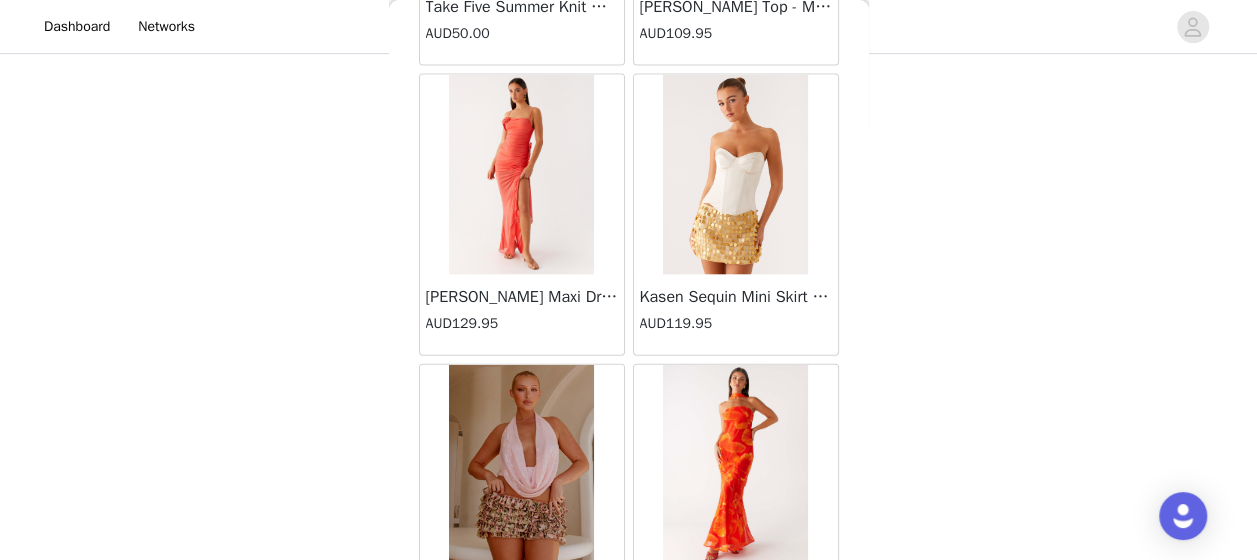 click on "Load More" at bounding box center [629, 680] 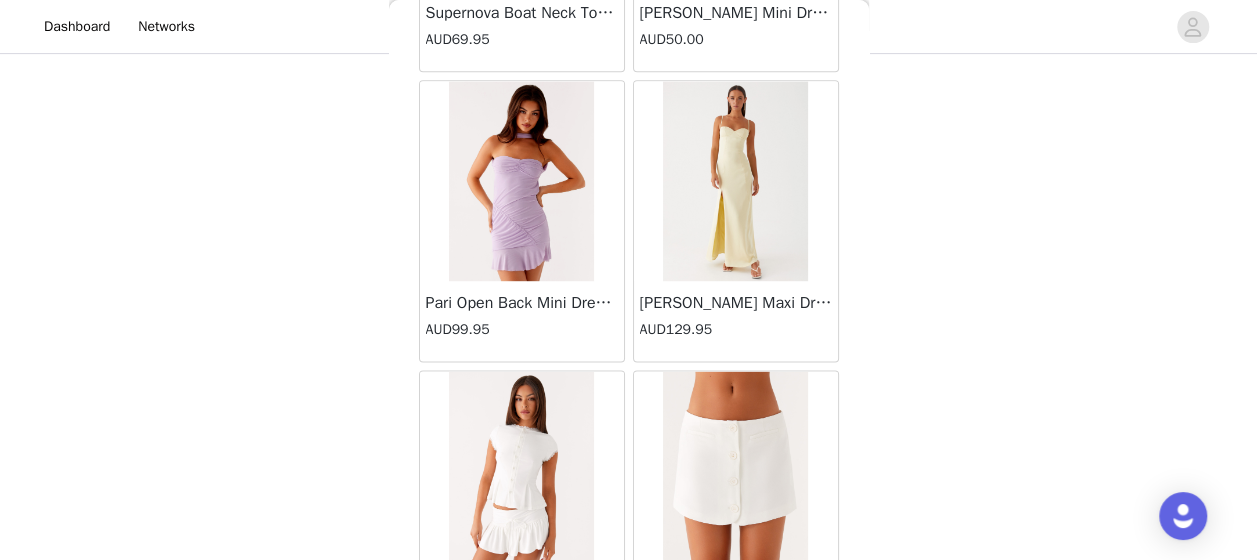 click on "Load More" at bounding box center (629, 686) 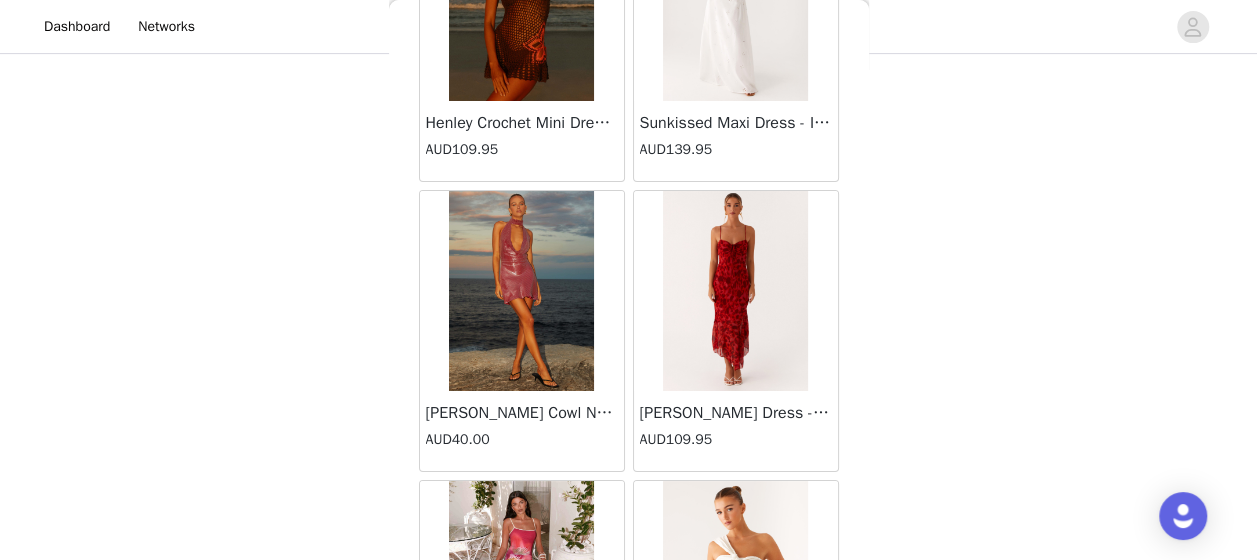 scroll, scrollTop: 71933, scrollLeft: 0, axis: vertical 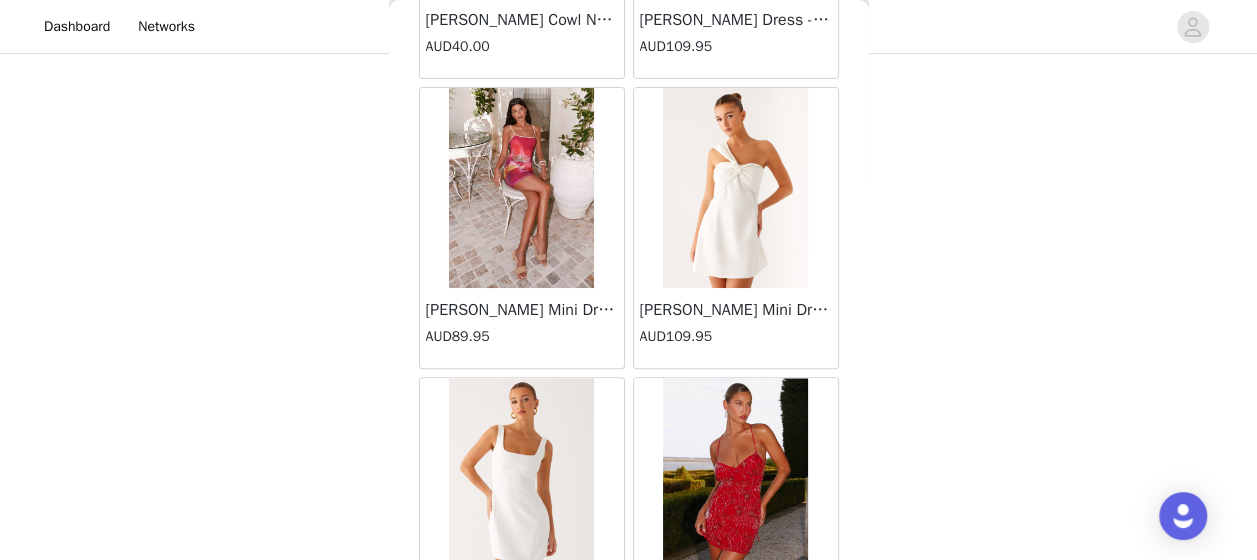 click on "Load More" at bounding box center (629, 693) 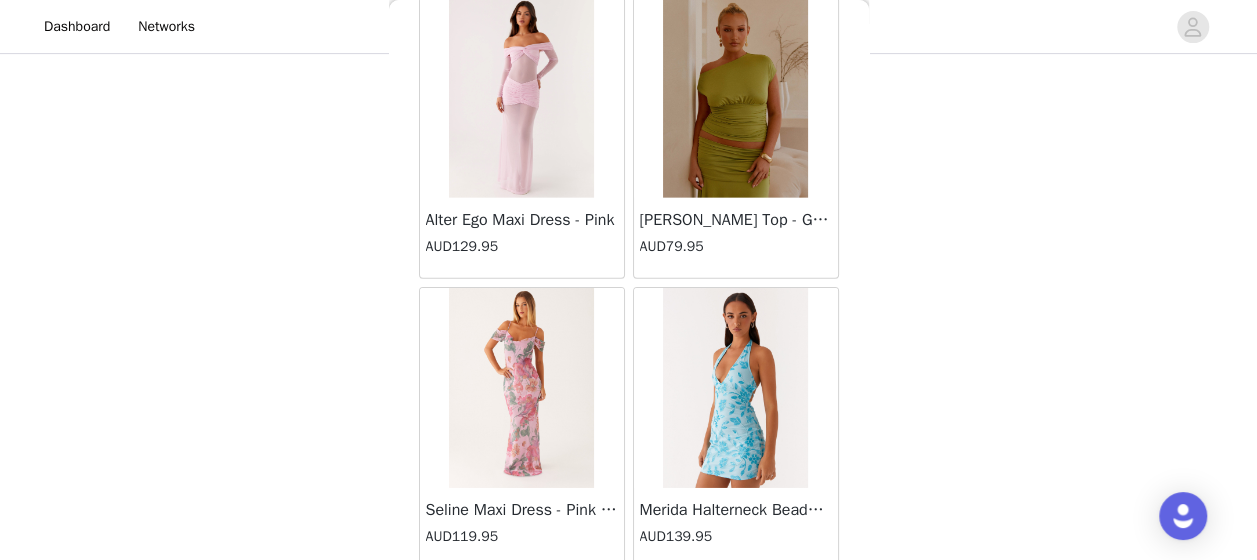 scroll, scrollTop: 74826, scrollLeft: 0, axis: vertical 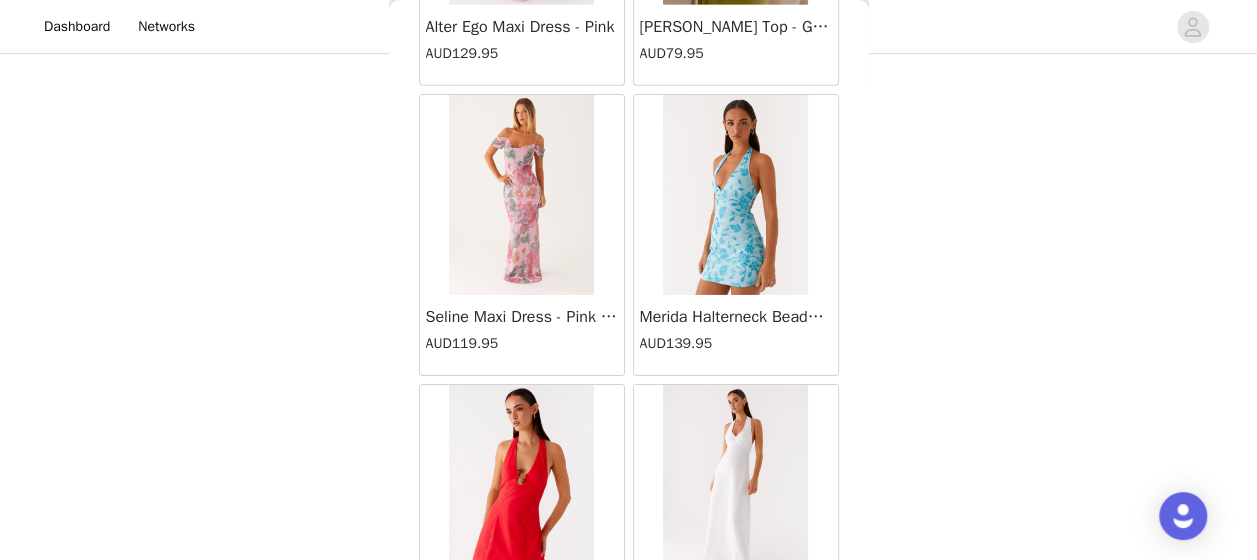 click on "Load More" at bounding box center [629, 700] 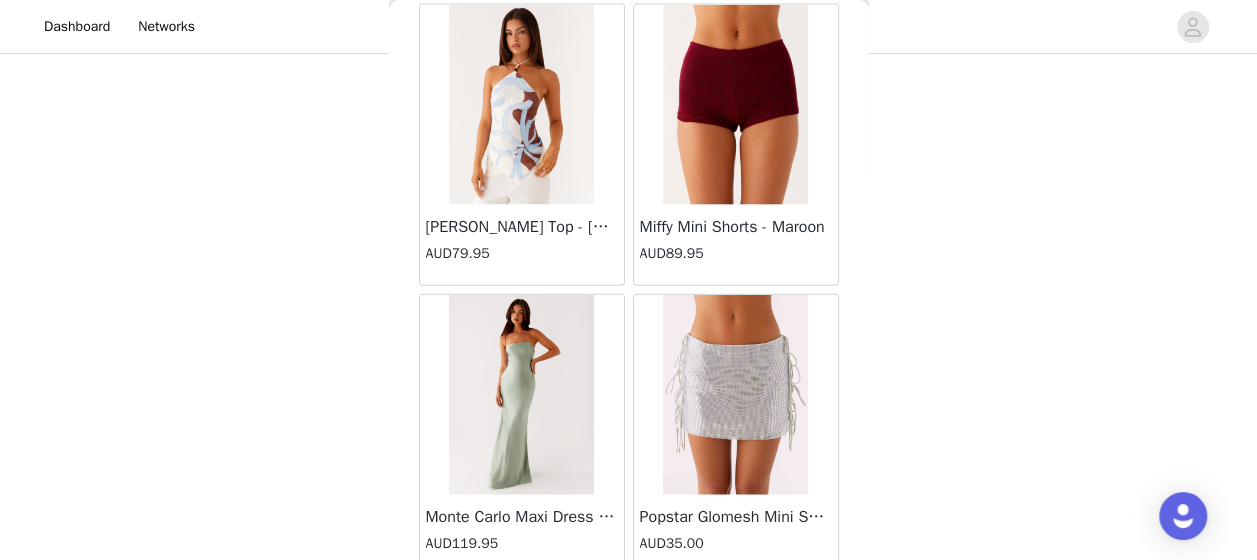 scroll, scrollTop: 77720, scrollLeft: 0, axis: vertical 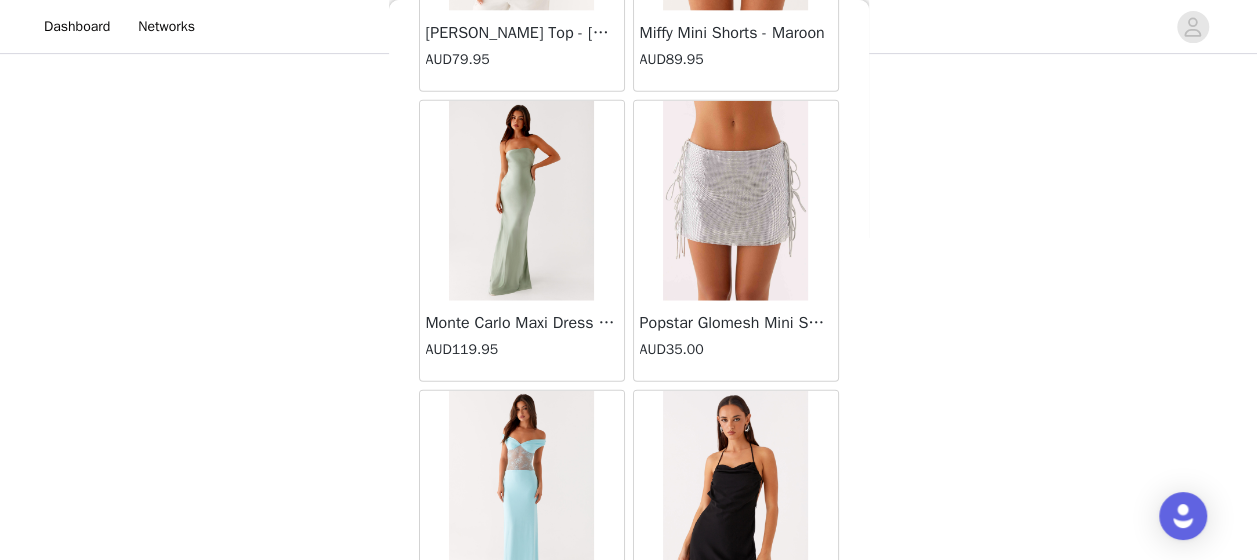 click on "Load More" at bounding box center (629, 706) 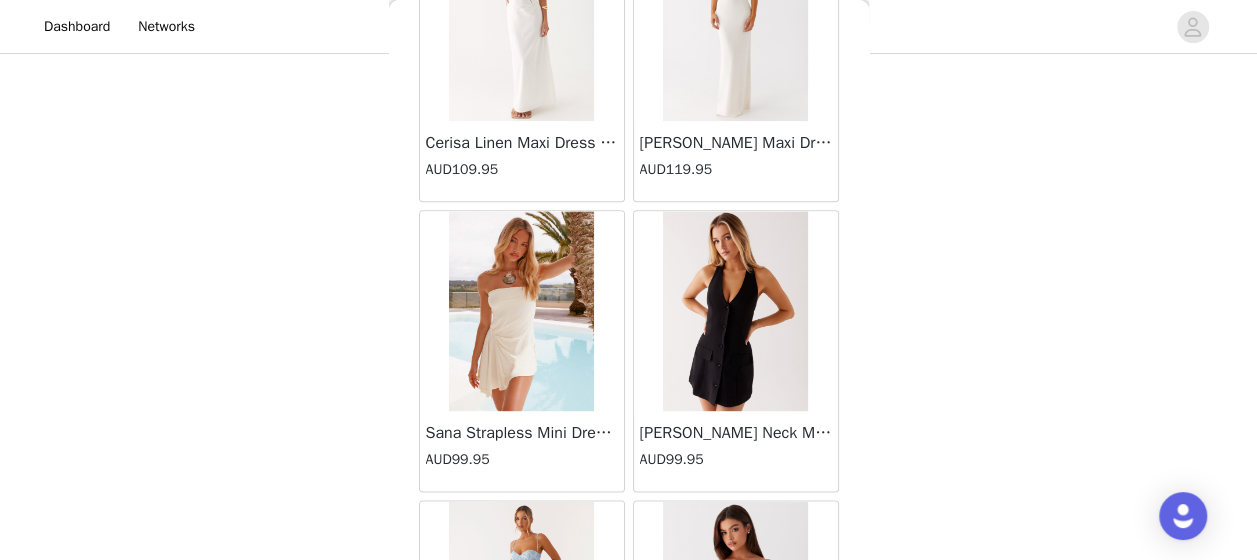 scroll, scrollTop: 80613, scrollLeft: 0, axis: vertical 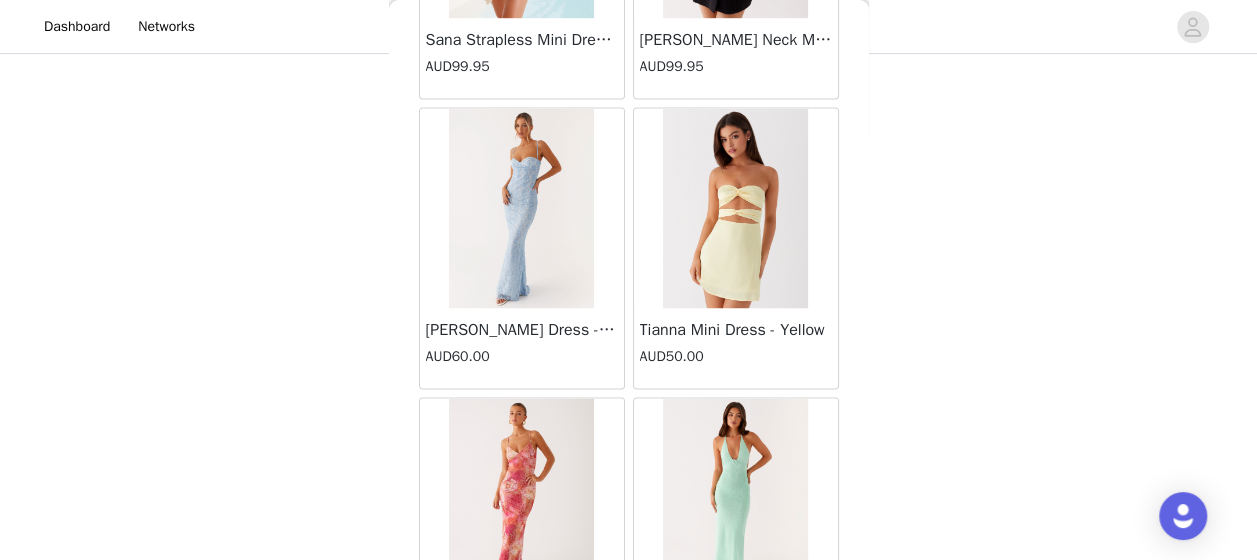 click on "Load More" at bounding box center [629, 713] 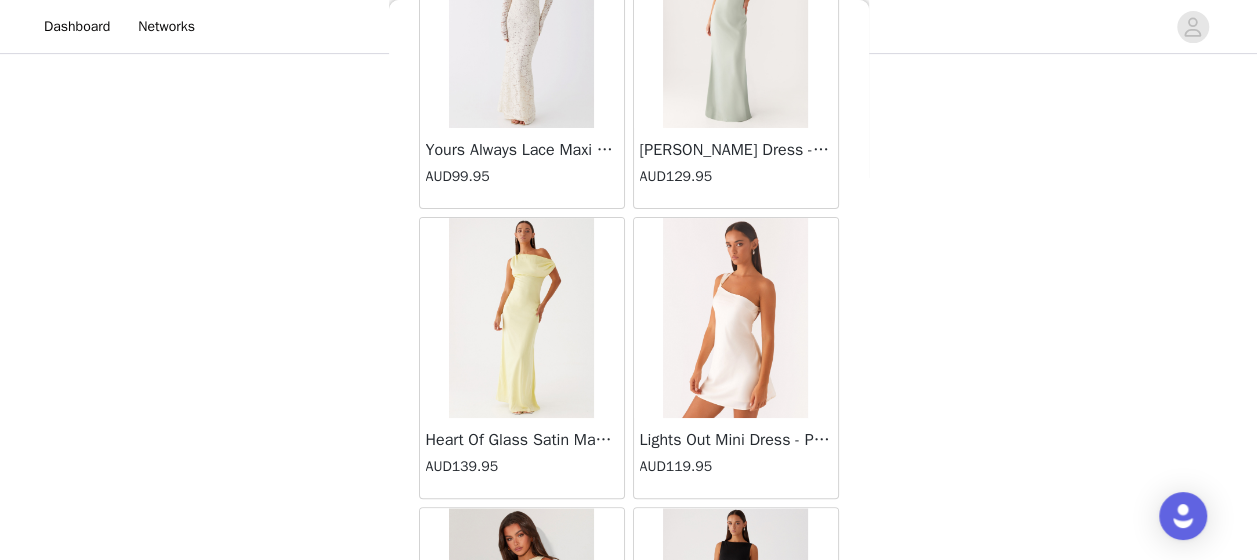 scroll, scrollTop: 83506, scrollLeft: 0, axis: vertical 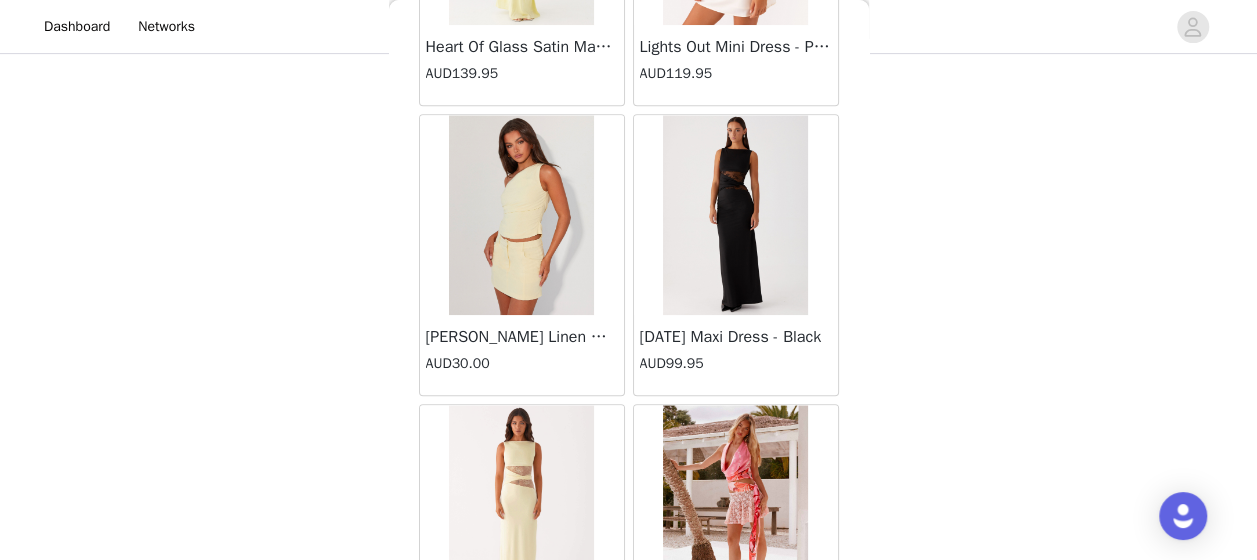 click on "Load More" at bounding box center (629, 720) 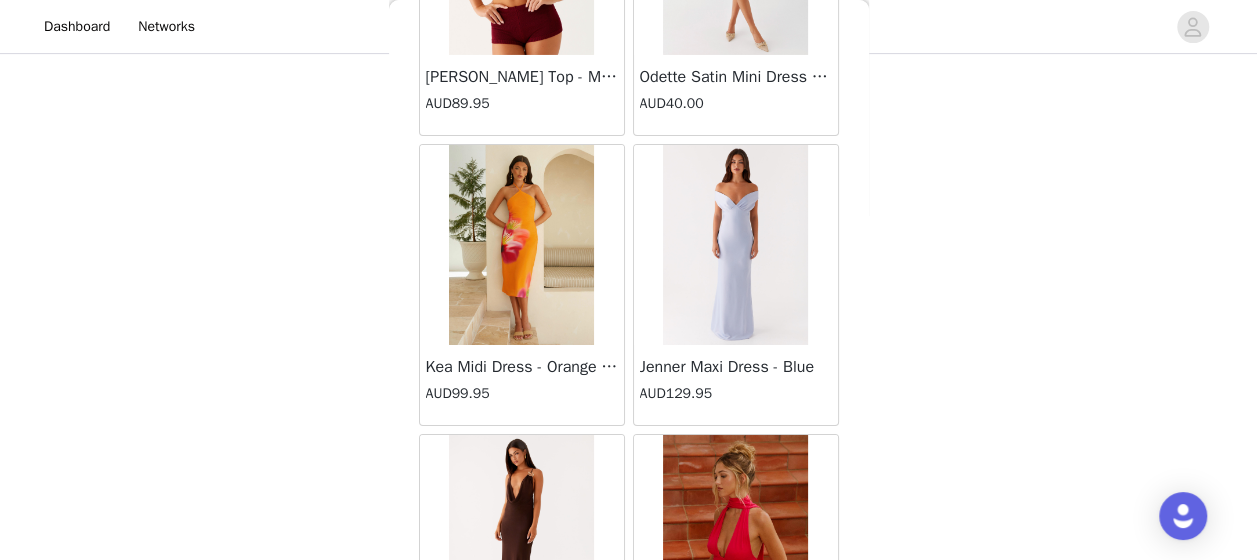 scroll, scrollTop: 86400, scrollLeft: 0, axis: vertical 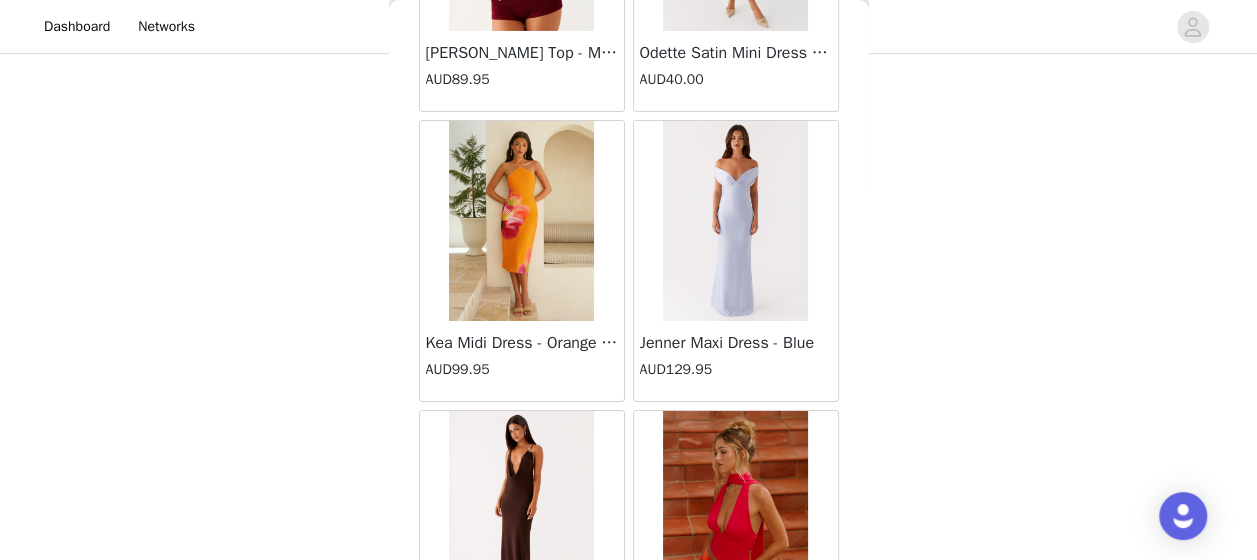 click on "Load More" at bounding box center (629, 726) 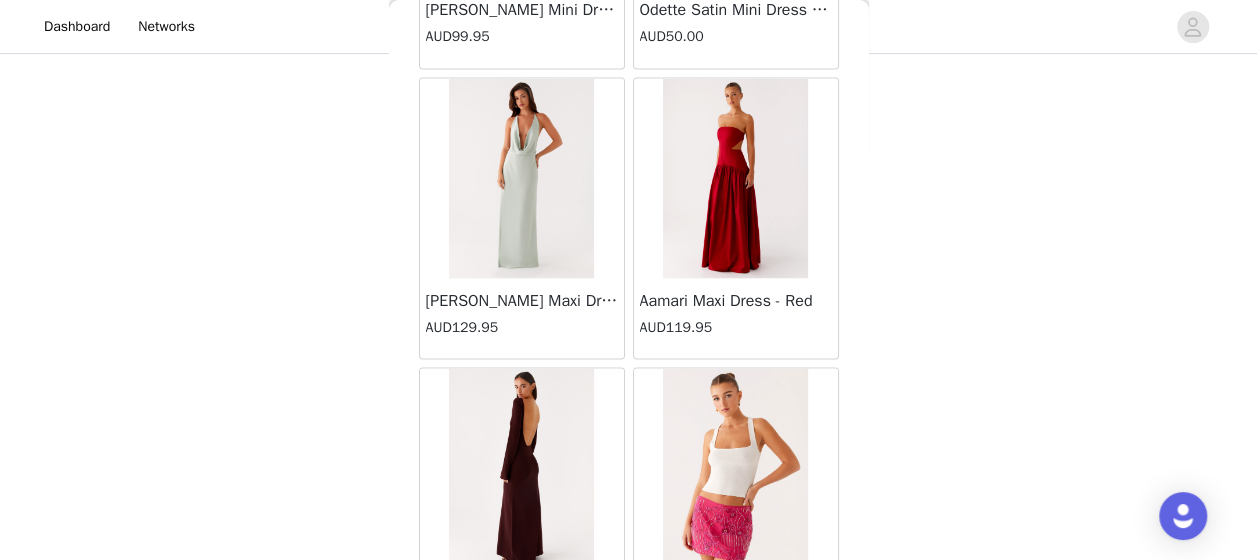 scroll, scrollTop: 88500, scrollLeft: 0, axis: vertical 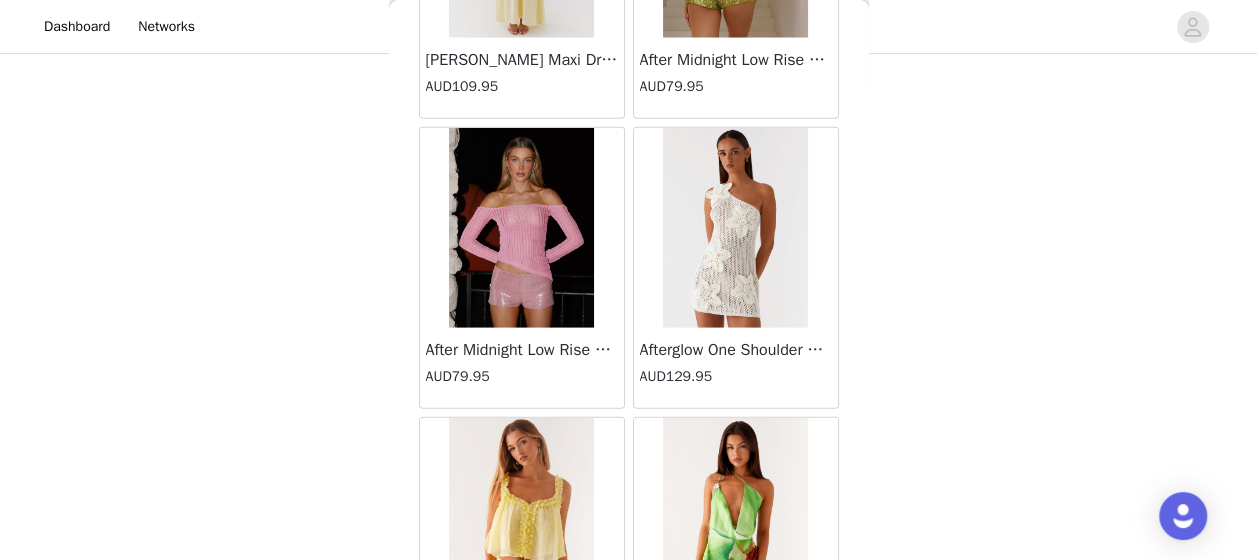 click on "Load More" at bounding box center (629, 733) 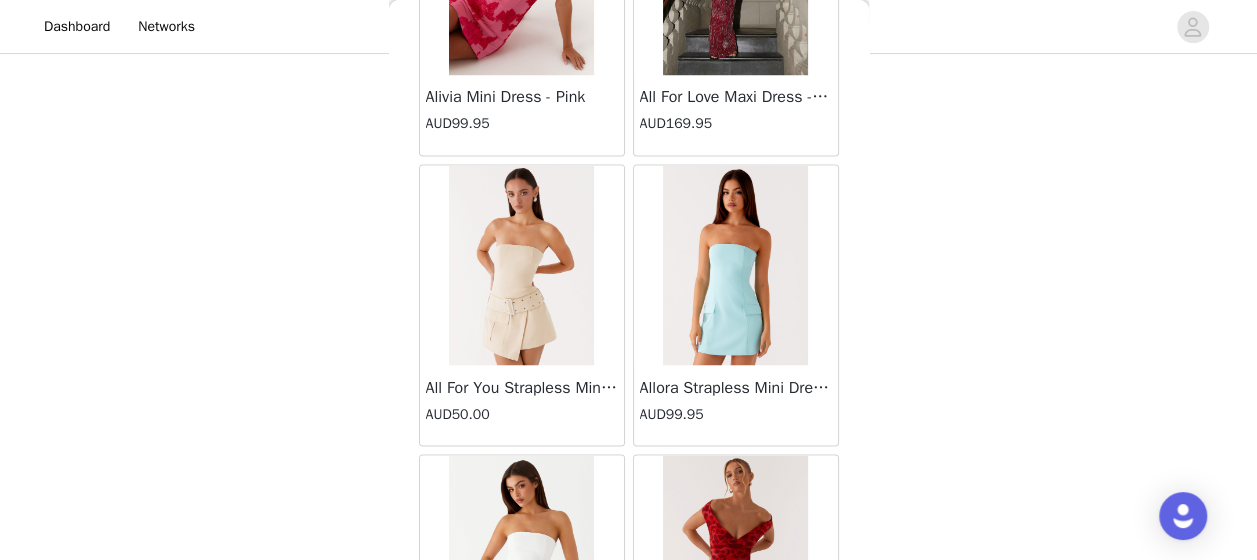 scroll, scrollTop: 92186, scrollLeft: 0, axis: vertical 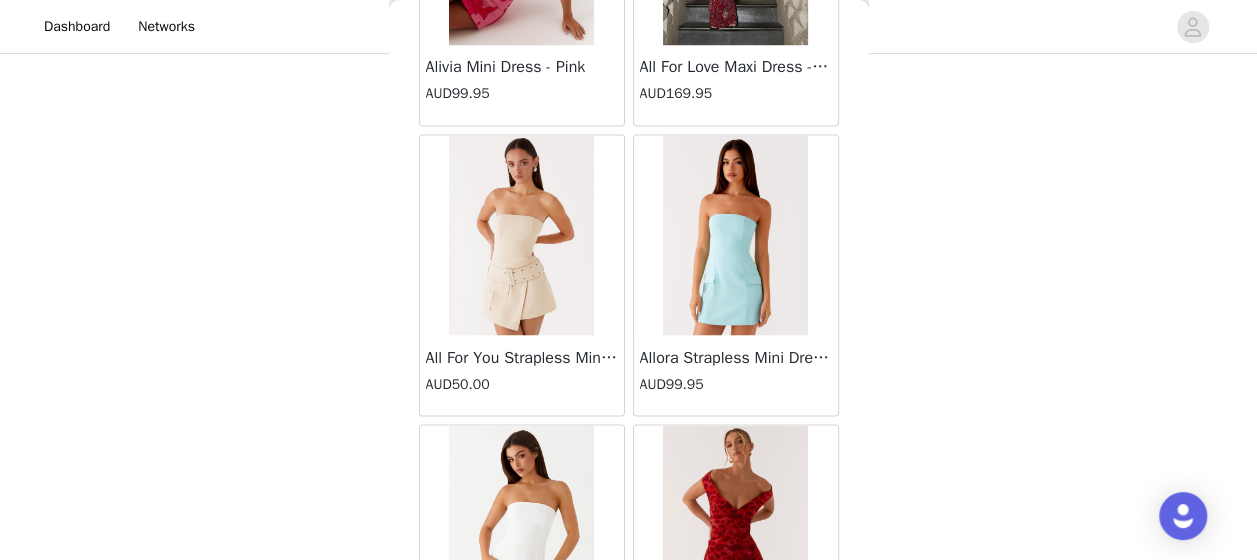 click on "Load More" at bounding box center [629, 740] 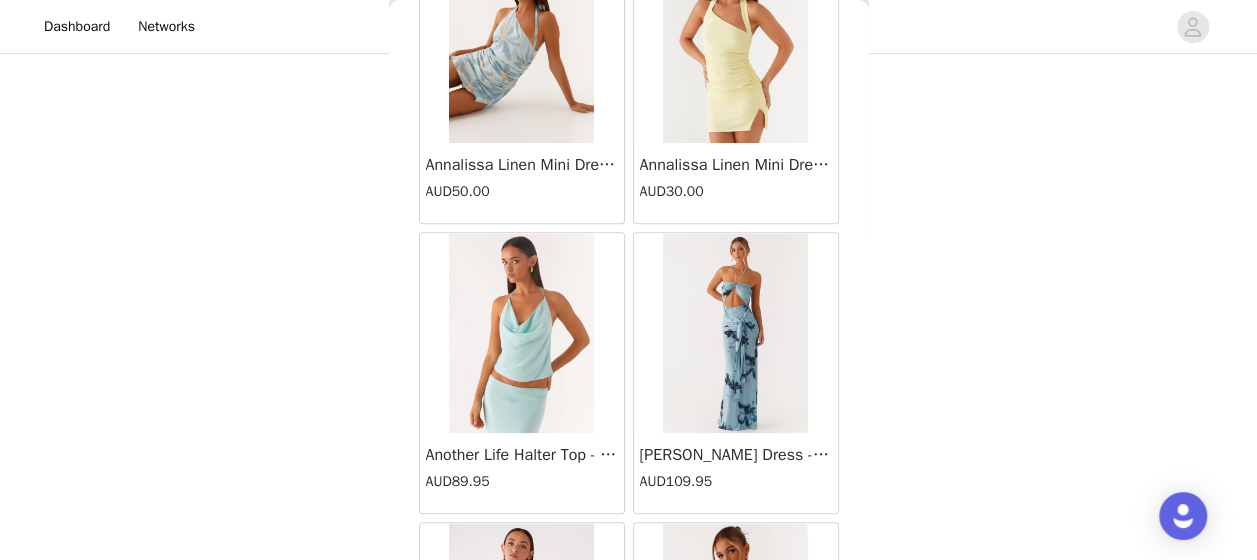 scroll, scrollTop: 95080, scrollLeft: 0, axis: vertical 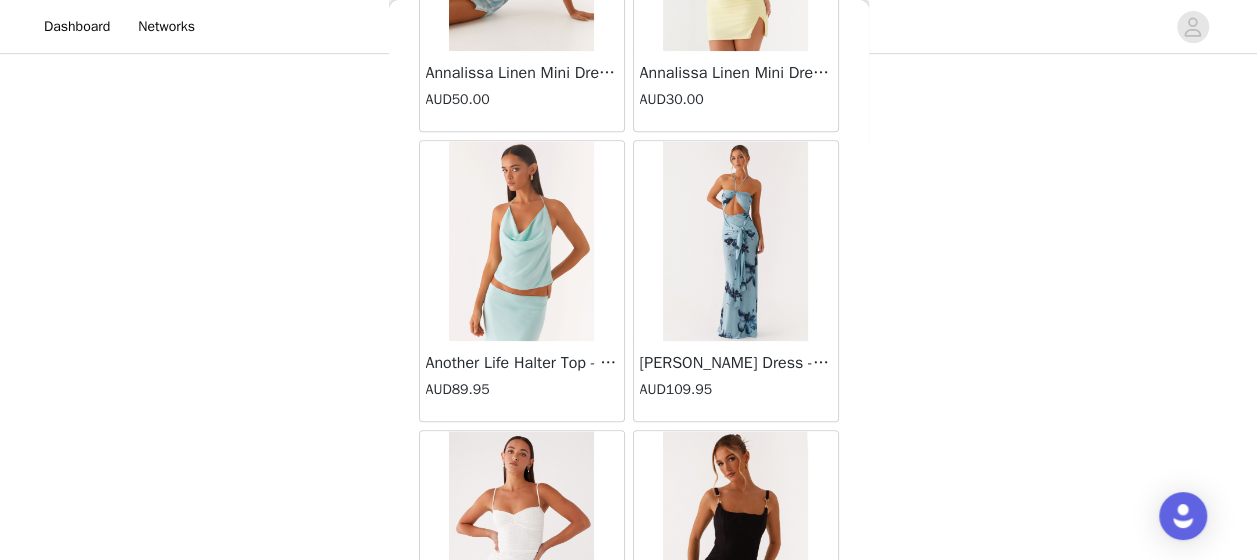 click on "Load More" at bounding box center (629, 746) 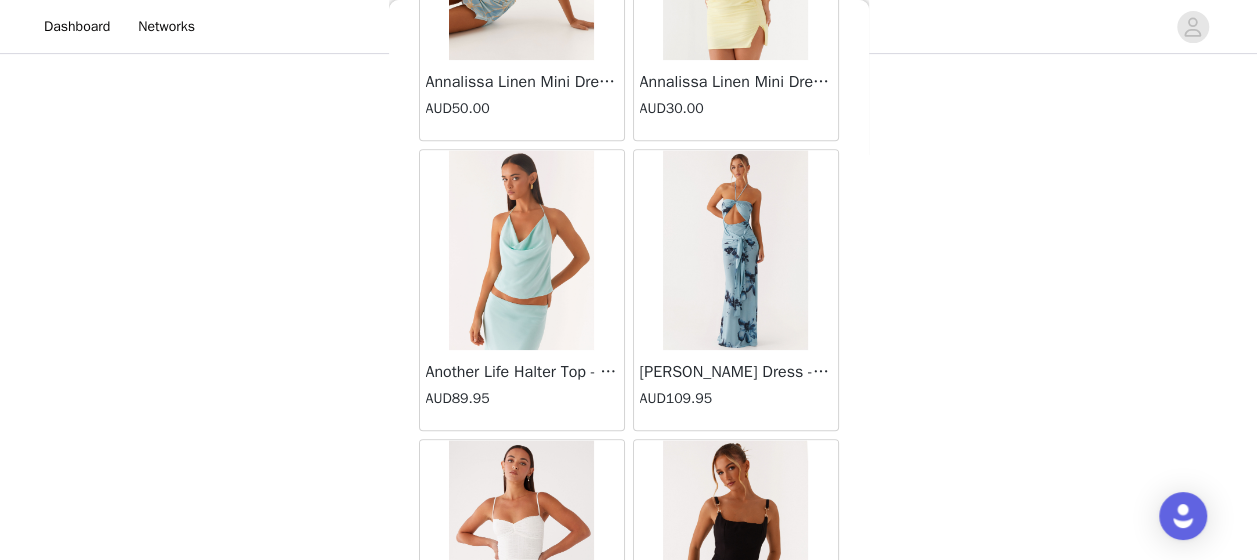 scroll, scrollTop: 95080, scrollLeft: 0, axis: vertical 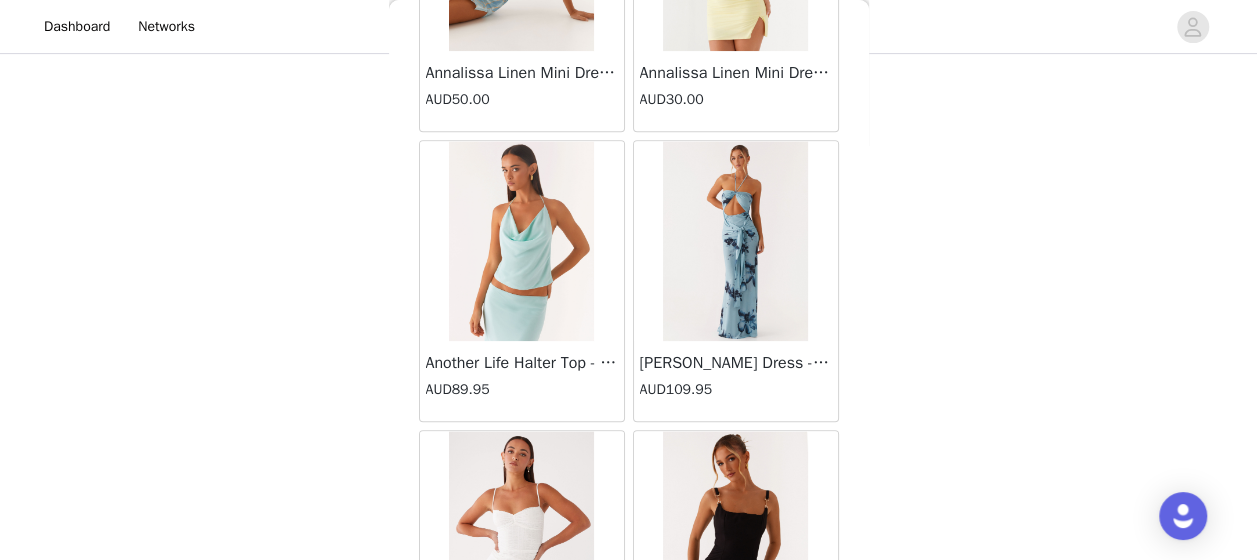 click on "Load More" at bounding box center (629, 746) 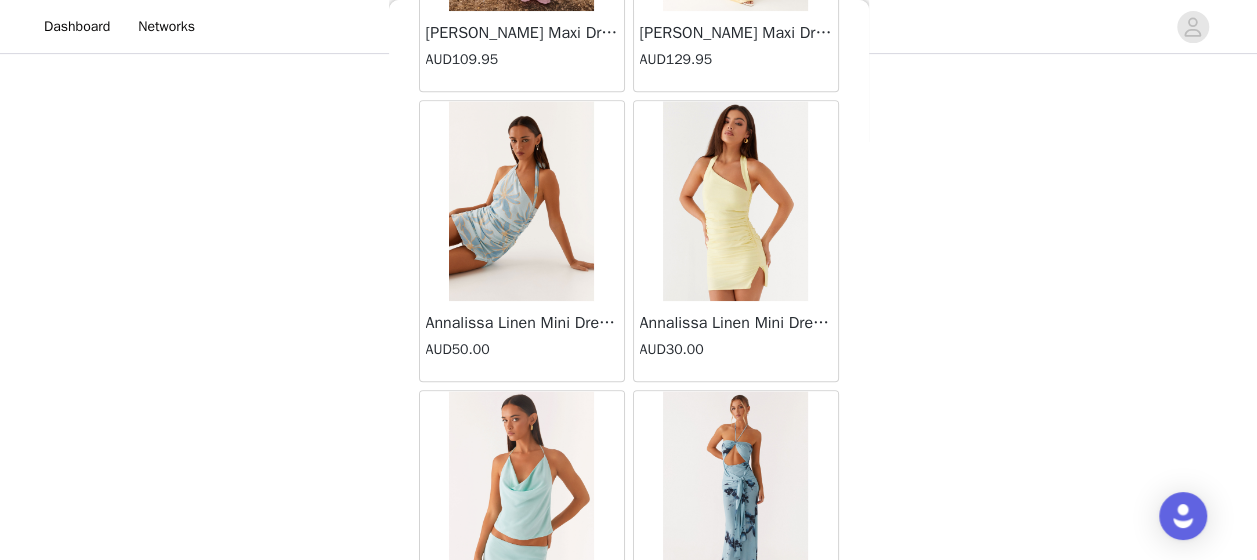 scroll, scrollTop: 95080, scrollLeft: 0, axis: vertical 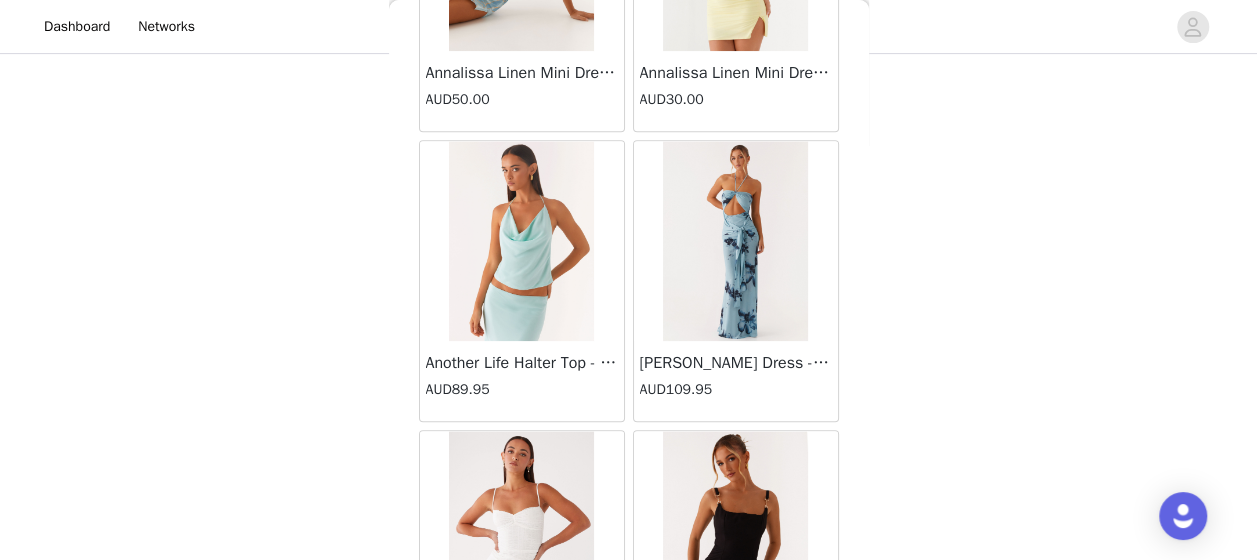 click on "Load More" at bounding box center [629, 746] 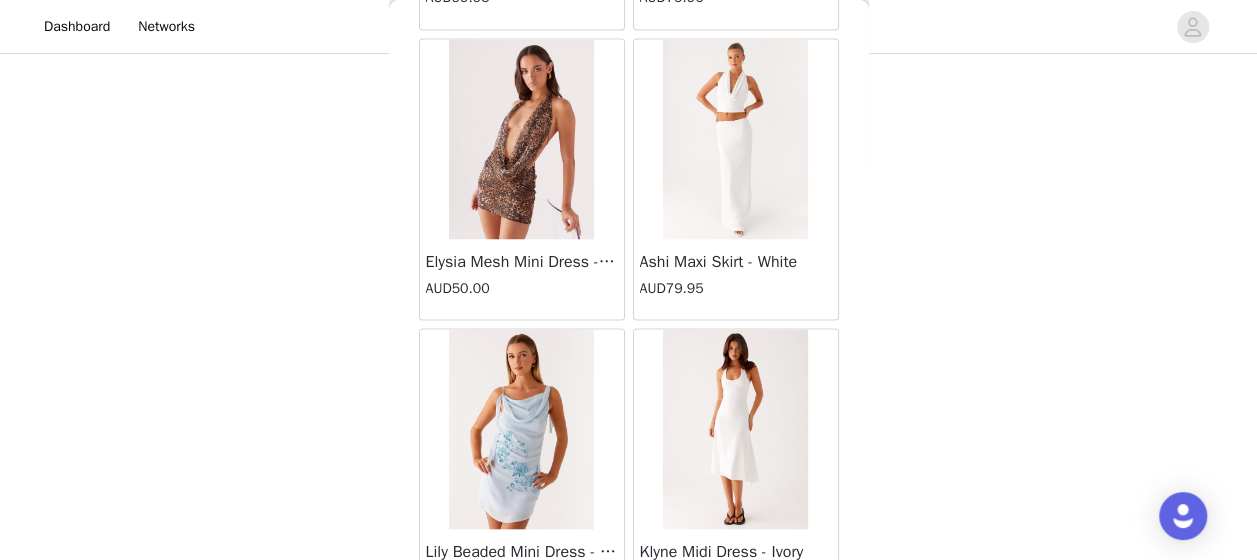 scroll, scrollTop: 69680, scrollLeft: 0, axis: vertical 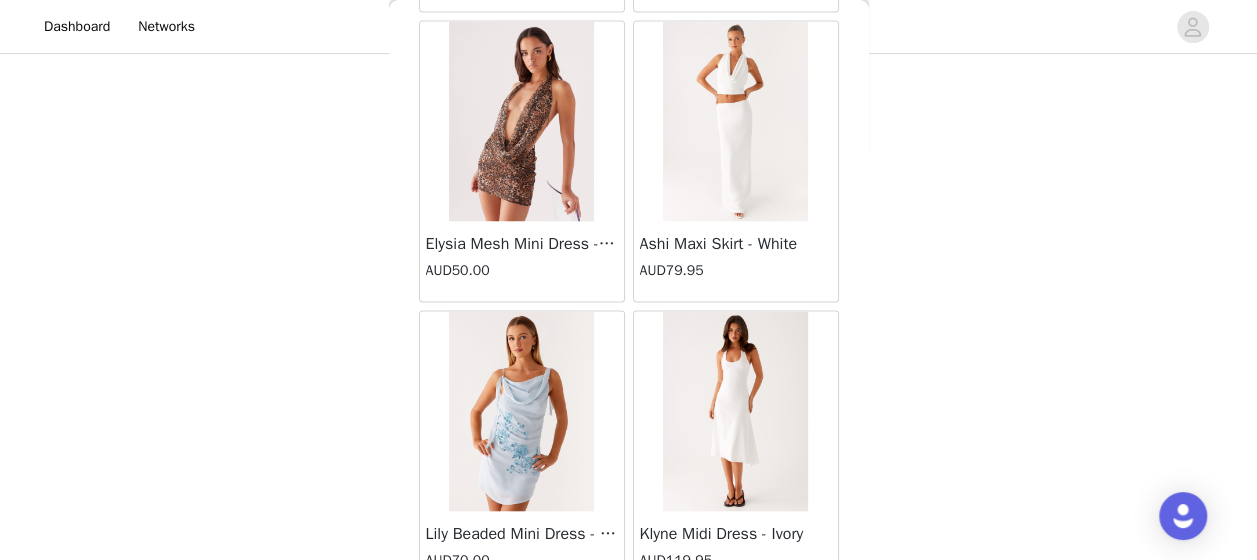 click at bounding box center [735, 411] 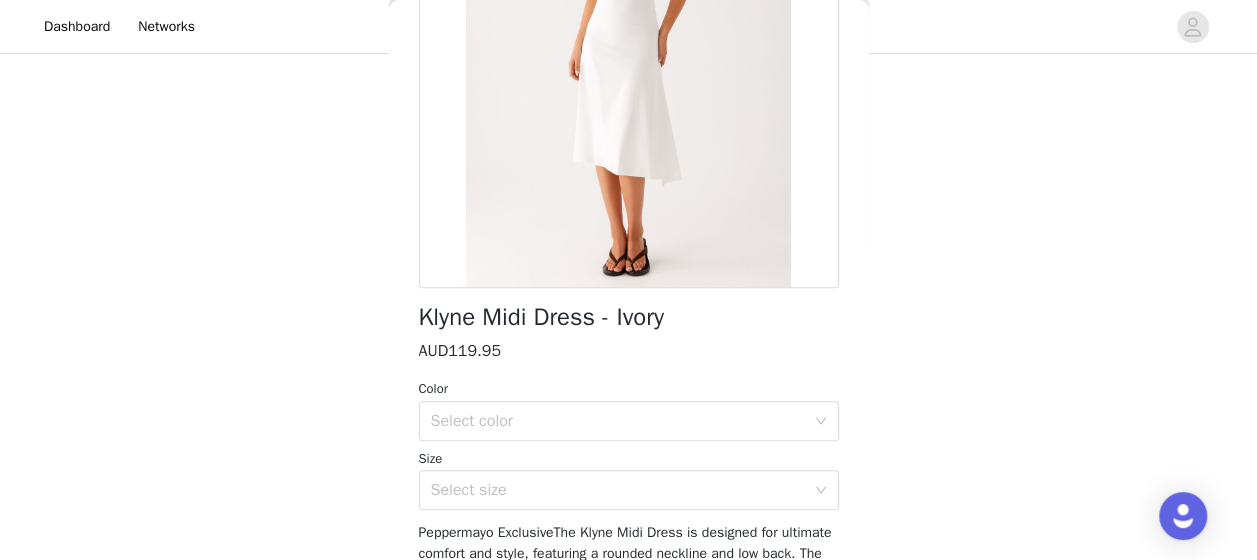 scroll, scrollTop: 300, scrollLeft: 0, axis: vertical 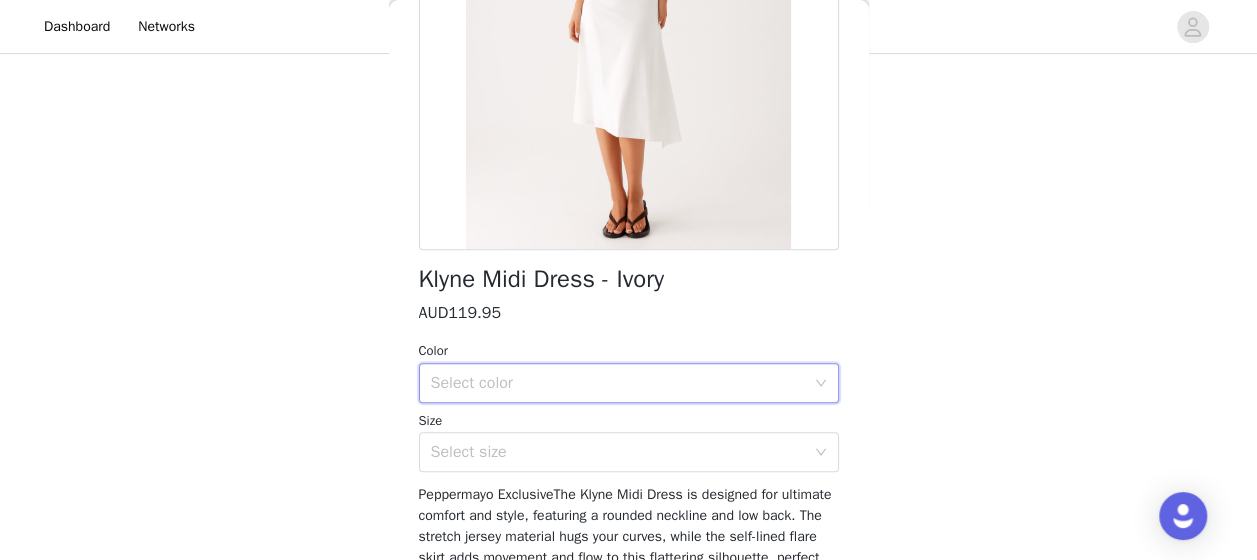 click on "Select color" at bounding box center (622, 383) 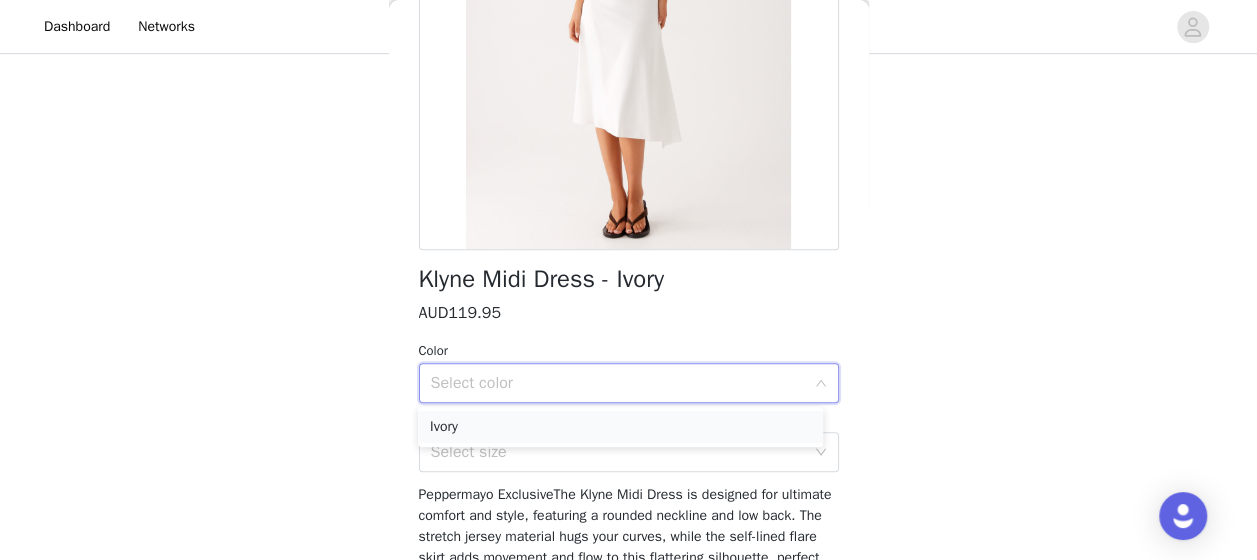 click on "Ivory" at bounding box center (620, 427) 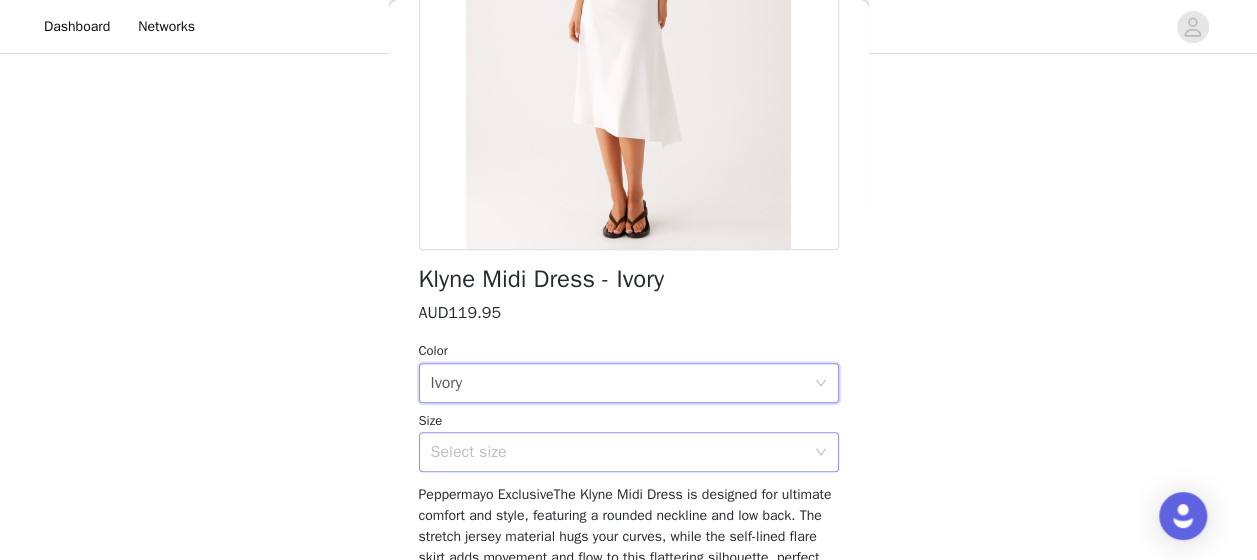 click on "Select size" at bounding box center [618, 452] 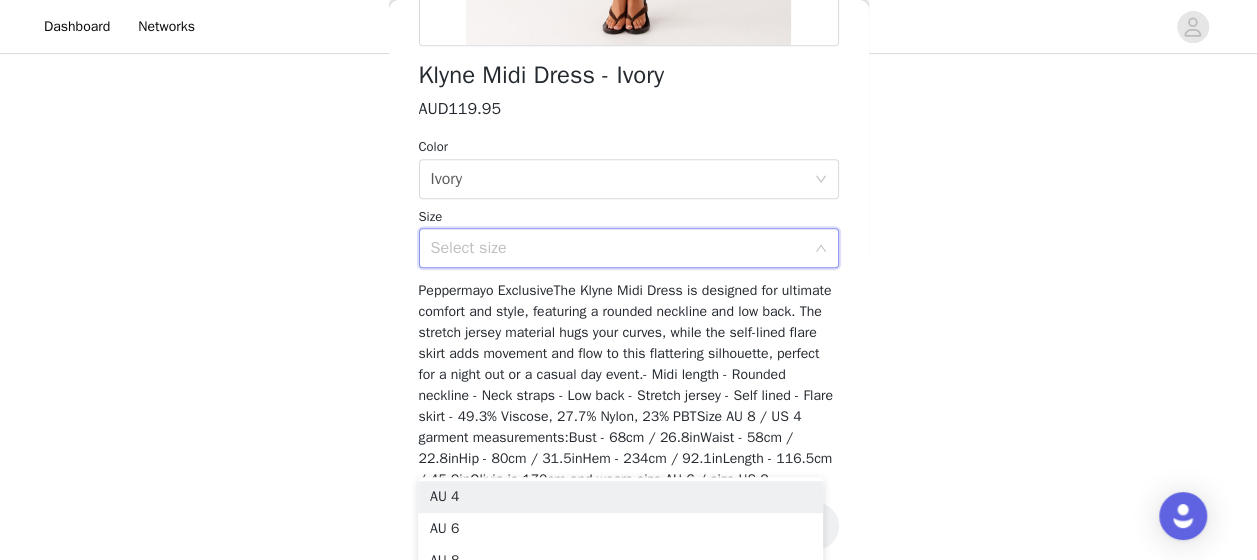 scroll, scrollTop: 539, scrollLeft: 0, axis: vertical 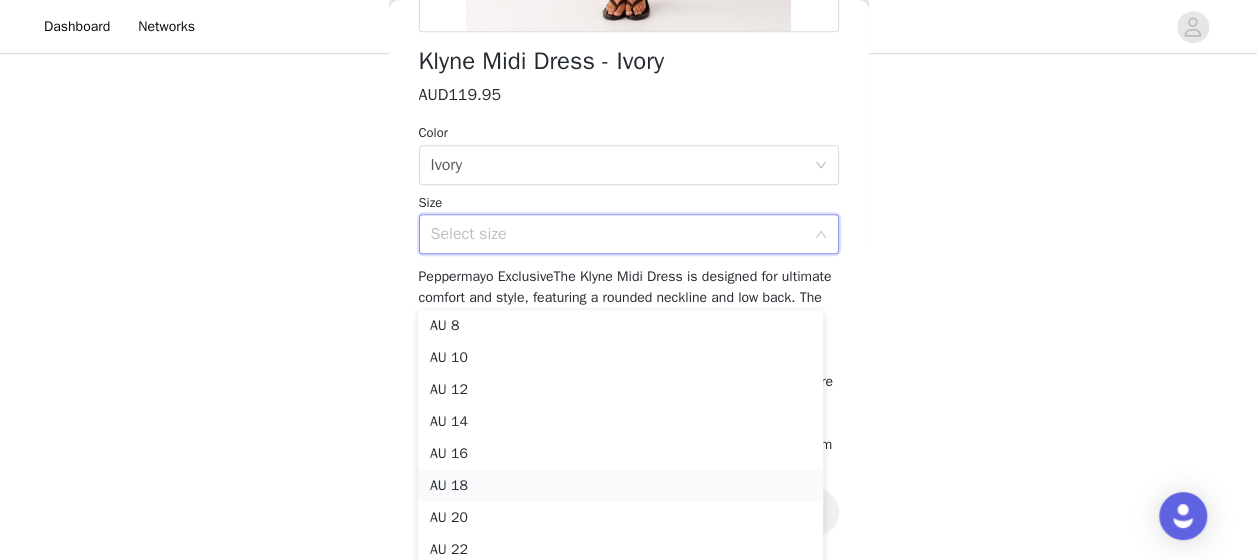 click on "AU 18" at bounding box center (620, 486) 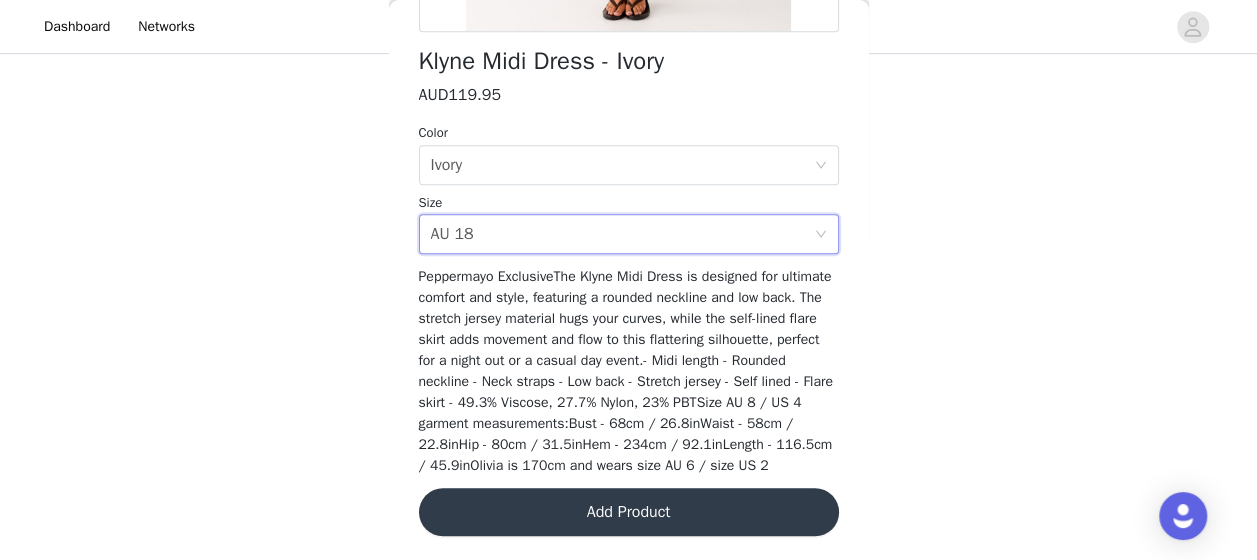 scroll, scrollTop: 352, scrollLeft: 0, axis: vertical 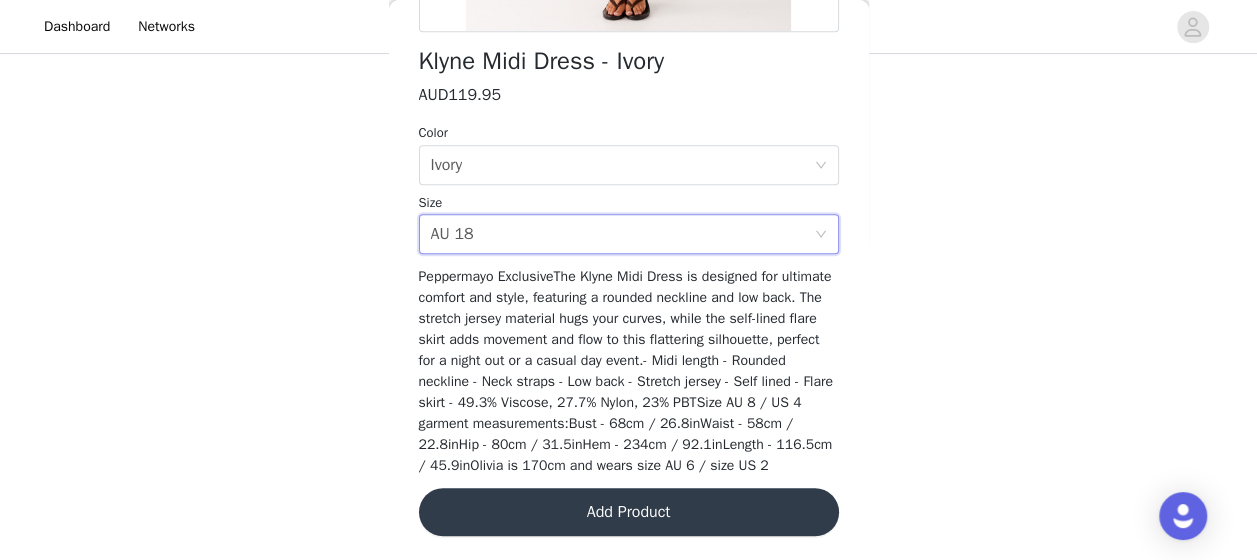 click on "Add Product" at bounding box center [629, 512] 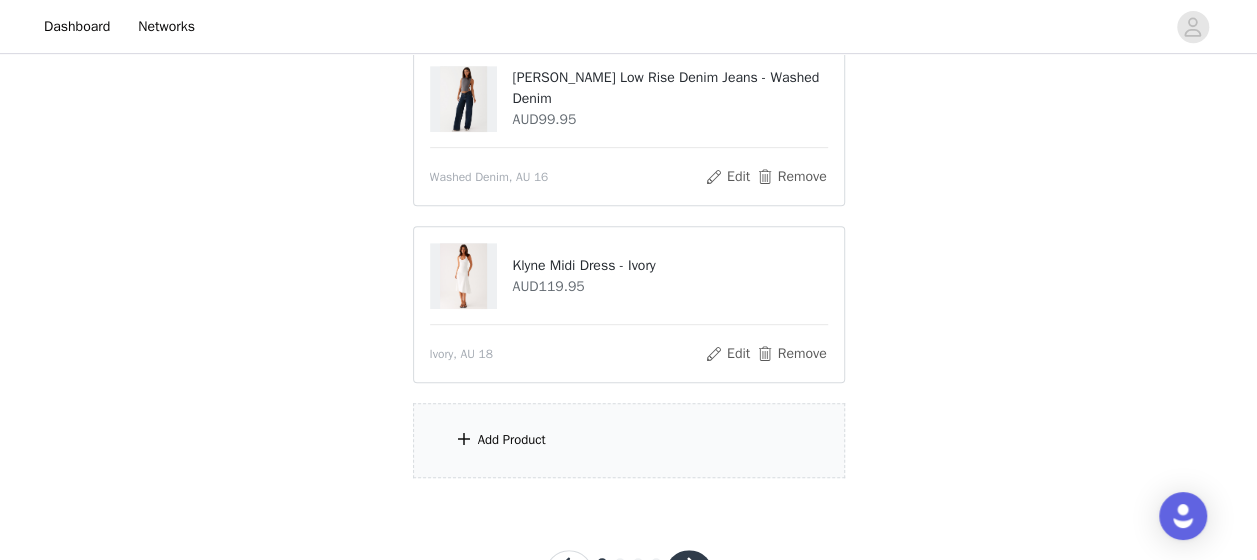 scroll, scrollTop: 452, scrollLeft: 0, axis: vertical 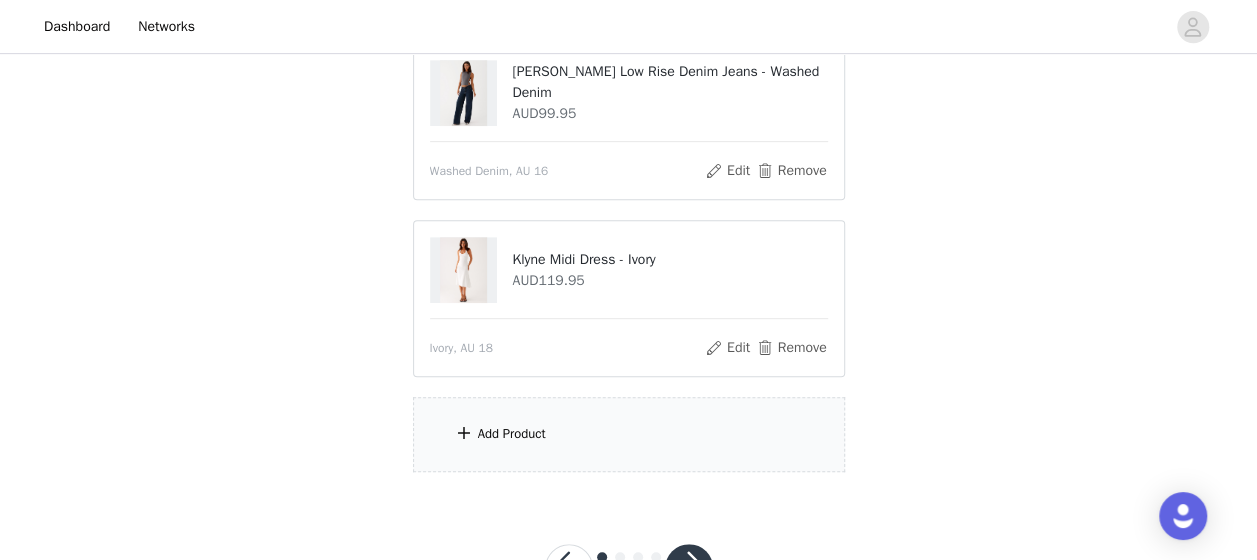 click on "Add Product" at bounding box center [629, 434] 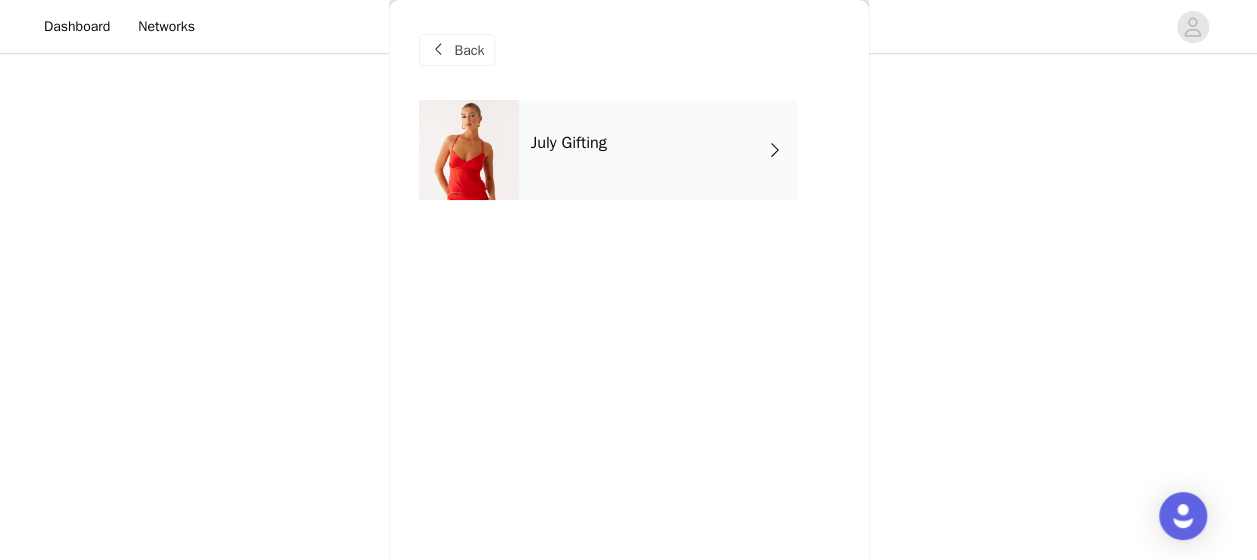 click on "July Gifting" at bounding box center (658, 150) 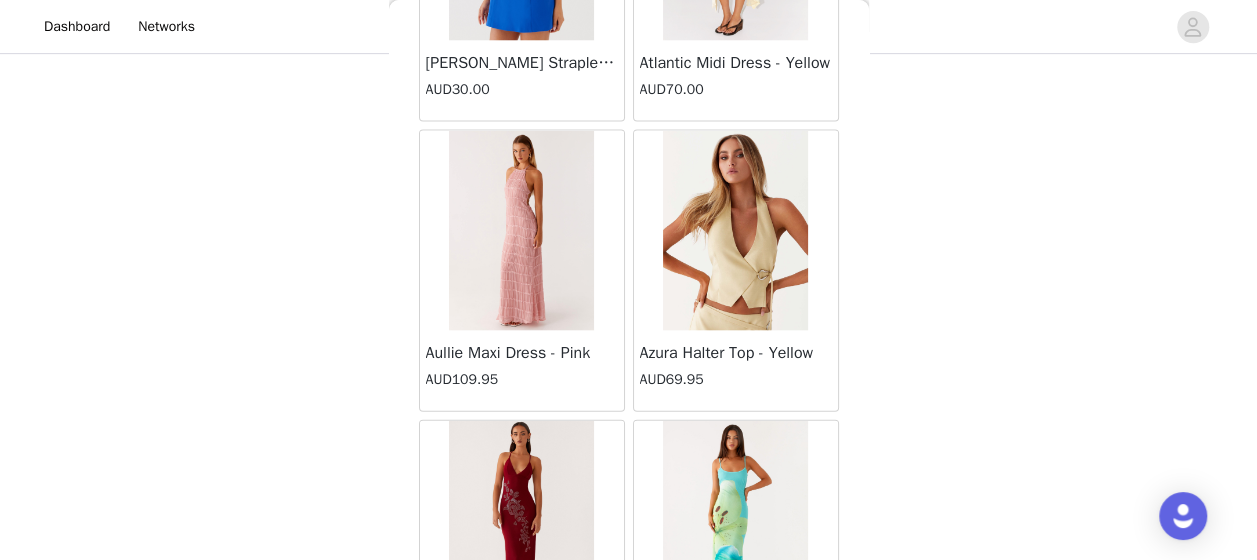 scroll, scrollTop: 2493, scrollLeft: 0, axis: vertical 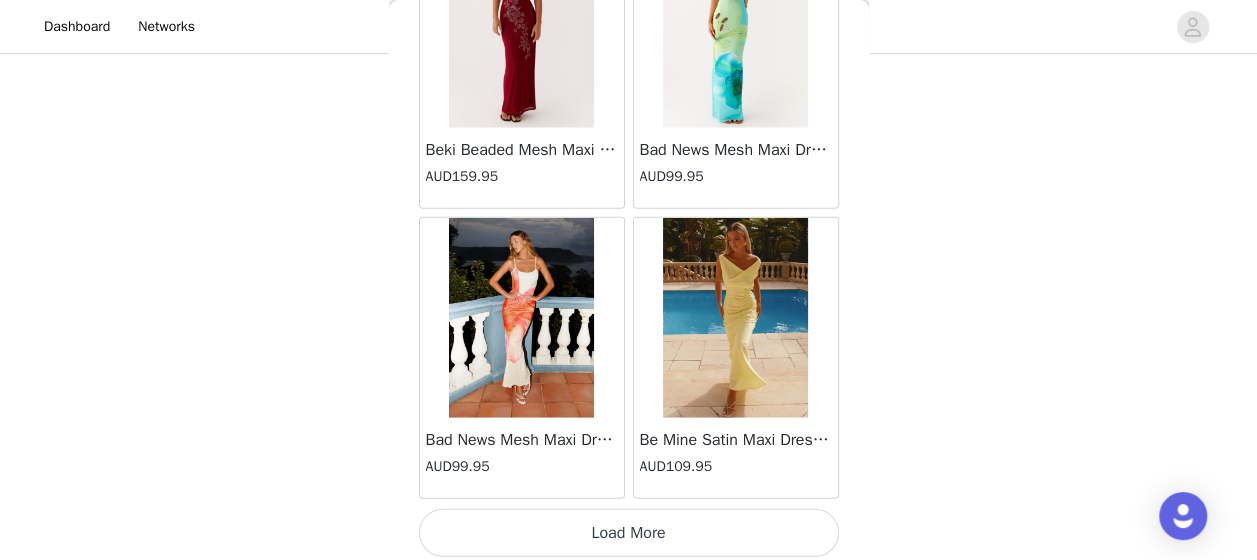 click on "Load More" at bounding box center (629, 533) 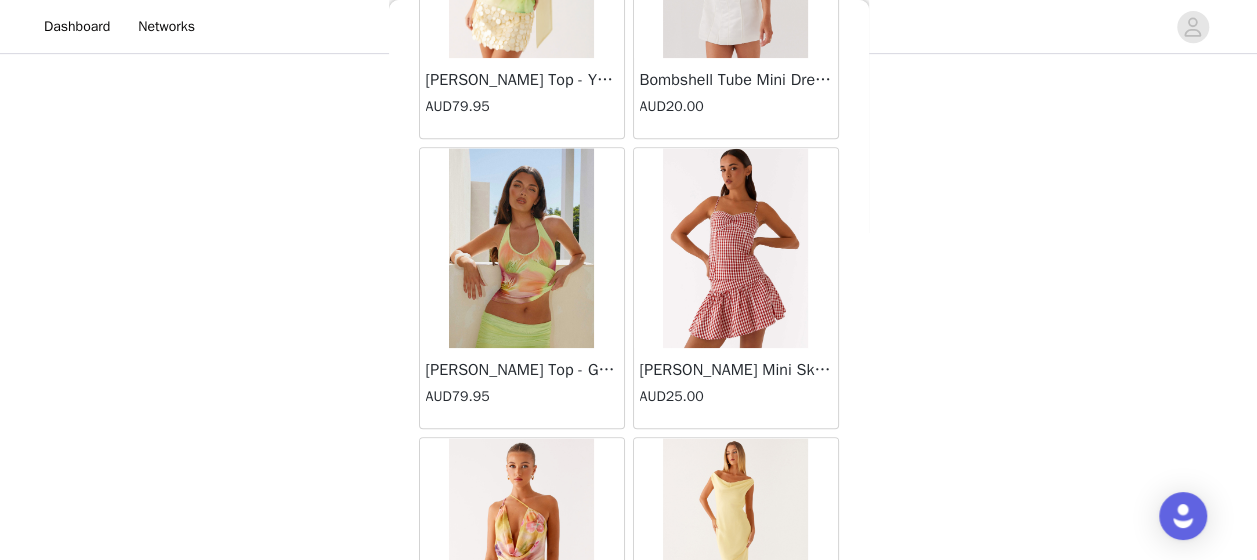 scroll, scrollTop: 5386, scrollLeft: 0, axis: vertical 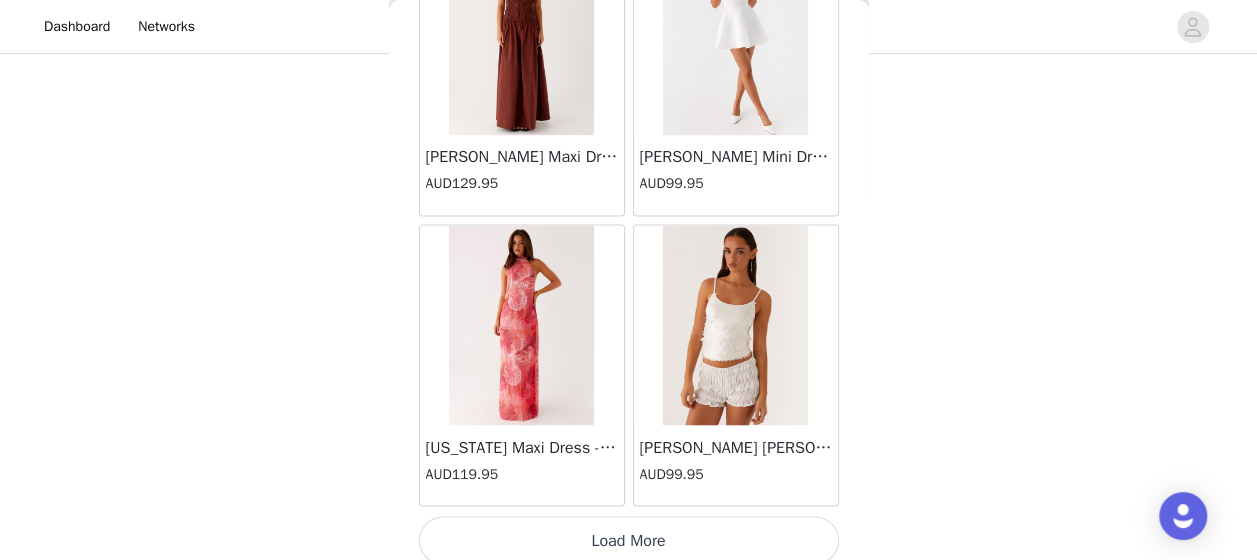 click on "Load More" at bounding box center [629, 540] 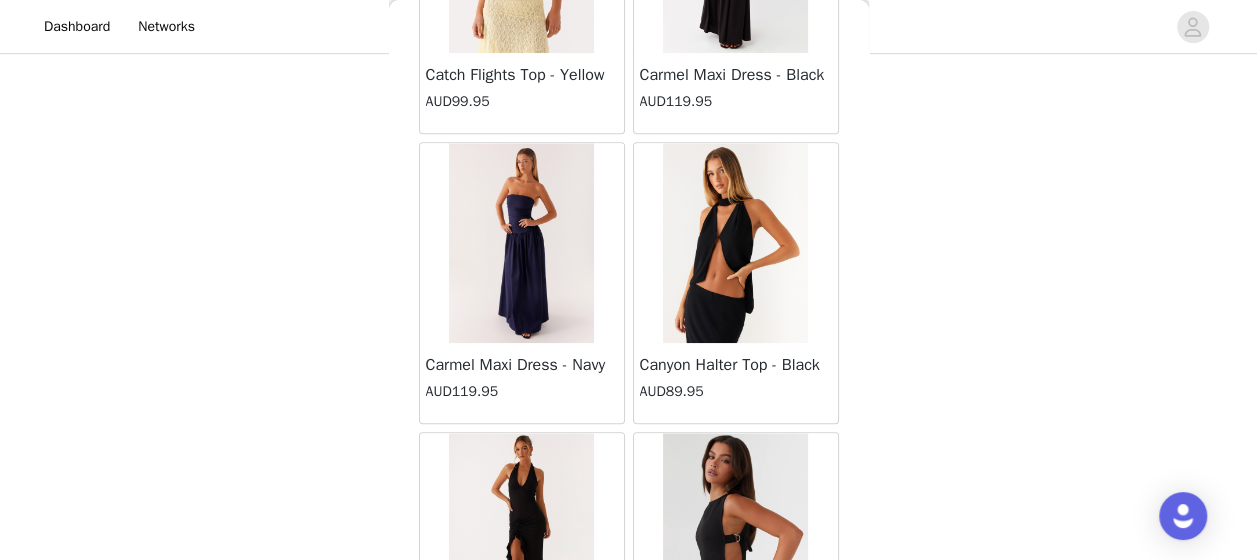 scroll, scrollTop: 8280, scrollLeft: 0, axis: vertical 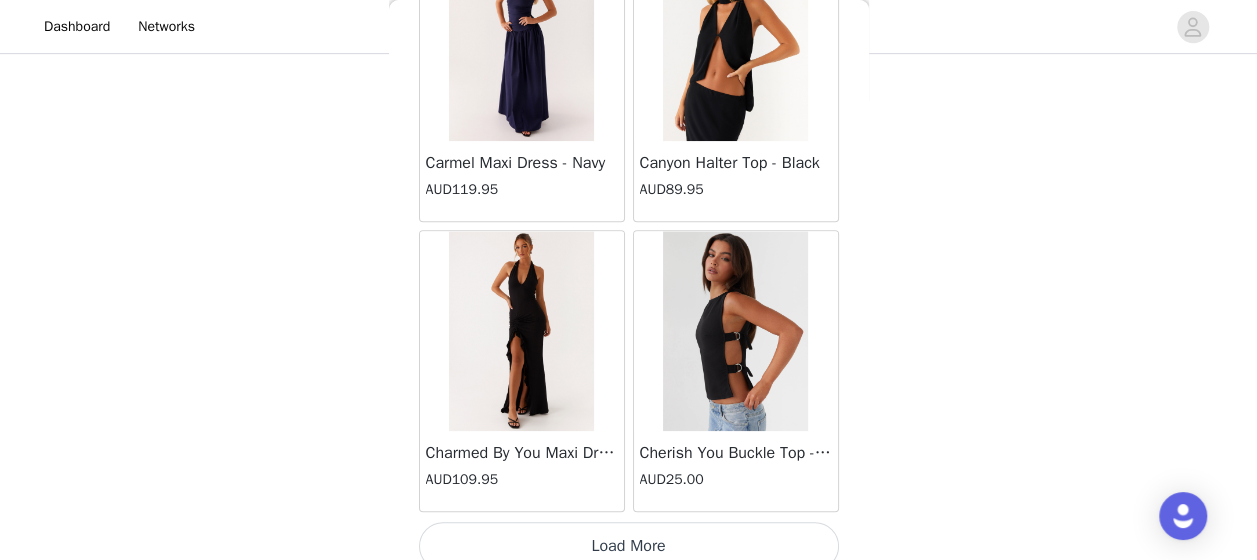 click on "Load More" at bounding box center (629, 546) 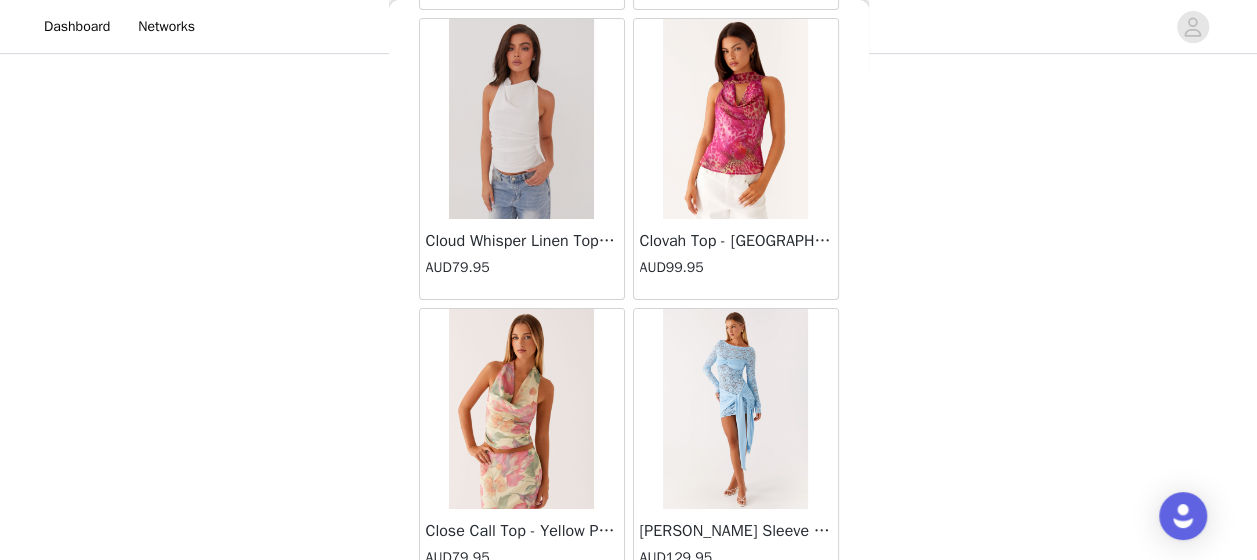 scroll, scrollTop: 11173, scrollLeft: 0, axis: vertical 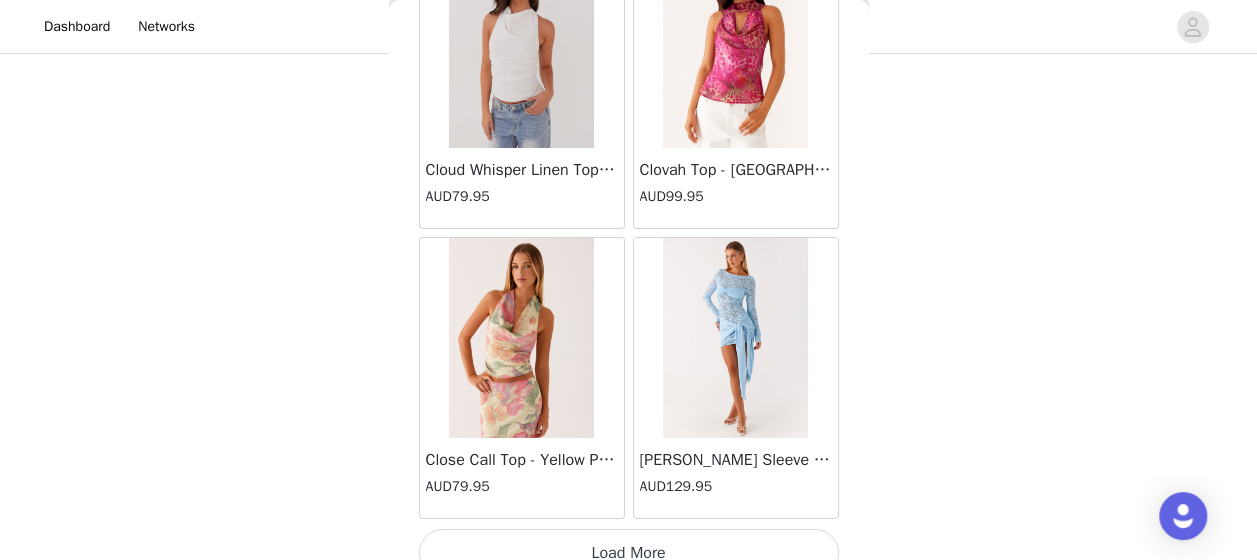 click on "Load More" at bounding box center (629, 553) 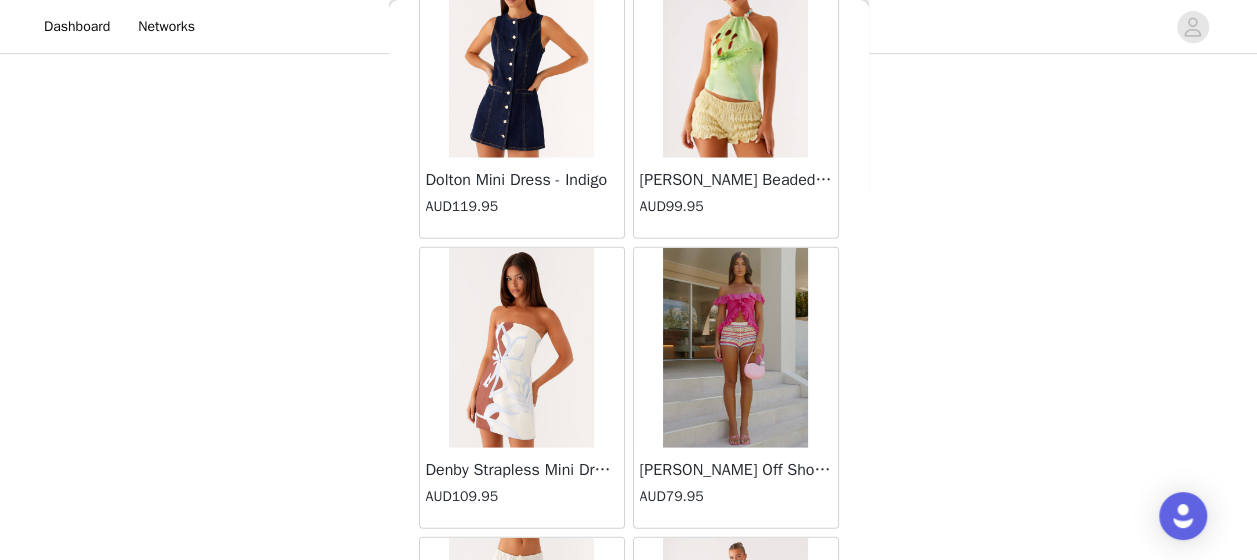 scroll, scrollTop: 14066, scrollLeft: 0, axis: vertical 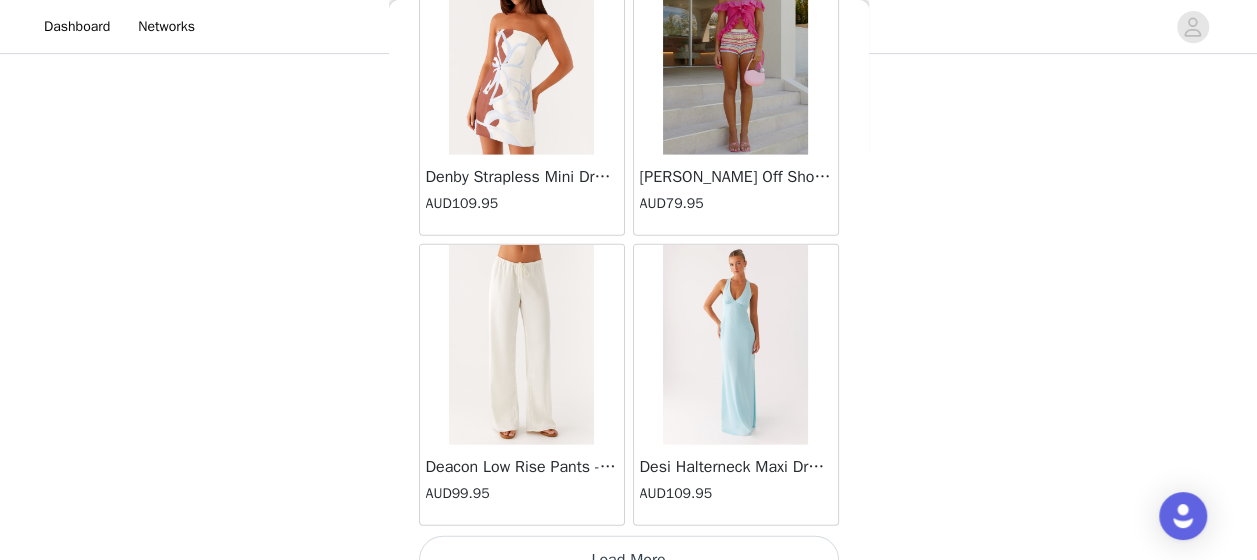 click on "Load More" at bounding box center (629, 560) 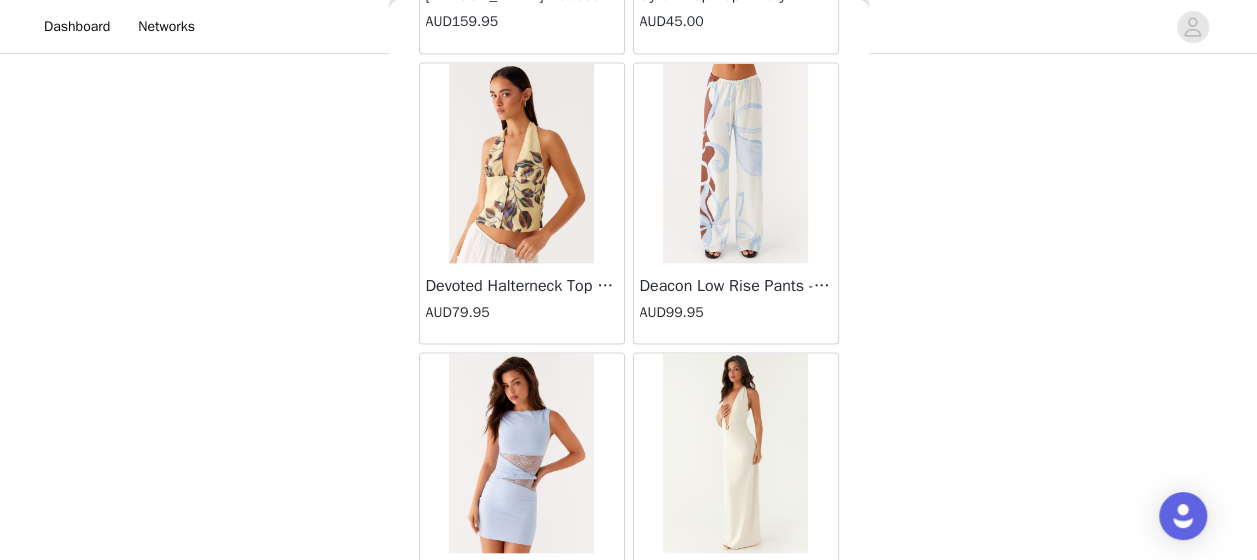 scroll, scrollTop: 16960, scrollLeft: 0, axis: vertical 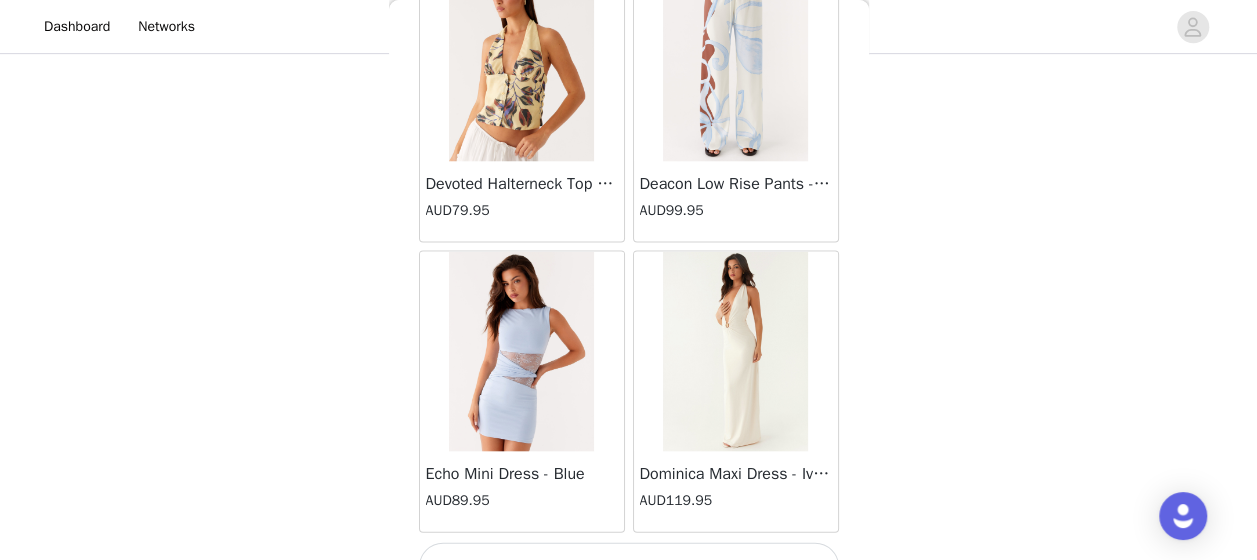 click on "Load More" at bounding box center [629, 566] 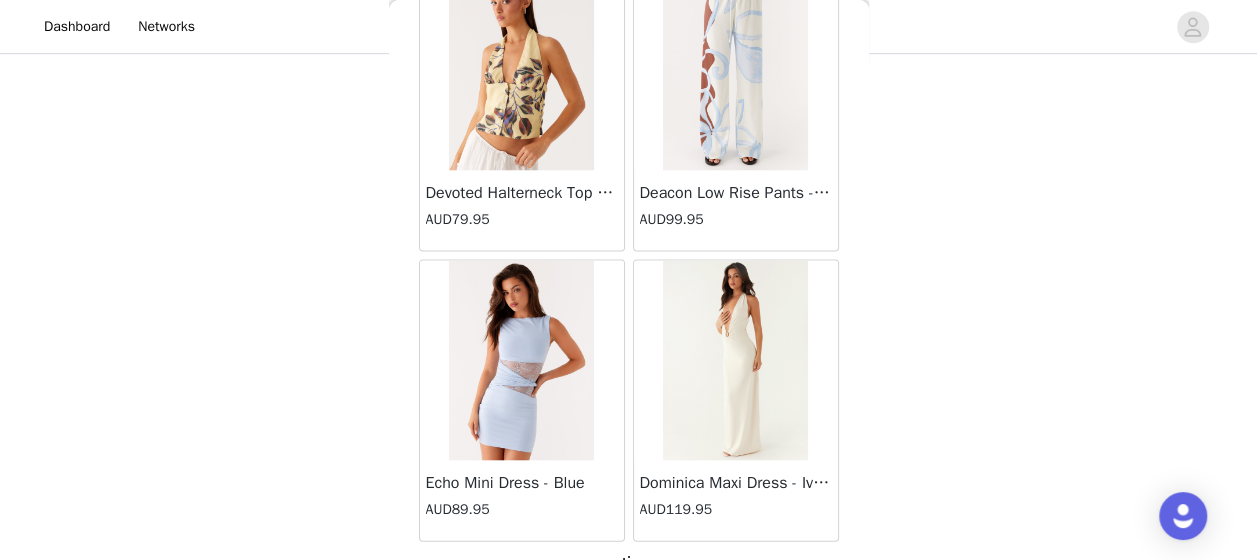 scroll, scrollTop: 529, scrollLeft: 0, axis: vertical 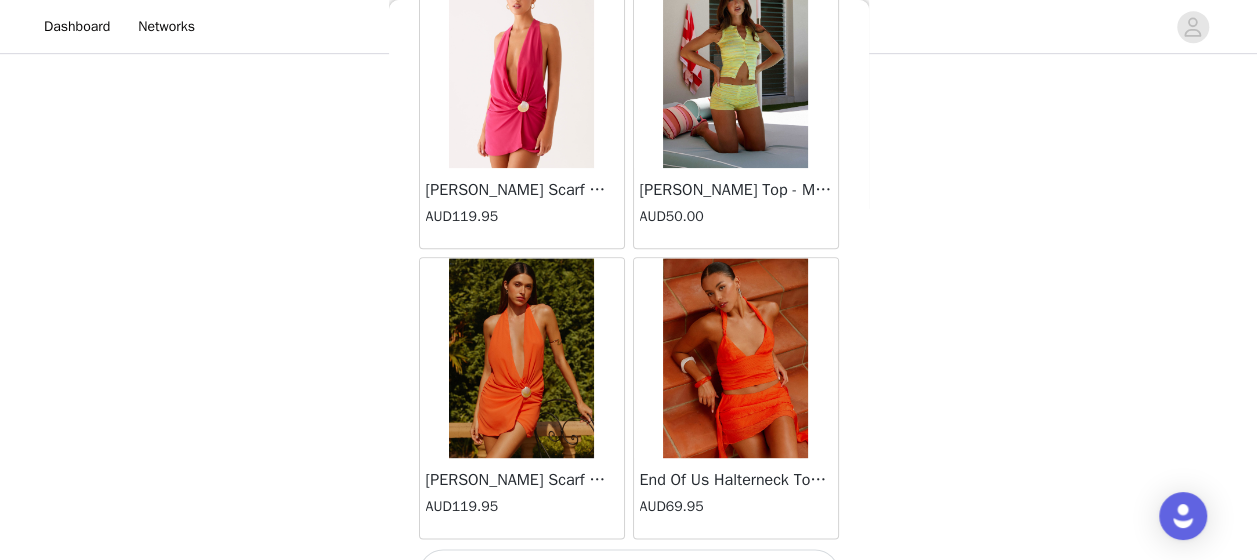 click on "Load More" at bounding box center (629, 573) 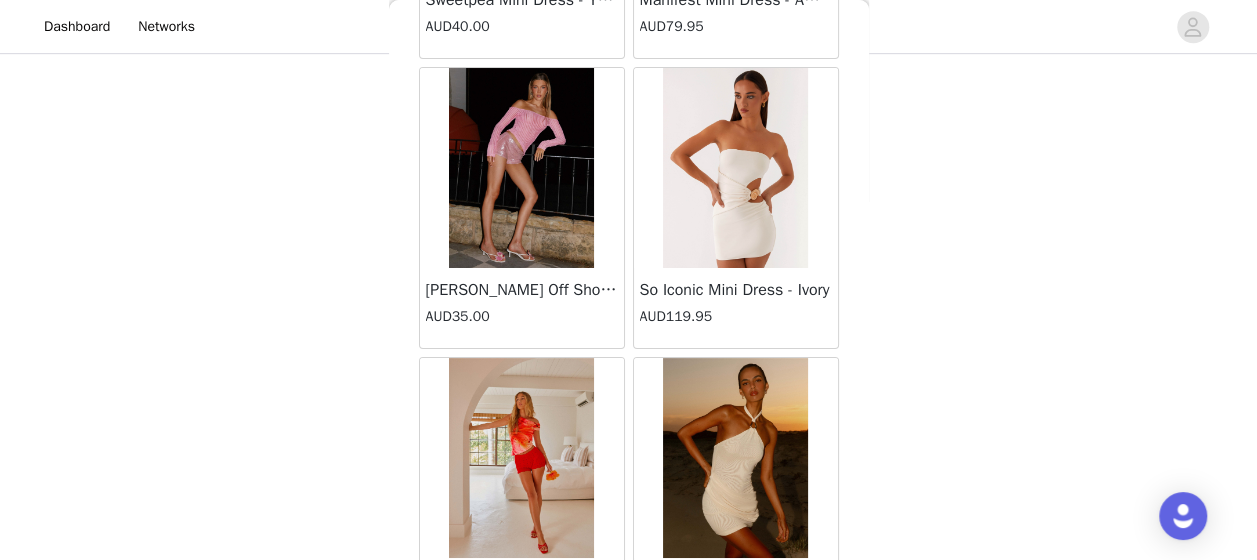 scroll, scrollTop: 22746, scrollLeft: 0, axis: vertical 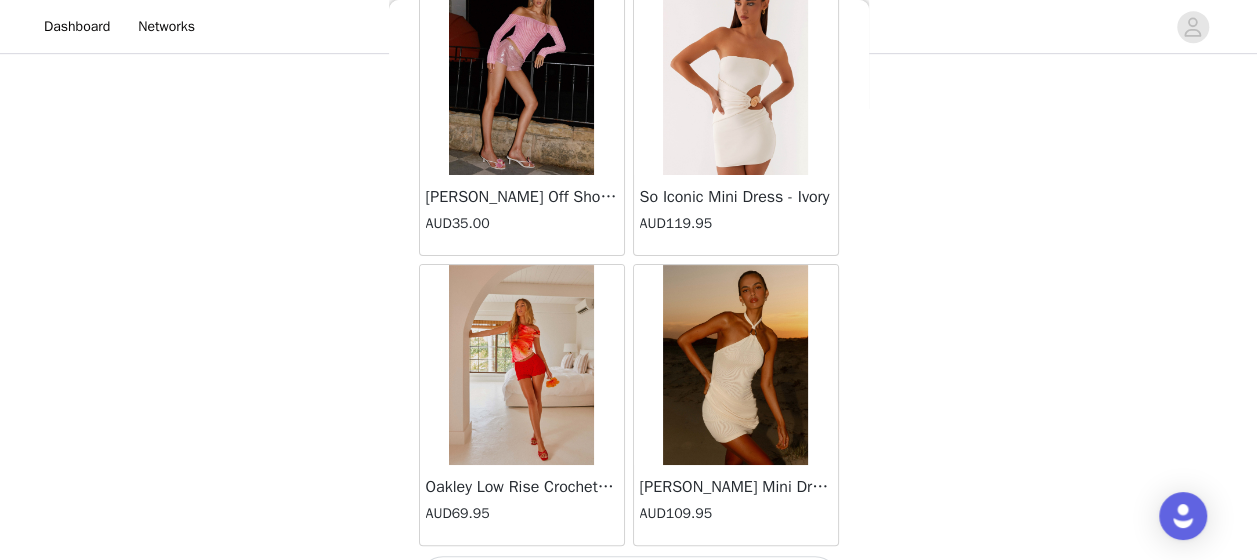 click on "Load More" at bounding box center (629, 580) 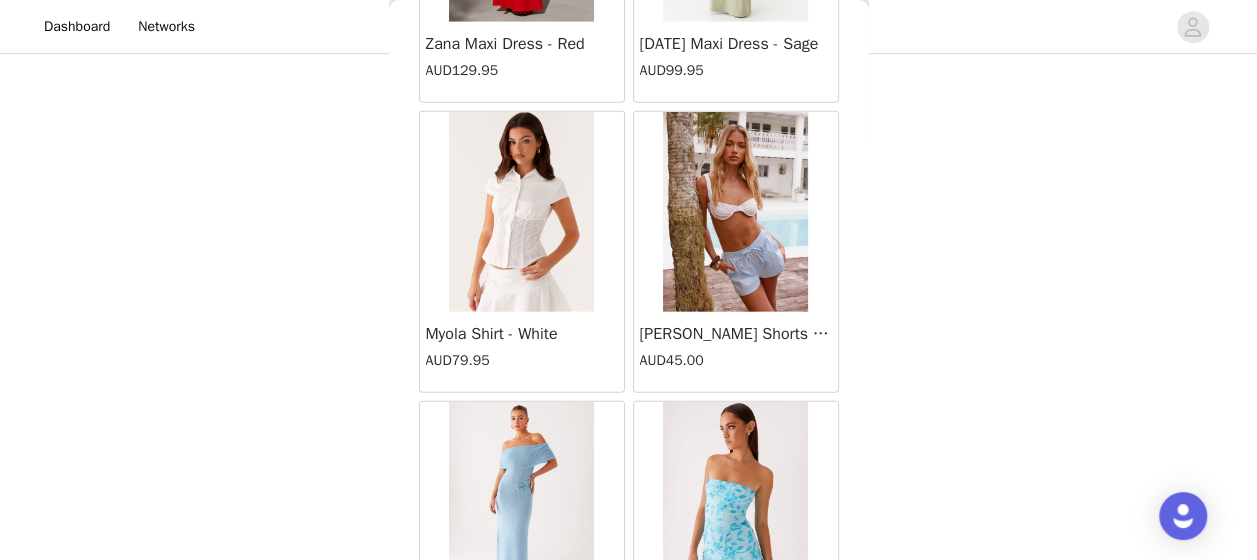 scroll, scrollTop: 25640, scrollLeft: 0, axis: vertical 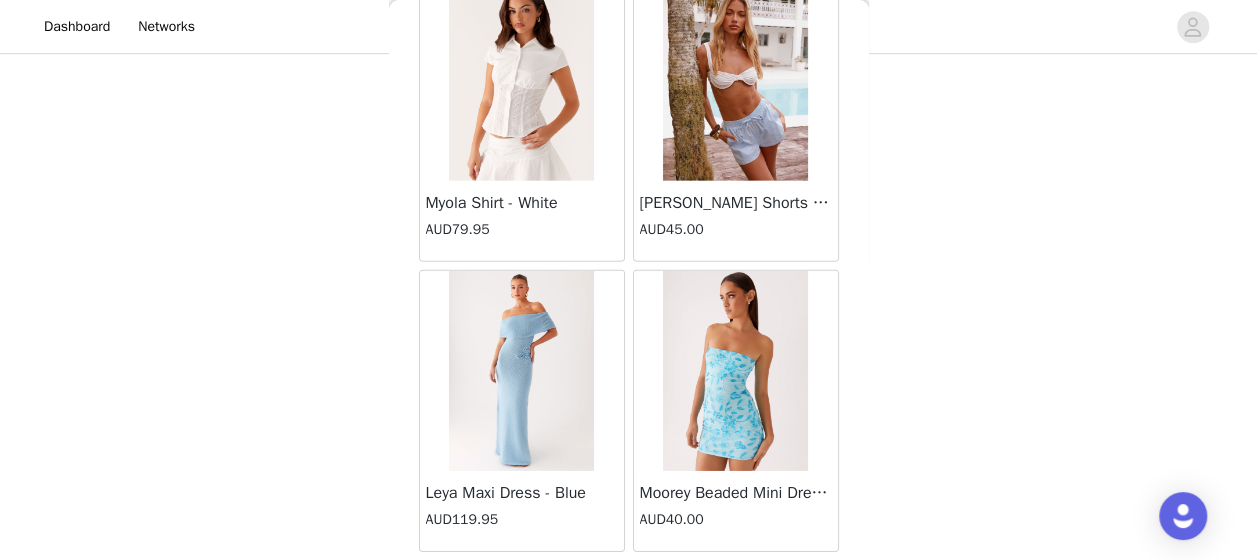 click on "Load More" at bounding box center (629, 586) 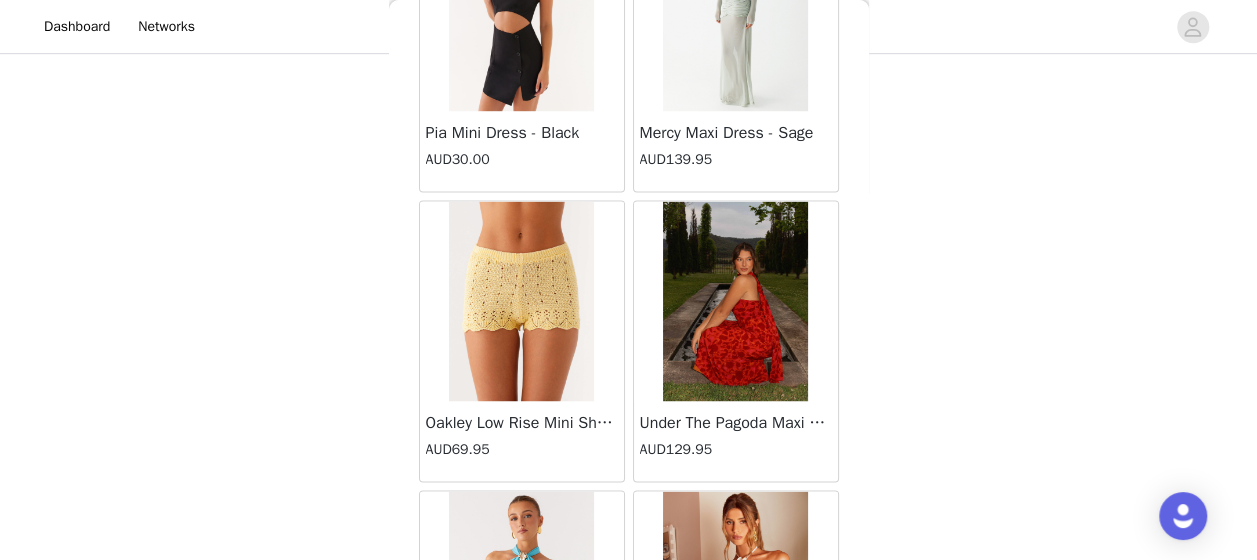 scroll, scrollTop: 27840, scrollLeft: 0, axis: vertical 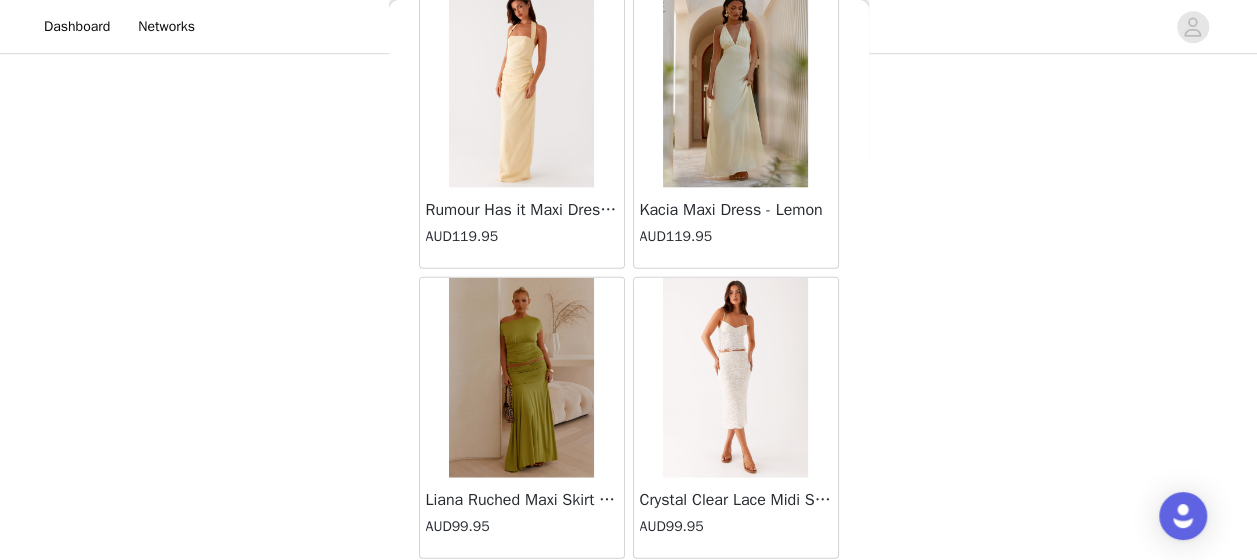 click on "Load More" at bounding box center (629, 593) 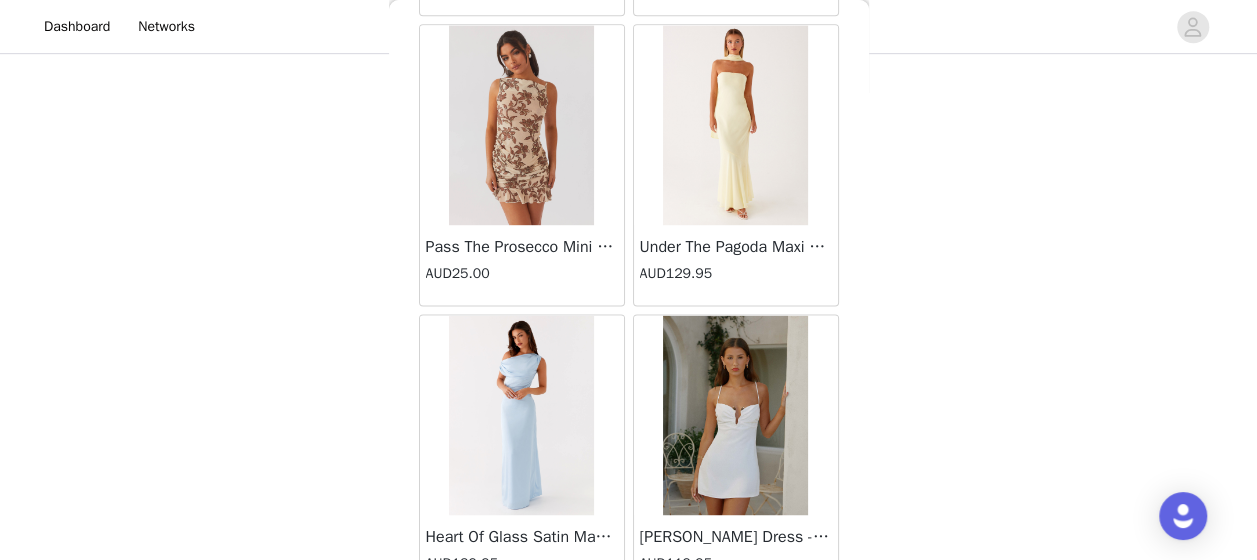 scroll, scrollTop: 31426, scrollLeft: 0, axis: vertical 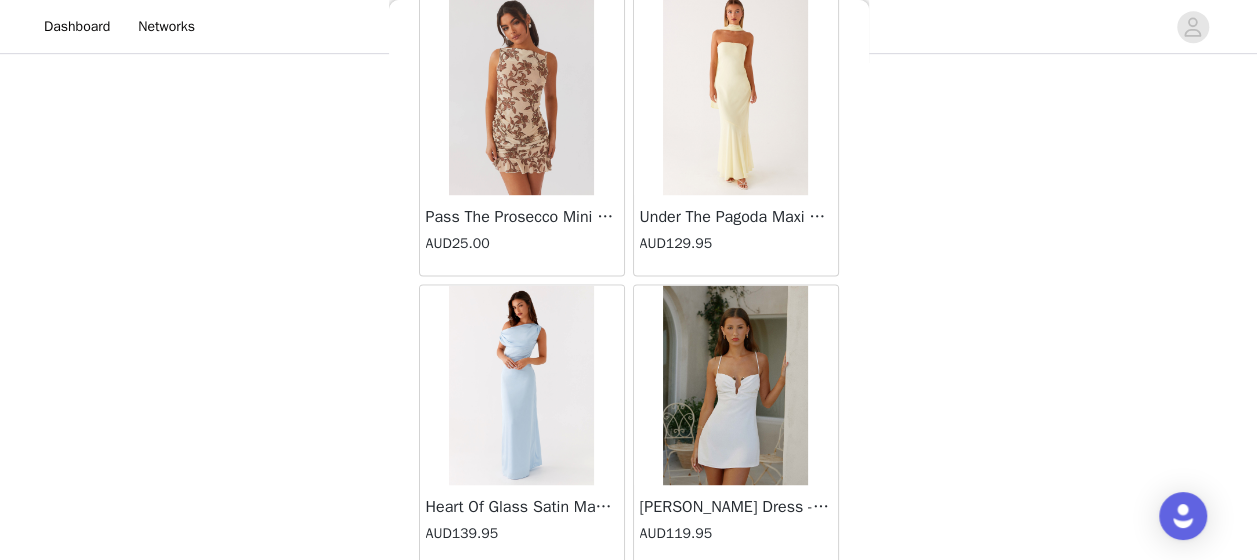 click on "Load More" at bounding box center (629, 600) 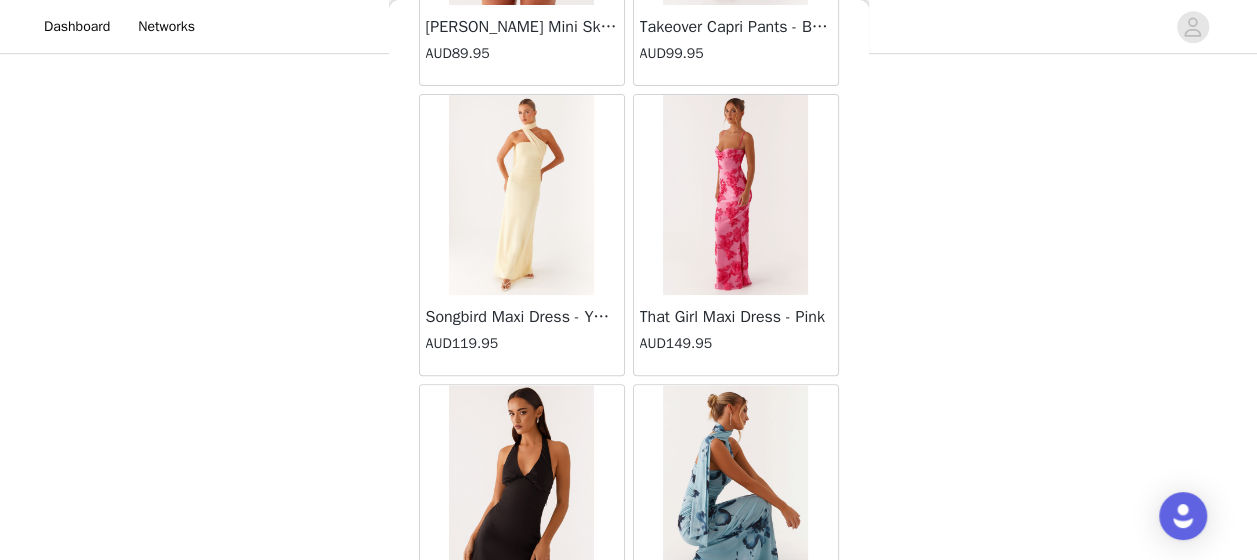 scroll, scrollTop: 34320, scrollLeft: 0, axis: vertical 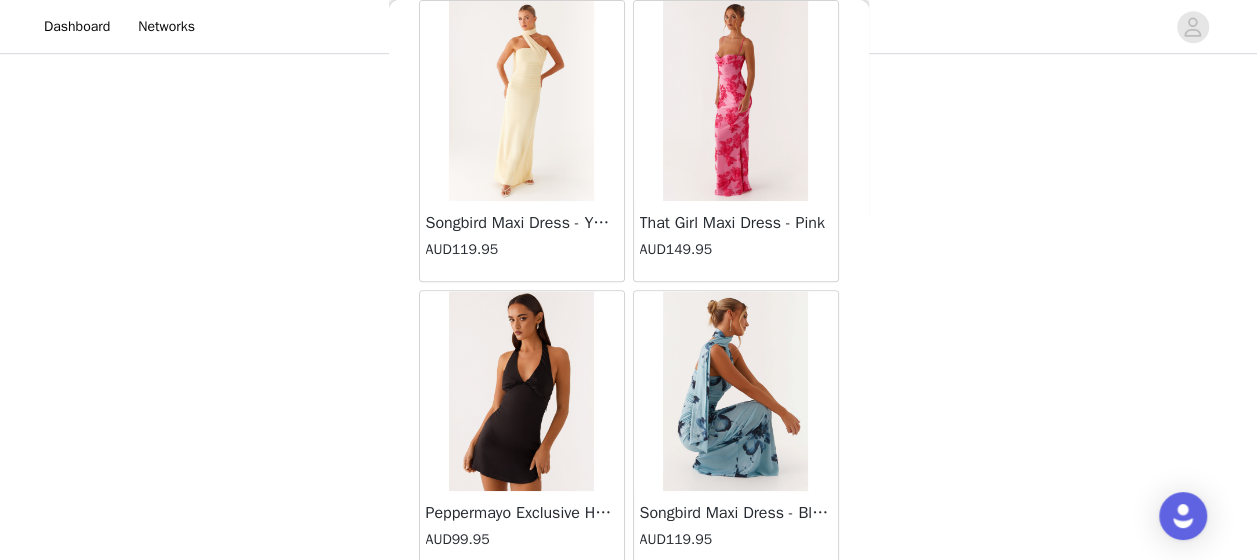 click on "Load More" at bounding box center [629, 606] 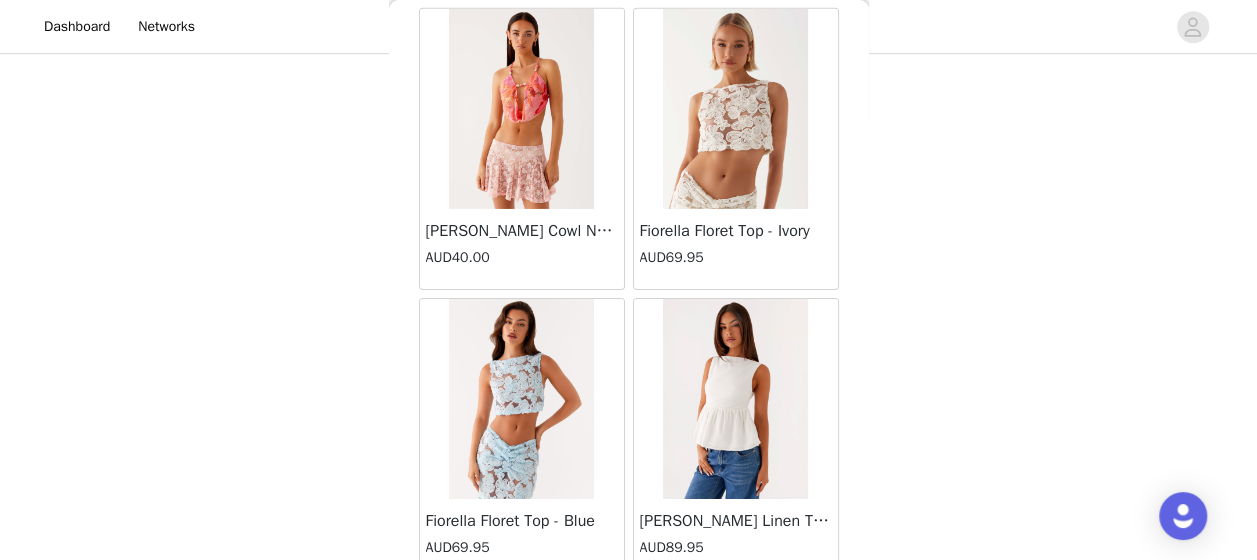 scroll, scrollTop: 37213, scrollLeft: 0, axis: vertical 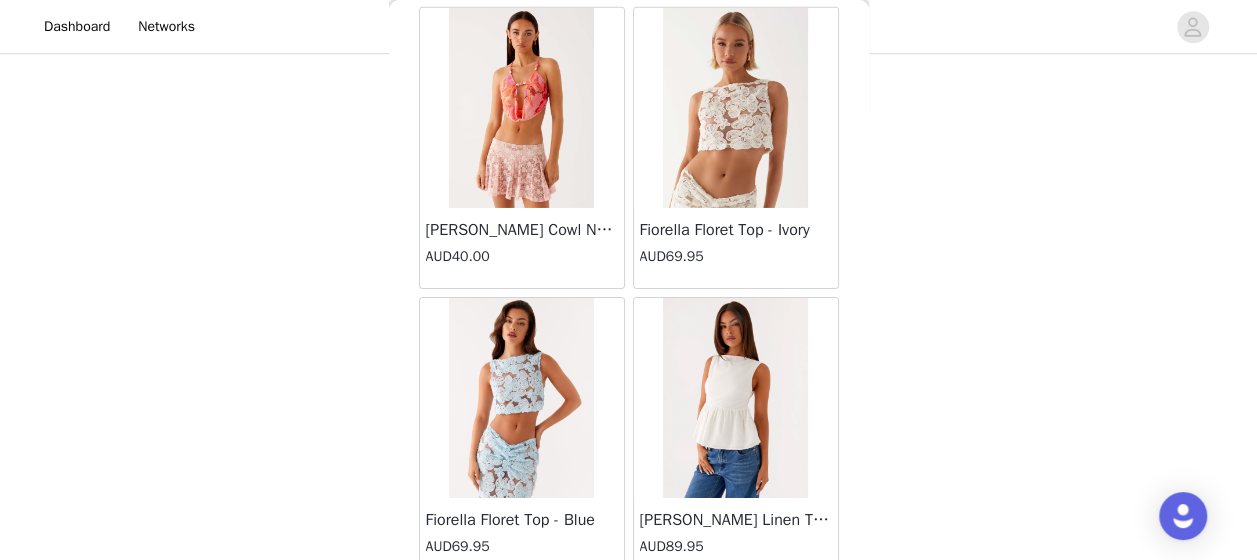 click on "Load More" at bounding box center (629, 613) 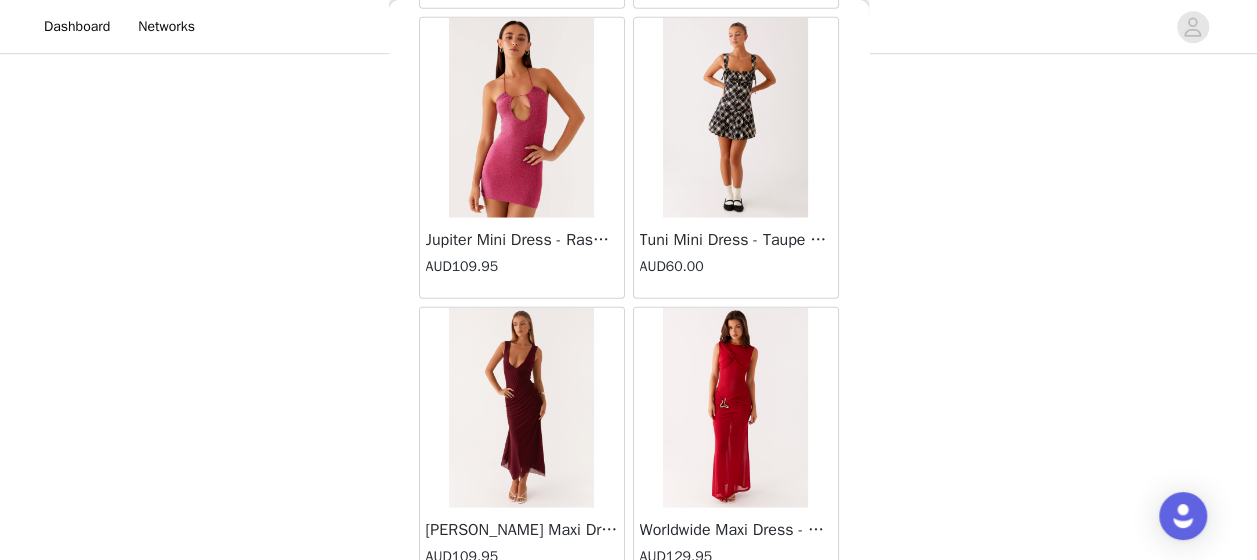 scroll, scrollTop: 40106, scrollLeft: 0, axis: vertical 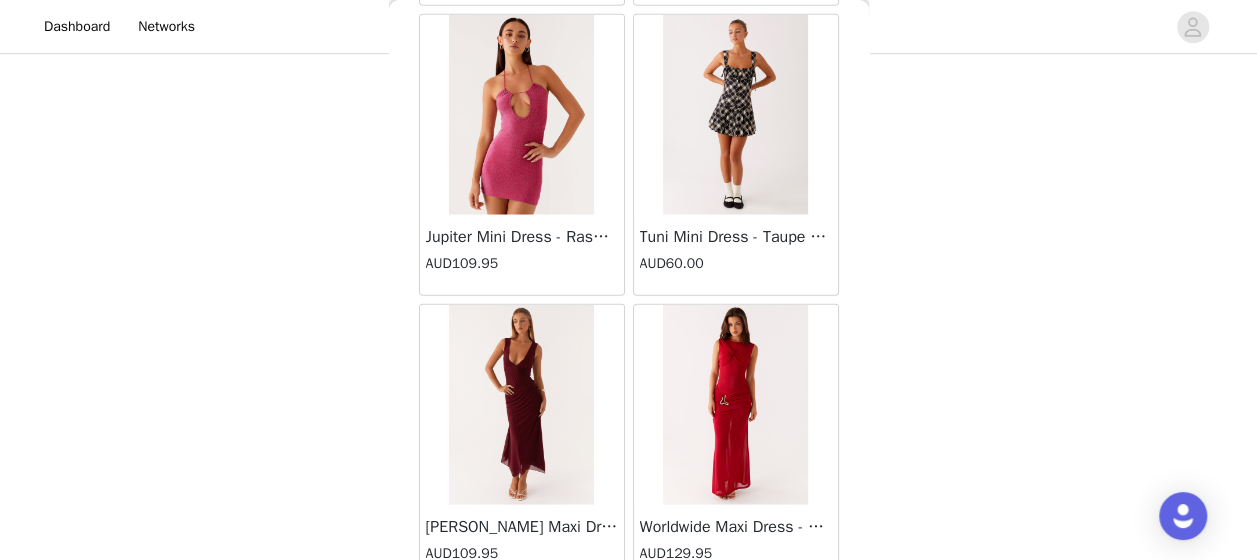 click on "Load More" at bounding box center [629, 620] 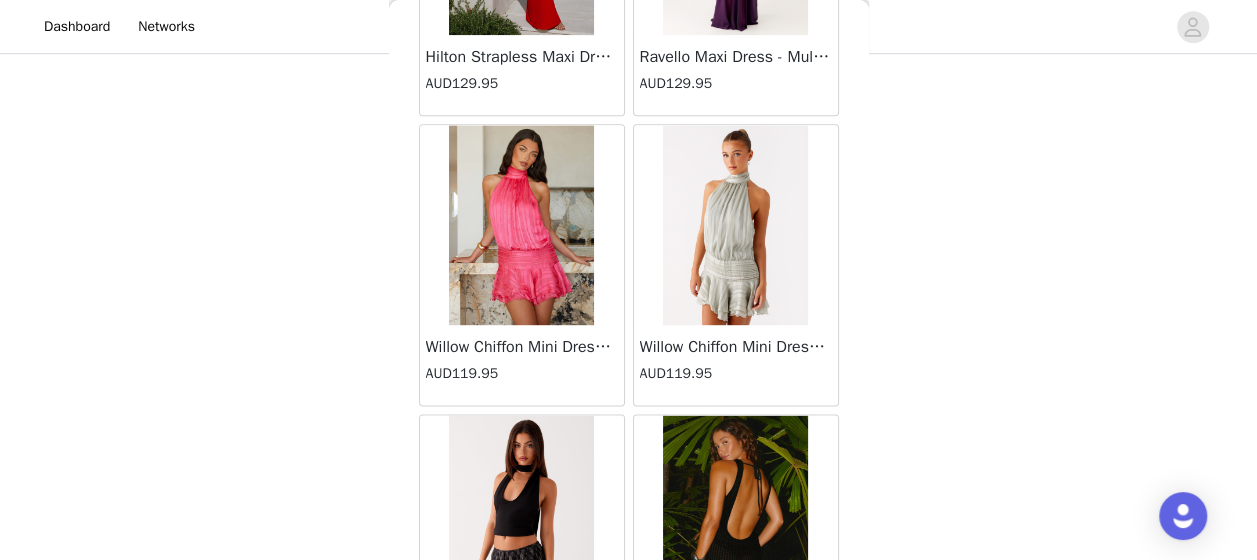 scroll, scrollTop: 43000, scrollLeft: 0, axis: vertical 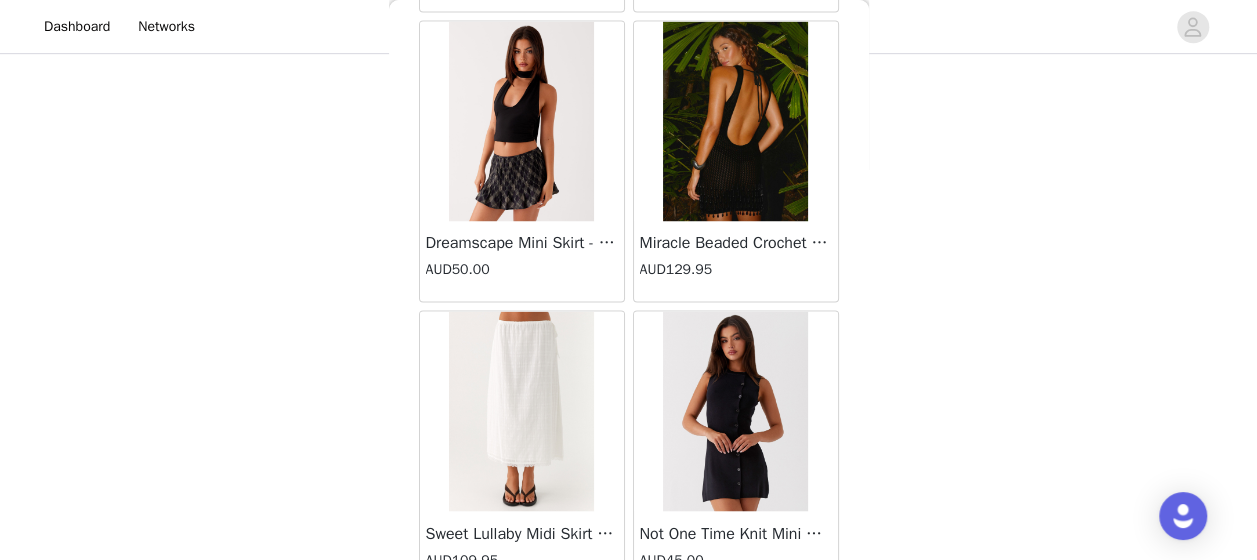 click on "Load More" at bounding box center (629, 626) 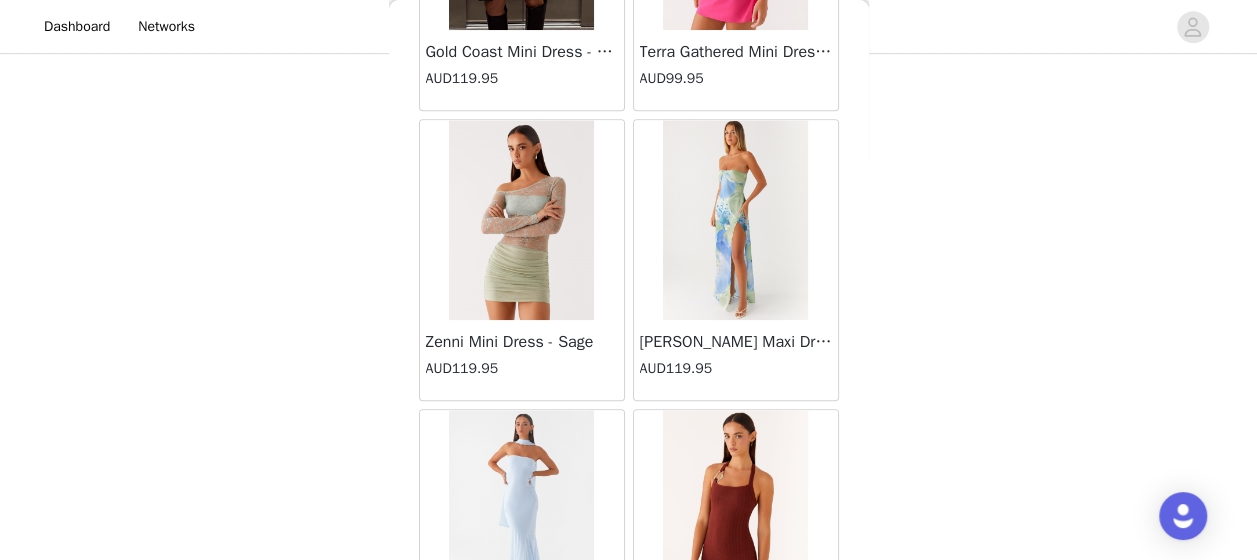 scroll, scrollTop: 45893, scrollLeft: 0, axis: vertical 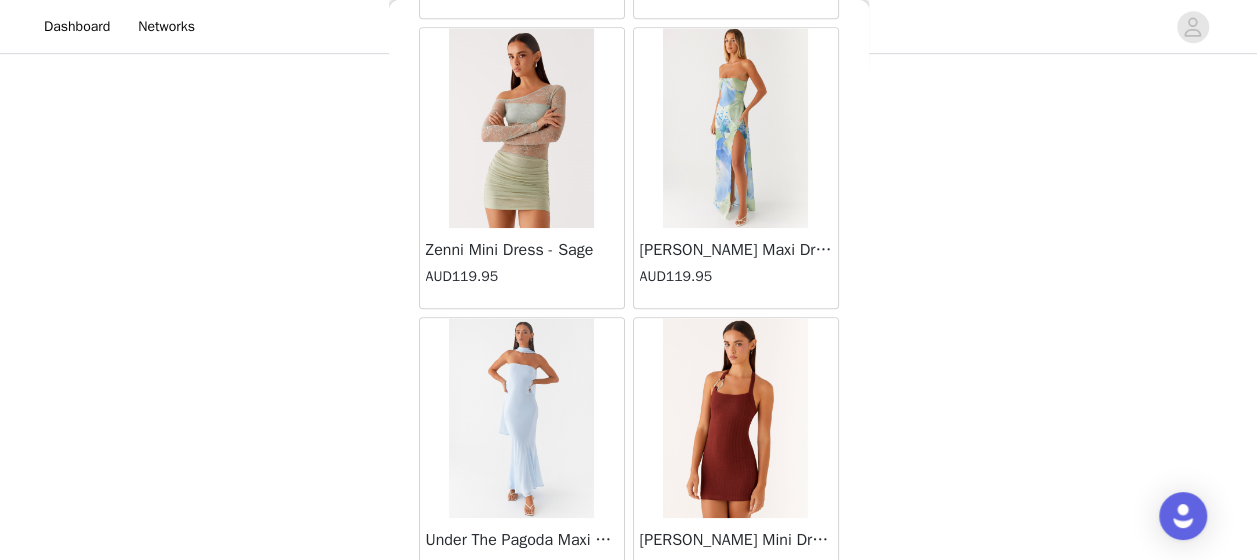 click on "Load More" at bounding box center [629, 633] 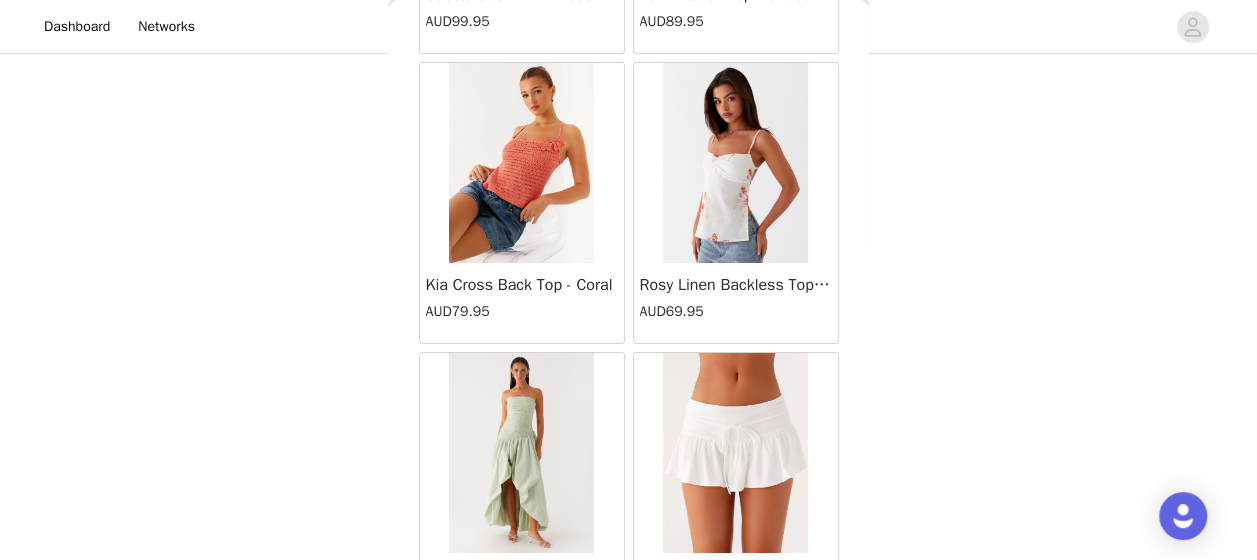 scroll, scrollTop: 48786, scrollLeft: 0, axis: vertical 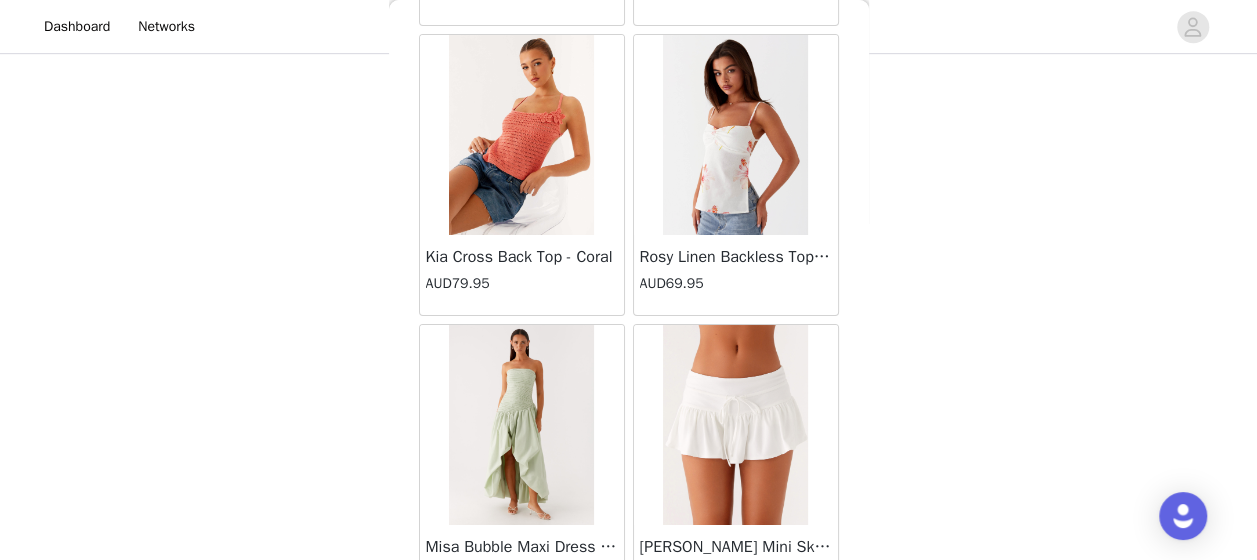 click on "Load More" at bounding box center (629, 640) 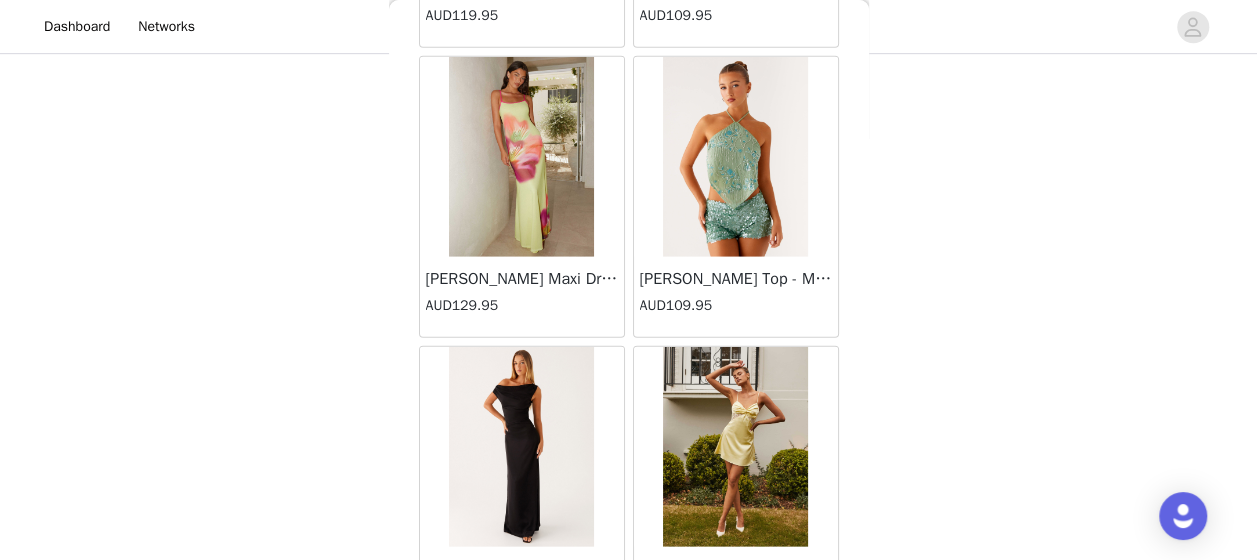 scroll, scrollTop: 51680, scrollLeft: 0, axis: vertical 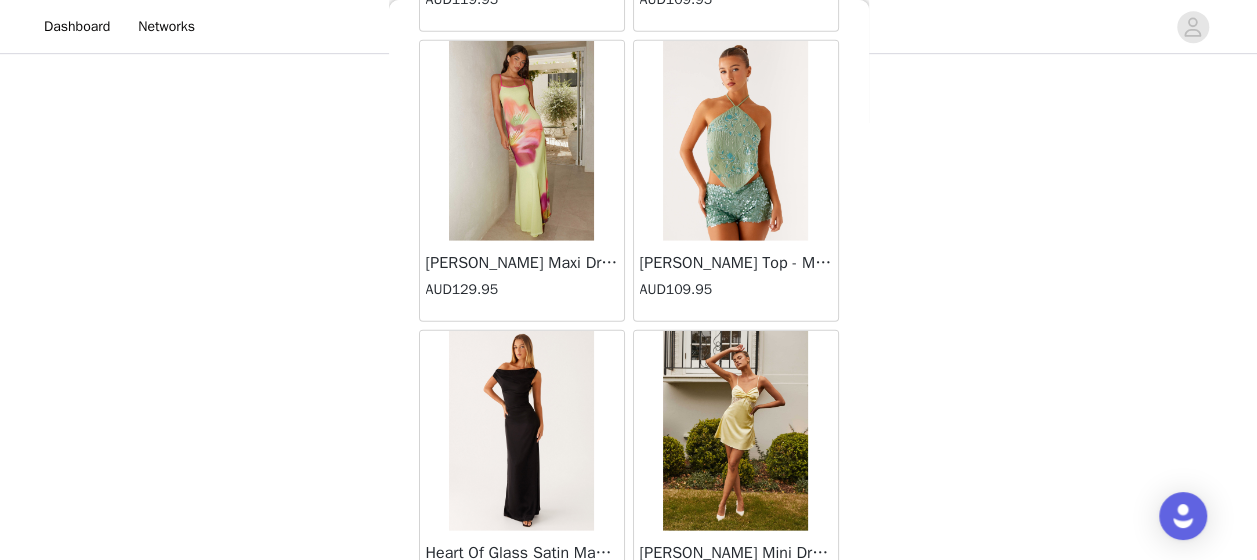 click on "Load More" at bounding box center [629, 646] 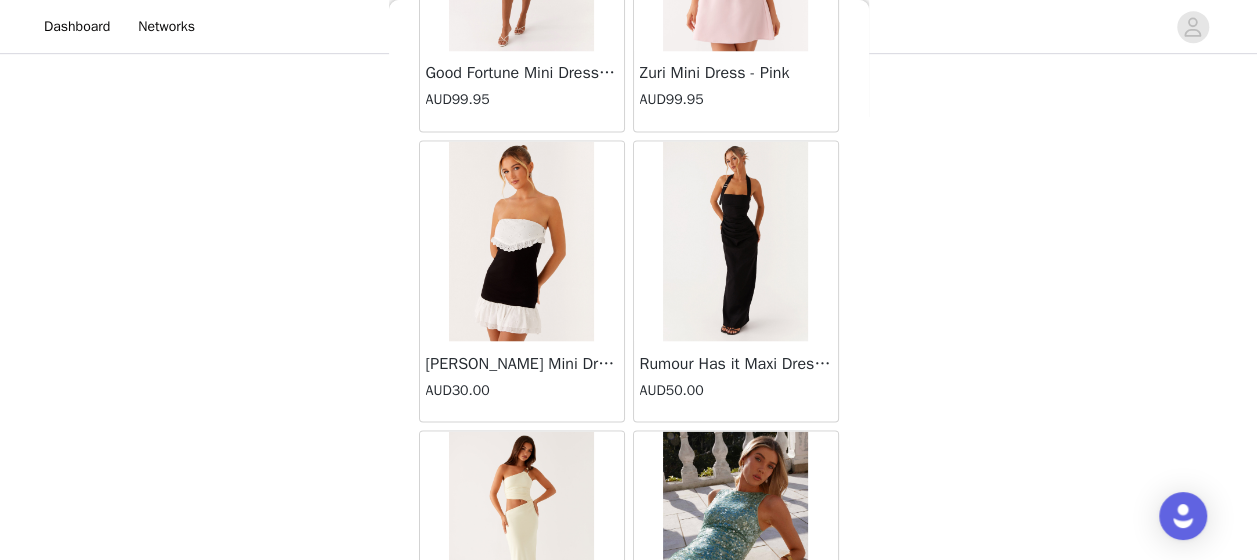 scroll, scrollTop: 54573, scrollLeft: 0, axis: vertical 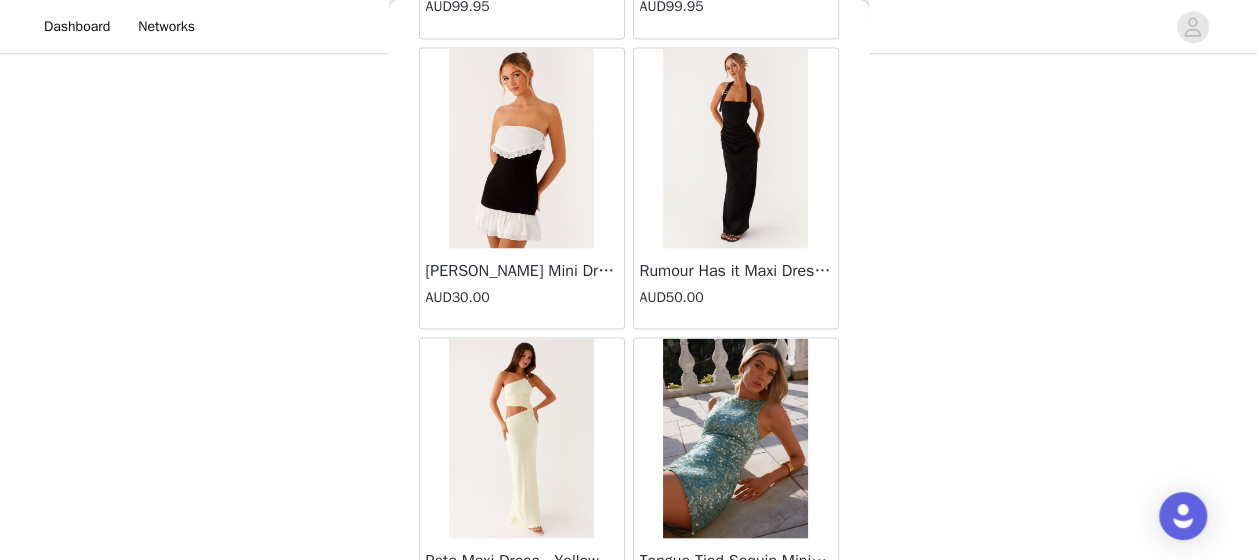 click on "Load More" at bounding box center [629, 653] 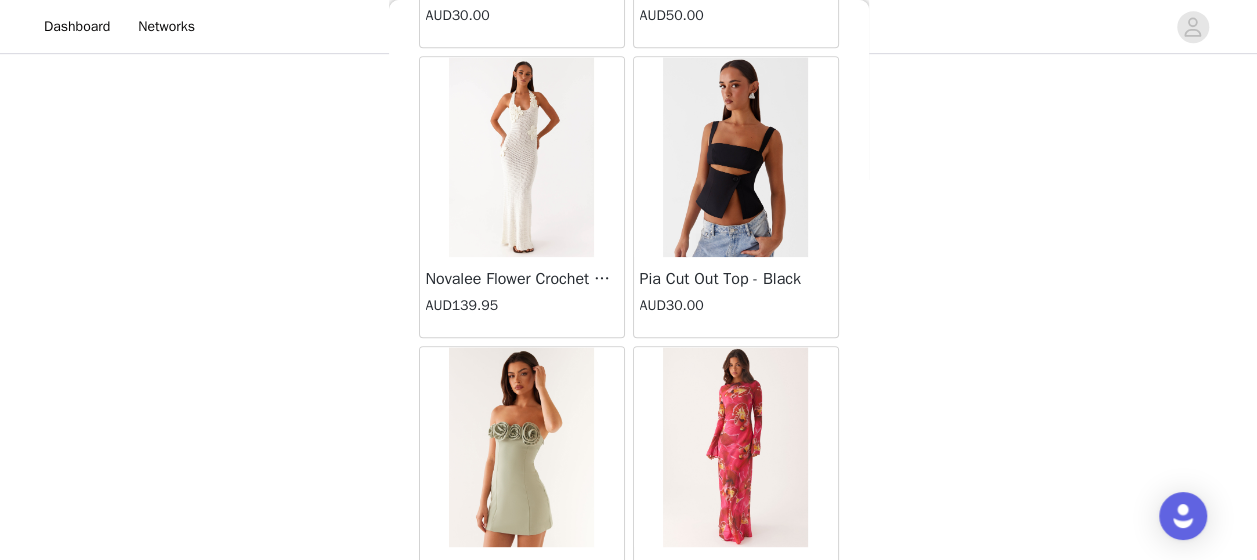 scroll, scrollTop: 57466, scrollLeft: 0, axis: vertical 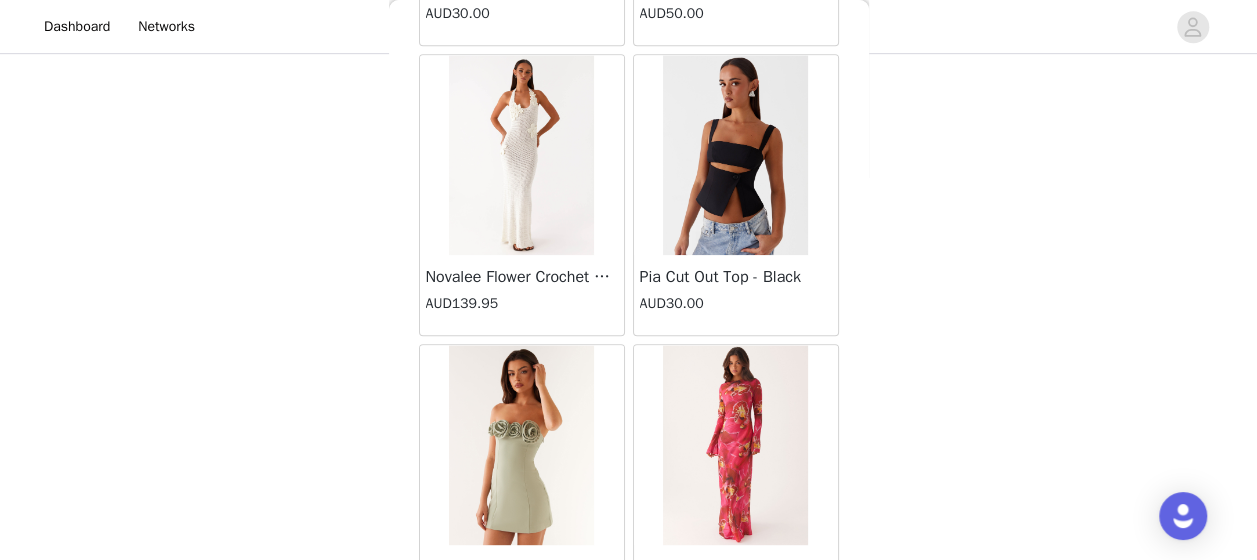 click on "Load More" at bounding box center [629, 660] 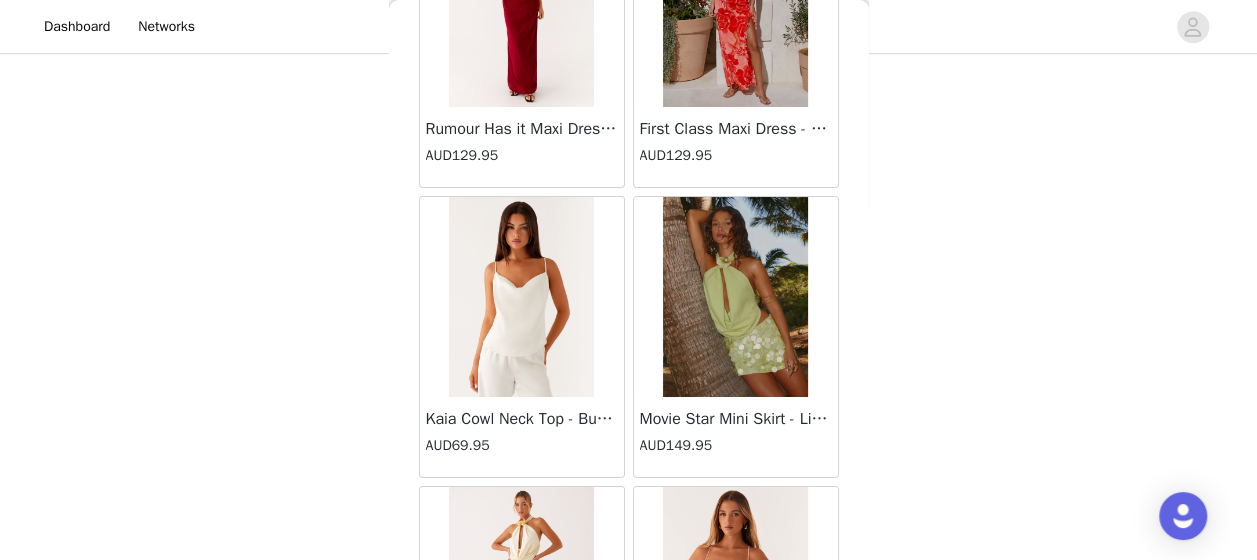 scroll, scrollTop: 60360, scrollLeft: 0, axis: vertical 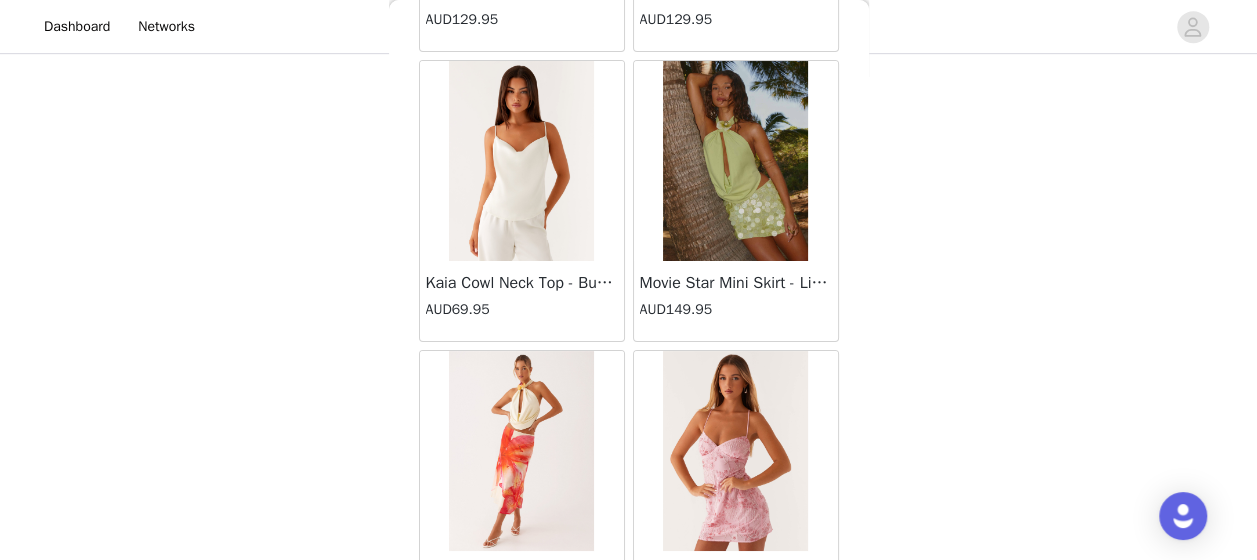 click on "Load More" at bounding box center [629, 666] 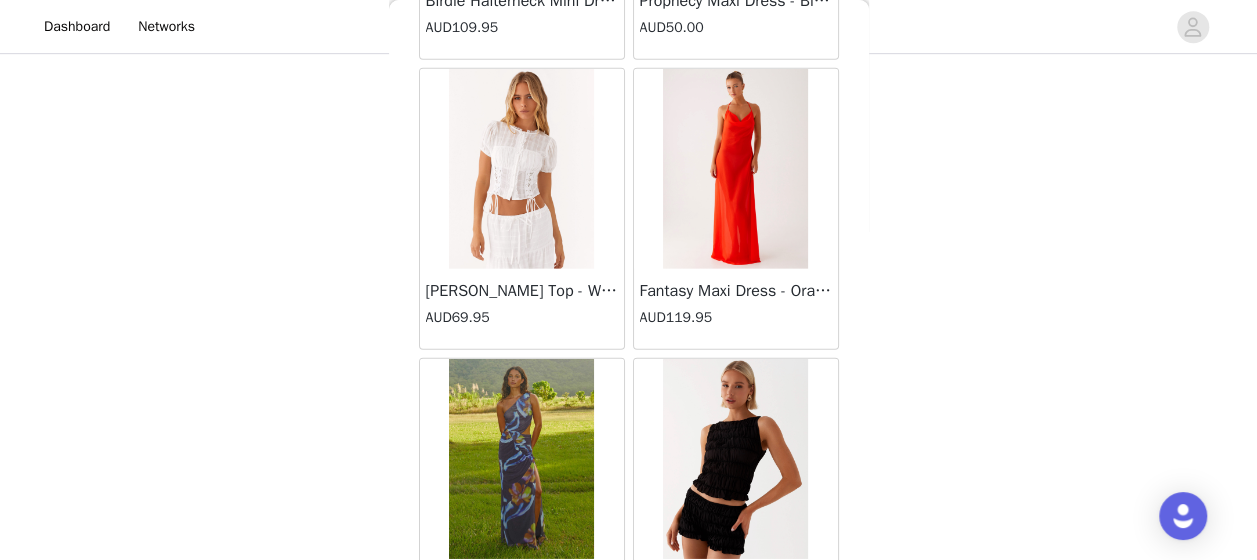 scroll, scrollTop: 63253, scrollLeft: 0, axis: vertical 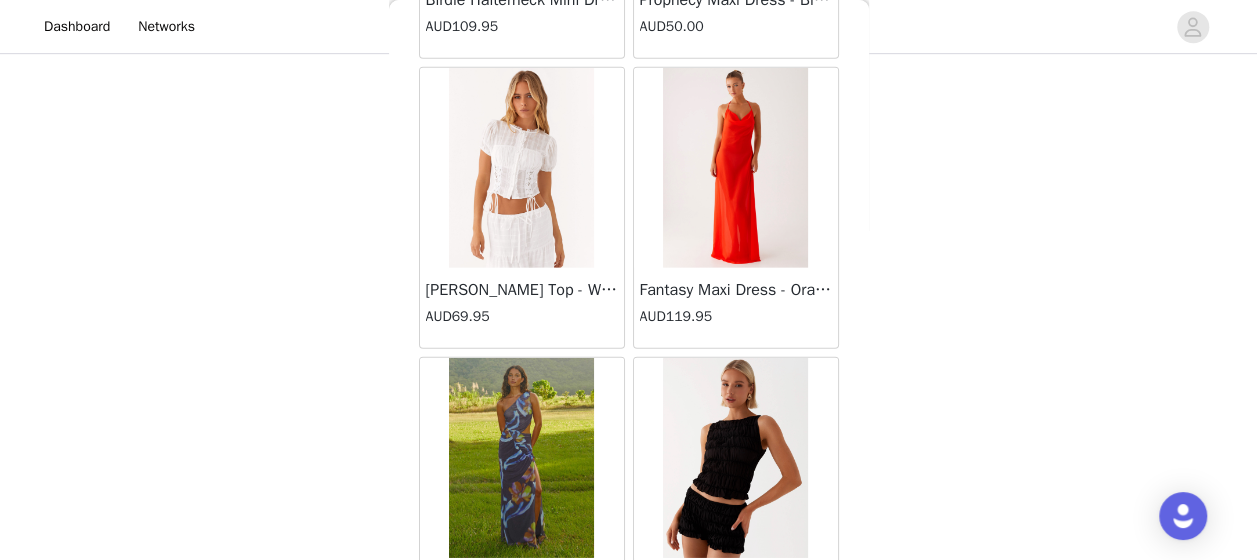 click on "Load More" at bounding box center [629, 673] 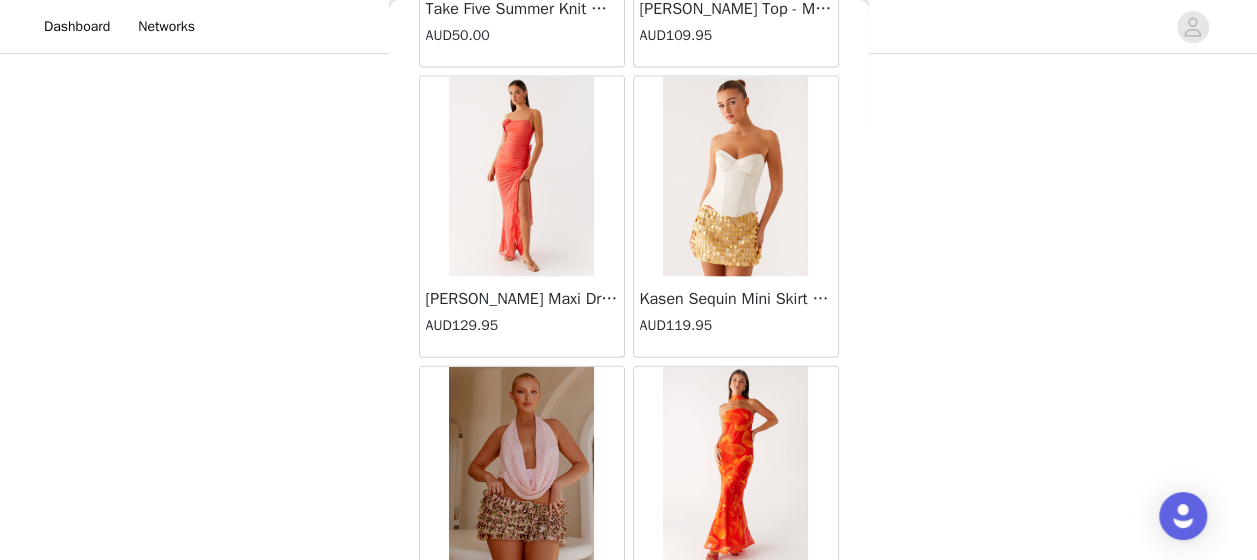 scroll, scrollTop: 66146, scrollLeft: 0, axis: vertical 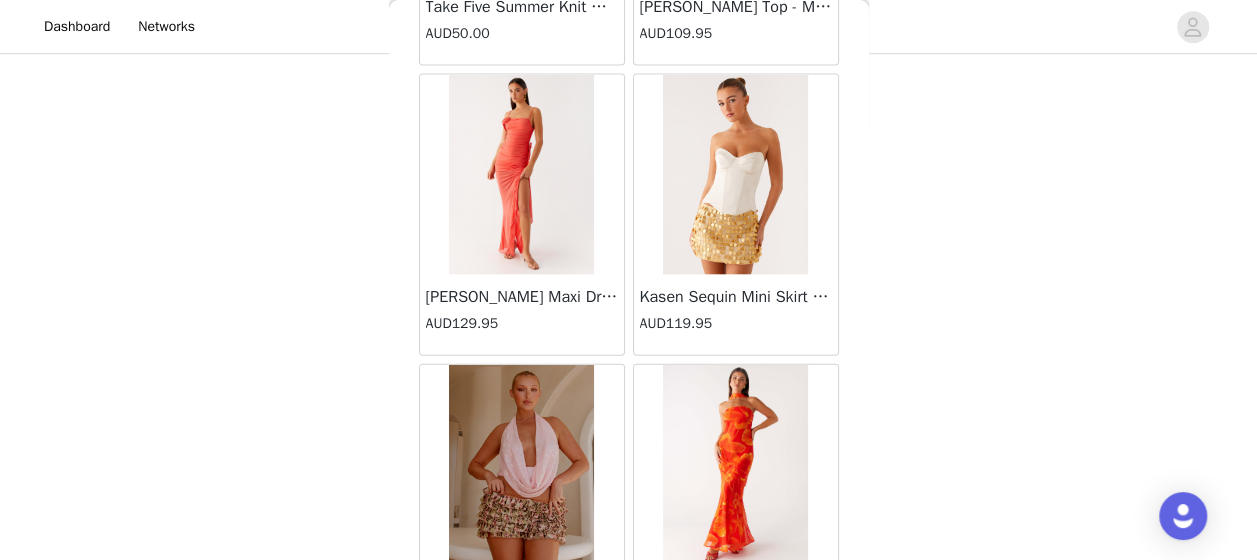 click on "Load More" at bounding box center [629, 680] 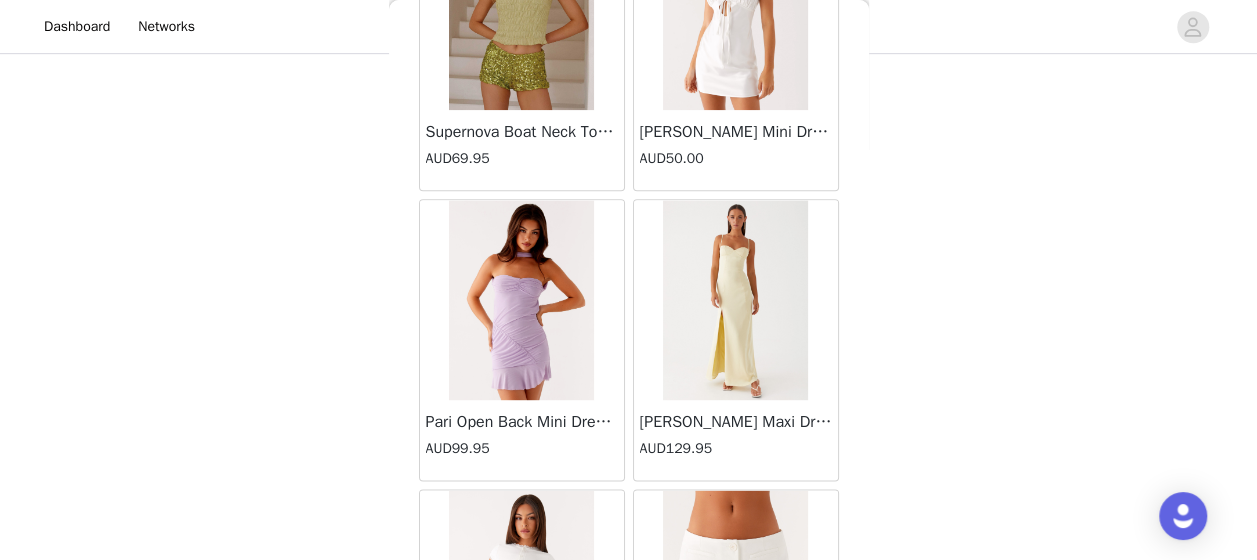 scroll, scrollTop: 69040, scrollLeft: 0, axis: vertical 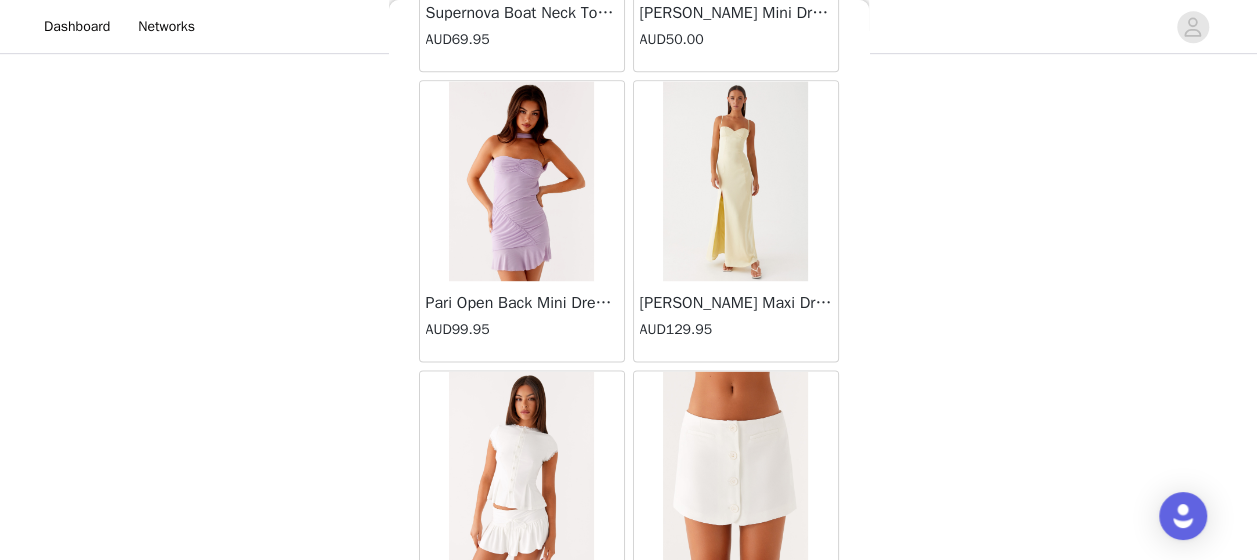 click on "Load More" at bounding box center [629, 686] 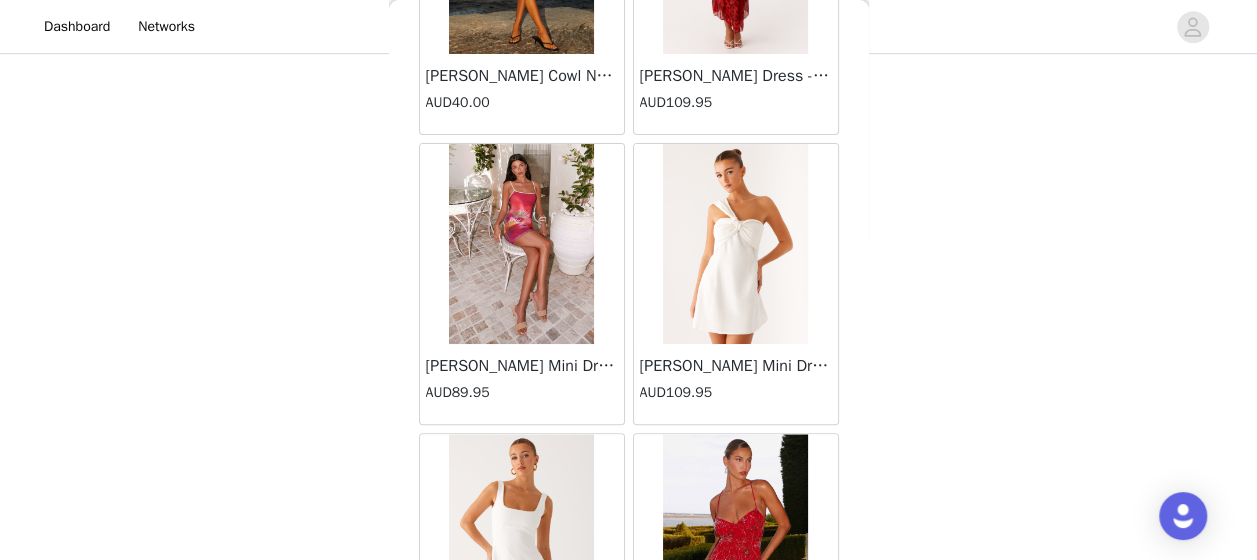 scroll, scrollTop: 71933, scrollLeft: 0, axis: vertical 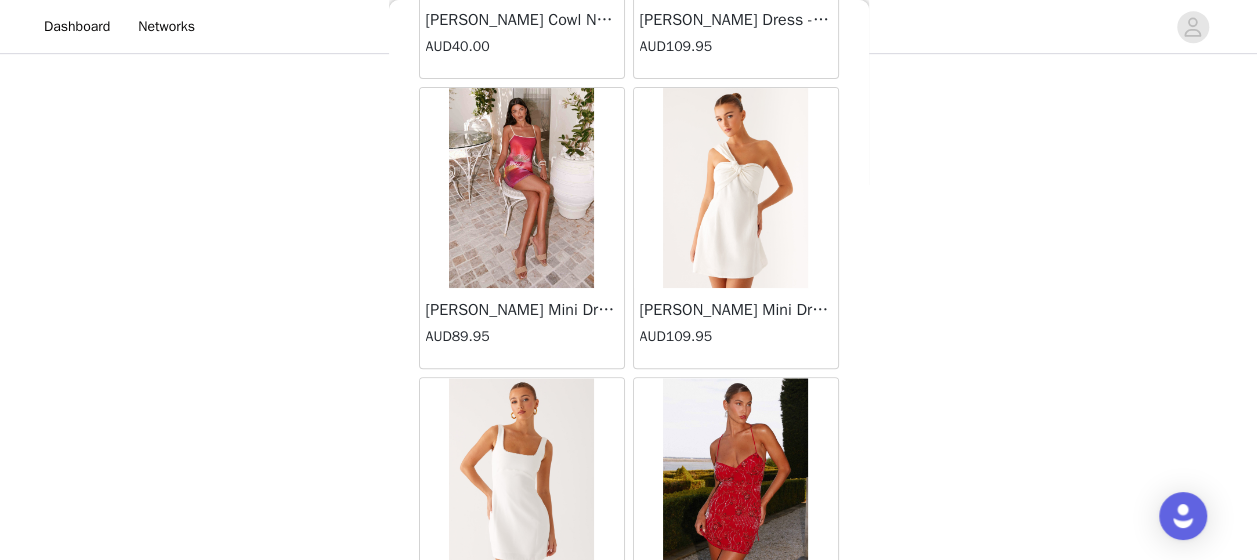 click on "Load More" at bounding box center [629, 693] 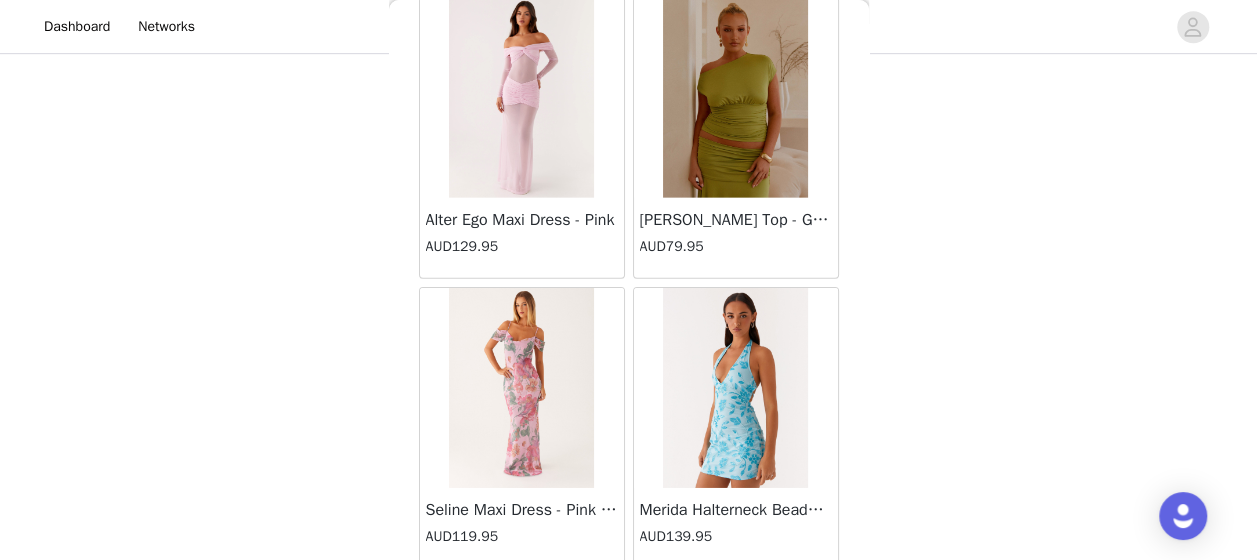 scroll, scrollTop: 74826, scrollLeft: 0, axis: vertical 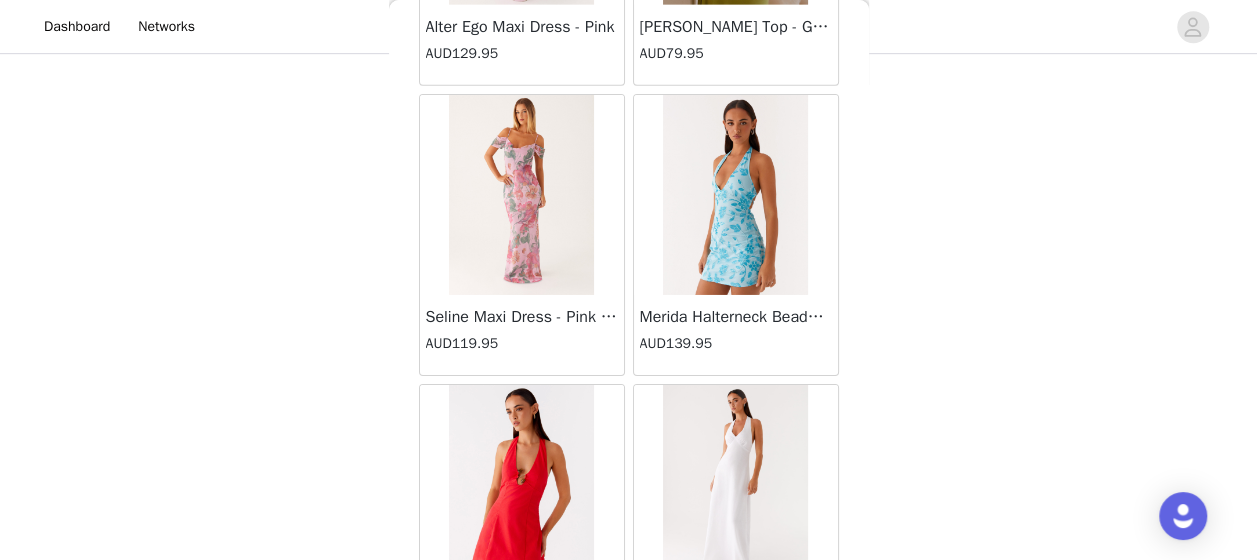 click on "Load More" at bounding box center (629, 700) 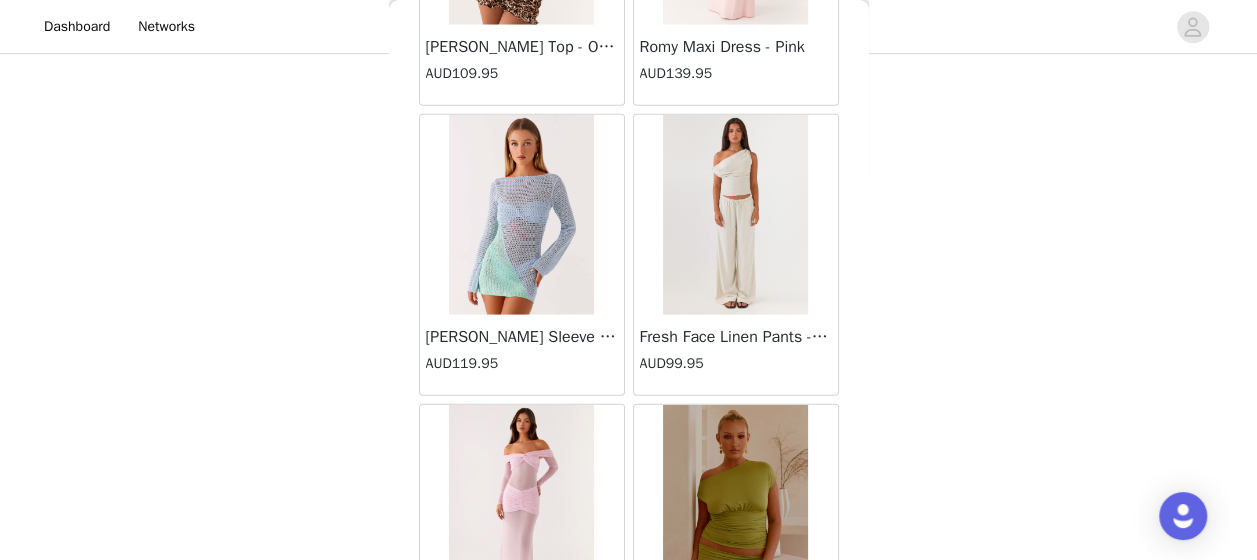 scroll, scrollTop: 73826, scrollLeft: 0, axis: vertical 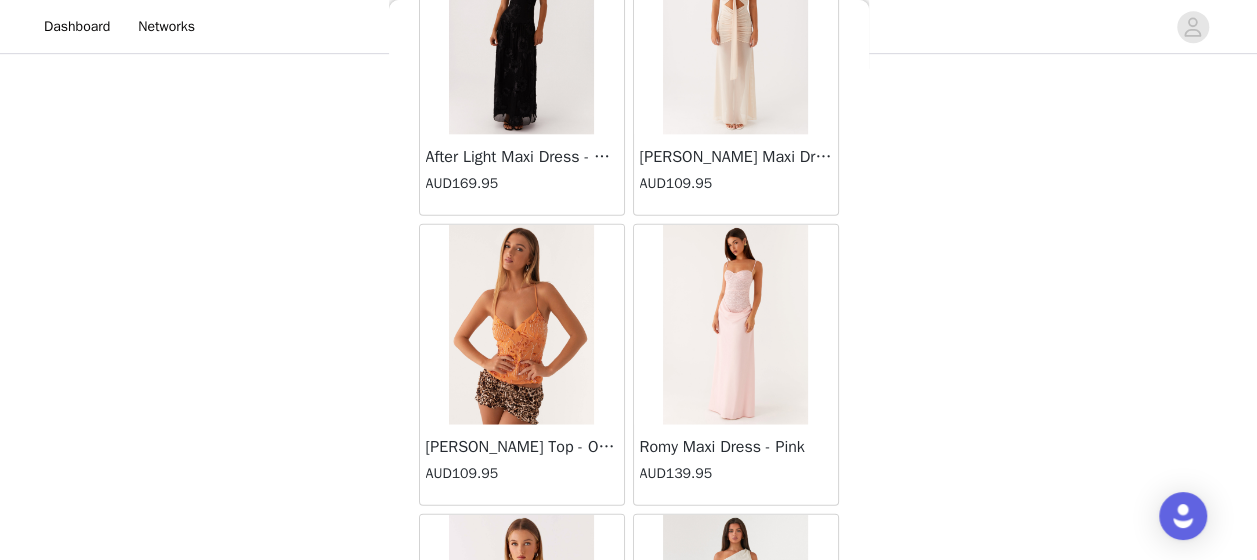 click at bounding box center (735, 615) 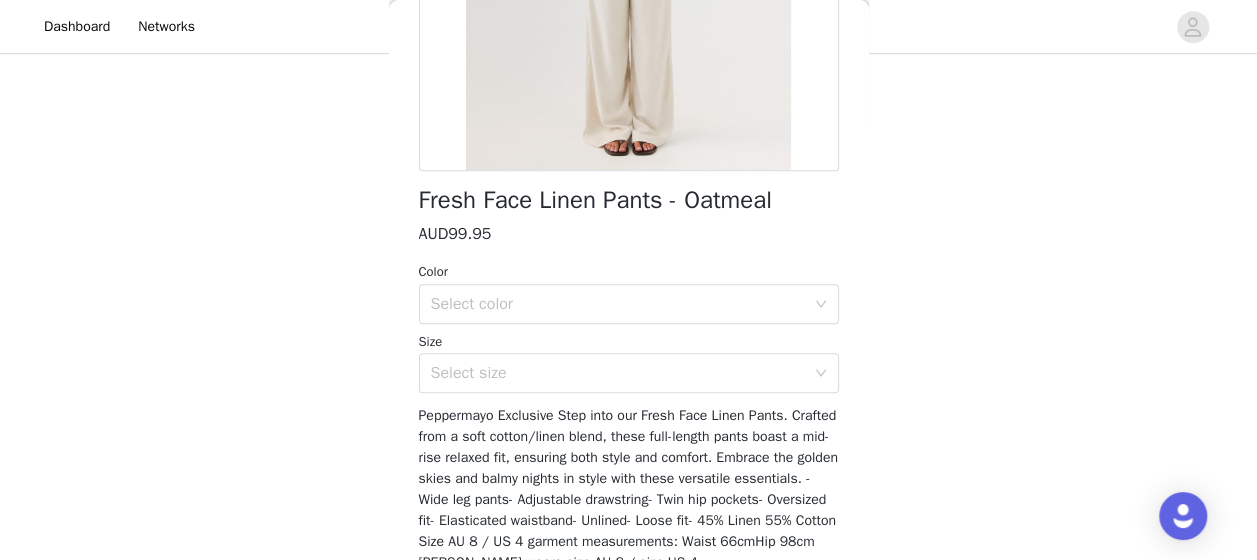 scroll, scrollTop: 497, scrollLeft: 0, axis: vertical 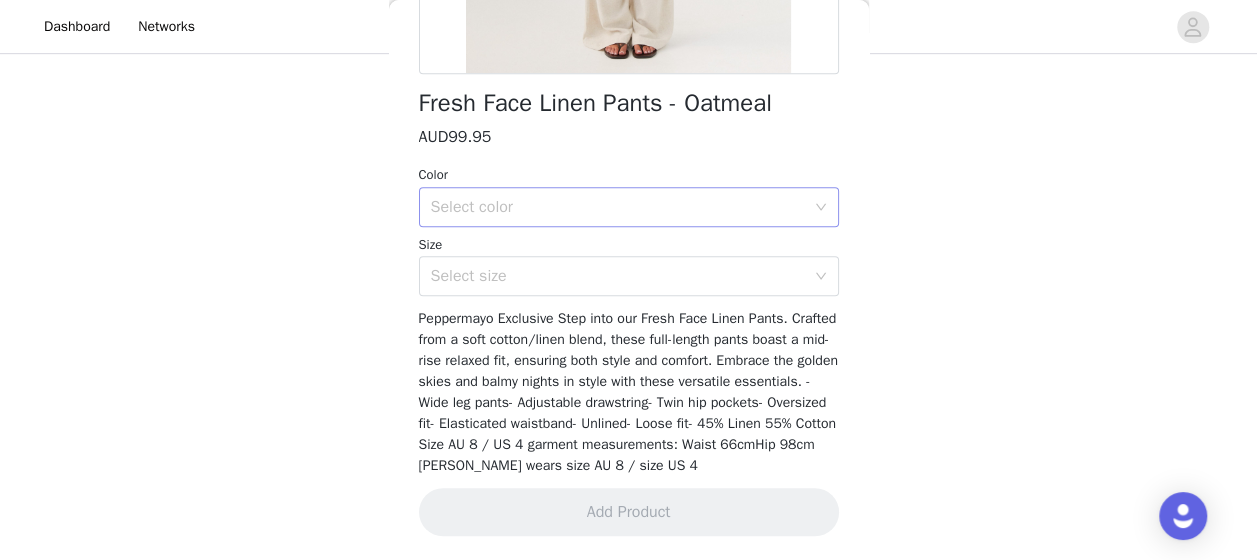 click on "Select color" at bounding box center [618, 207] 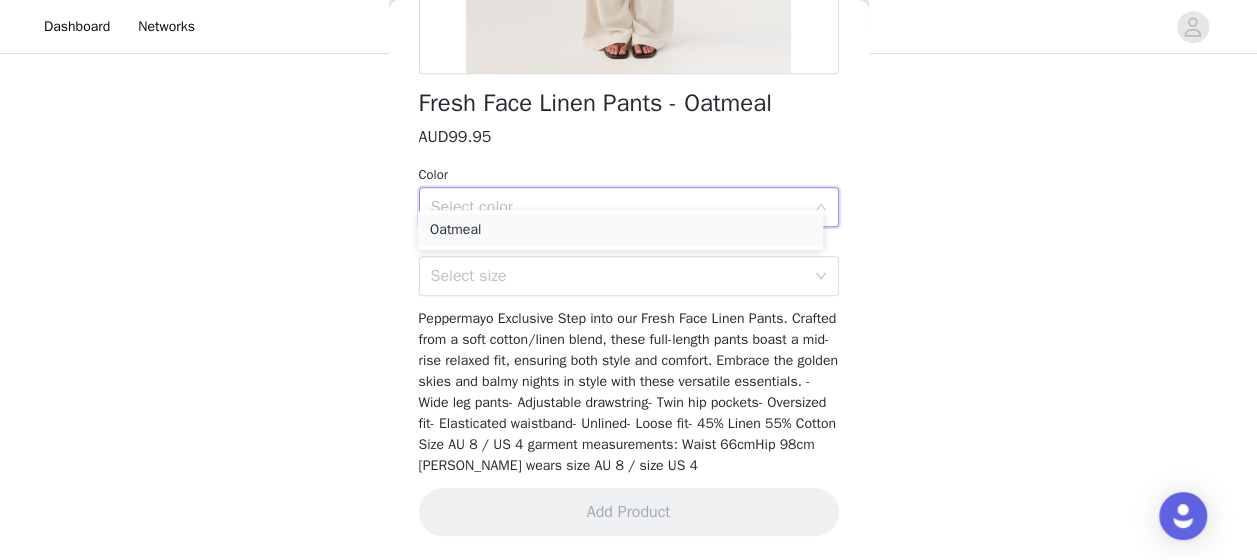 click on "Oatmeal" at bounding box center [620, 230] 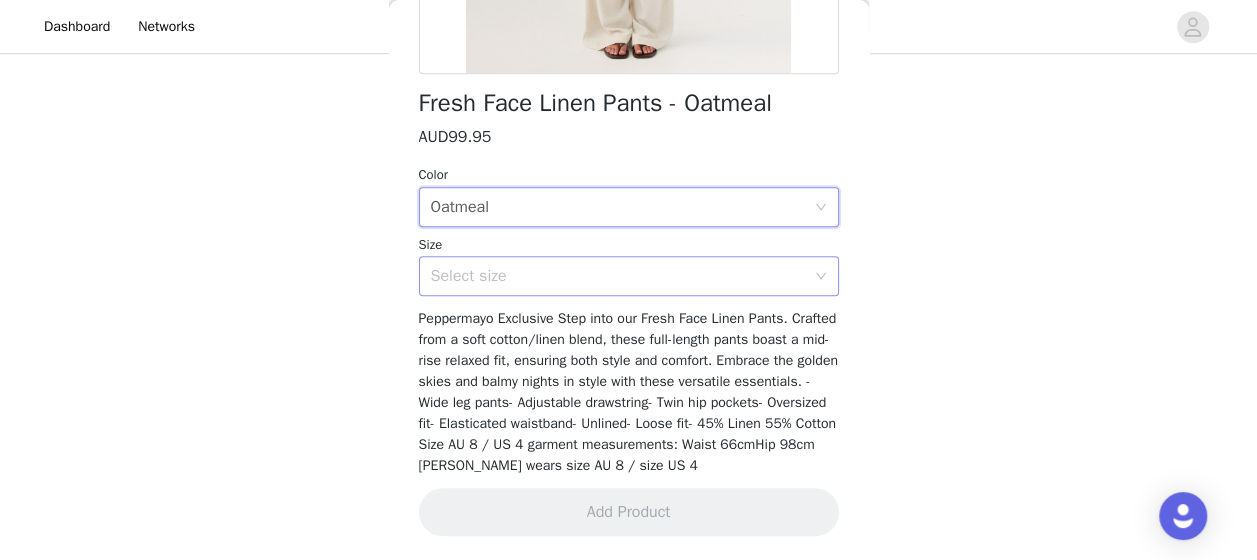 click on "Select size" at bounding box center [618, 276] 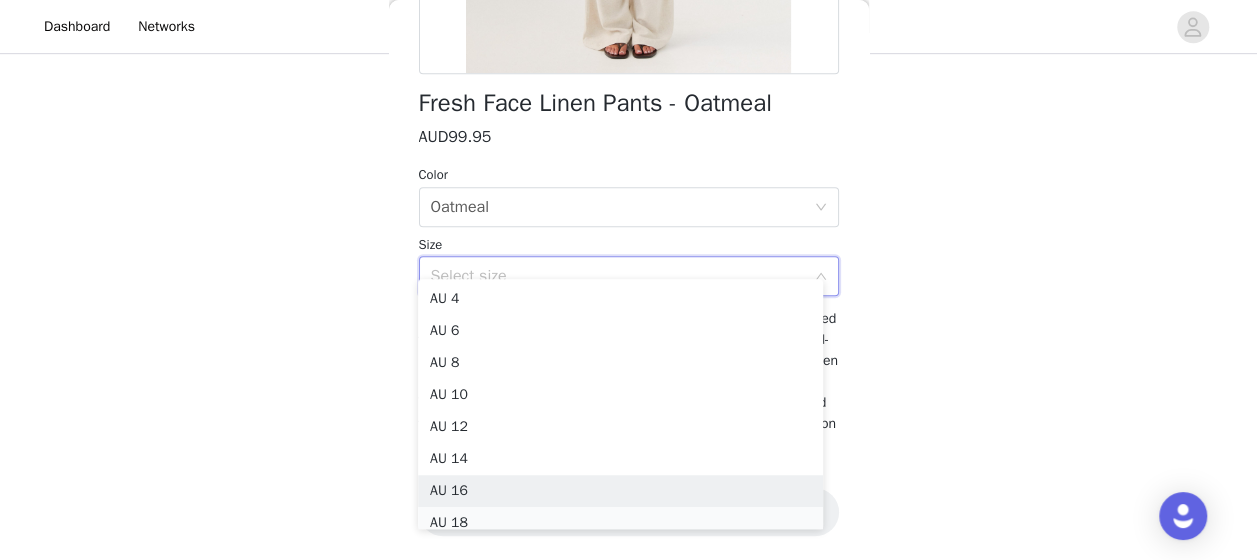 scroll, scrollTop: 10, scrollLeft: 0, axis: vertical 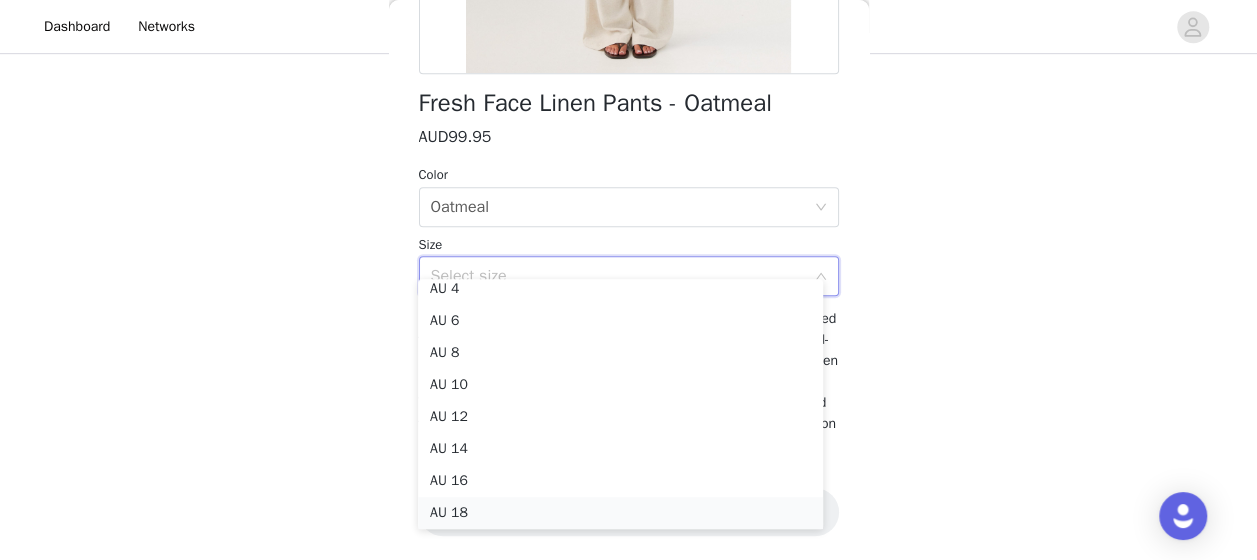 click on "AU 18" at bounding box center [620, 513] 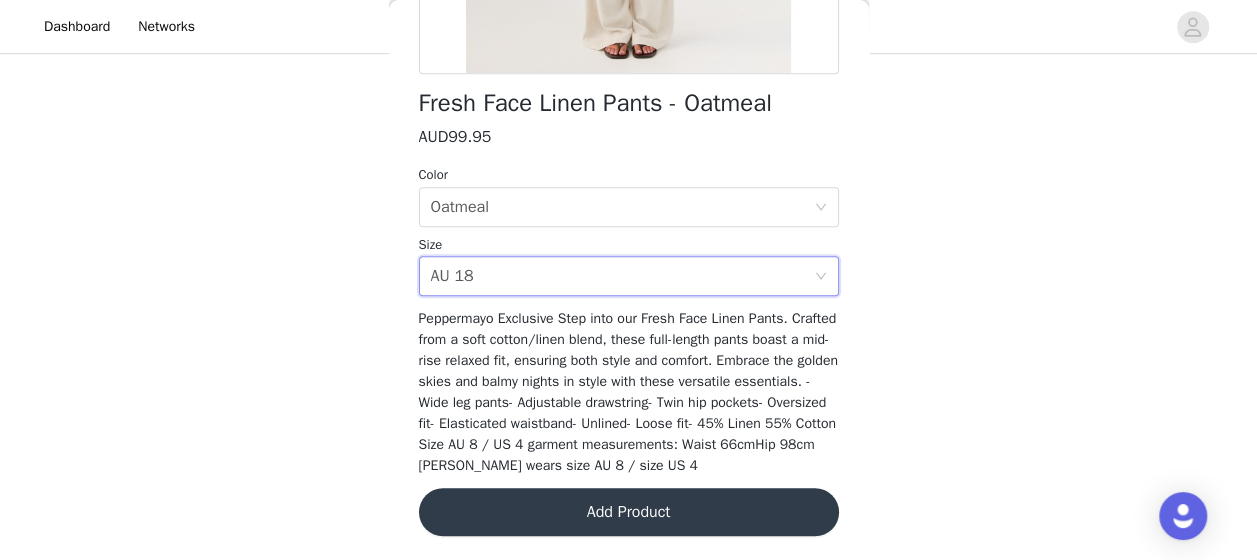 scroll, scrollTop: 497, scrollLeft: 0, axis: vertical 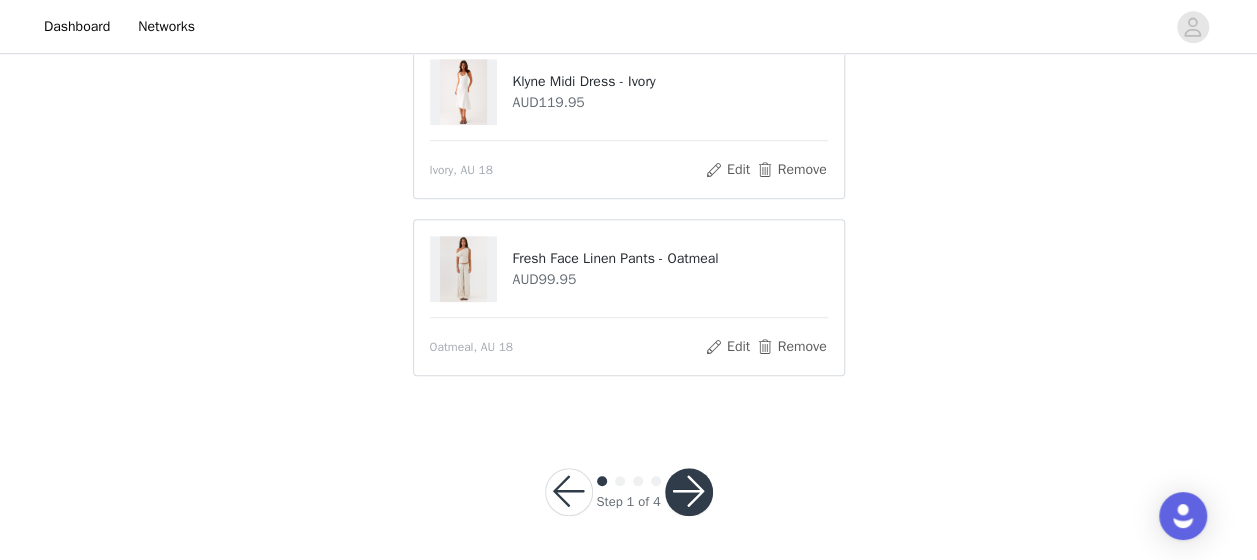 click at bounding box center [689, 492] 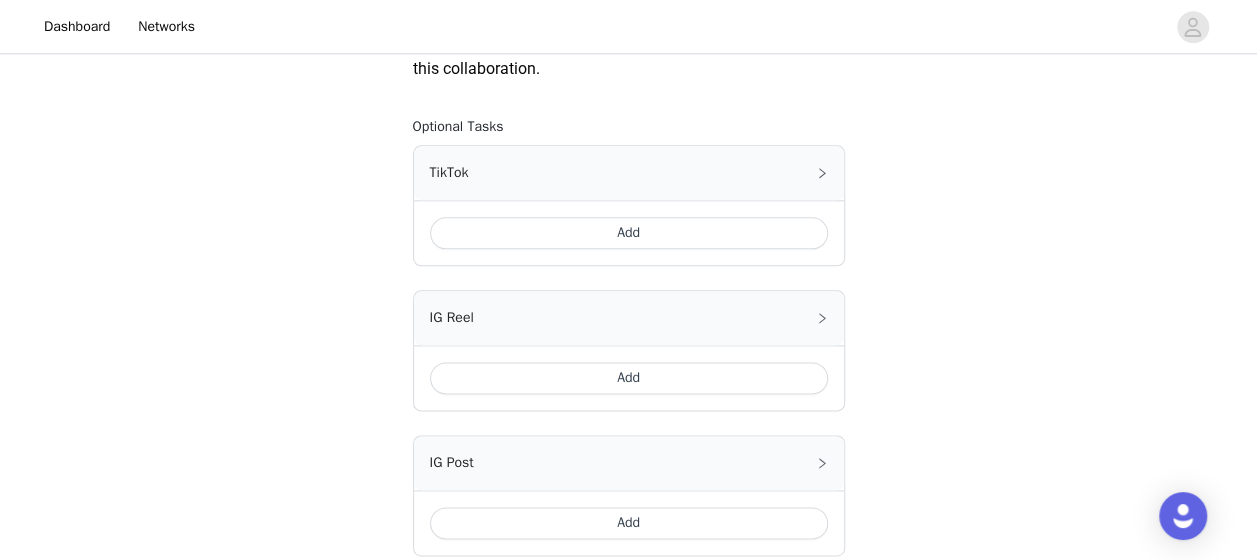 scroll, scrollTop: 1284, scrollLeft: 0, axis: vertical 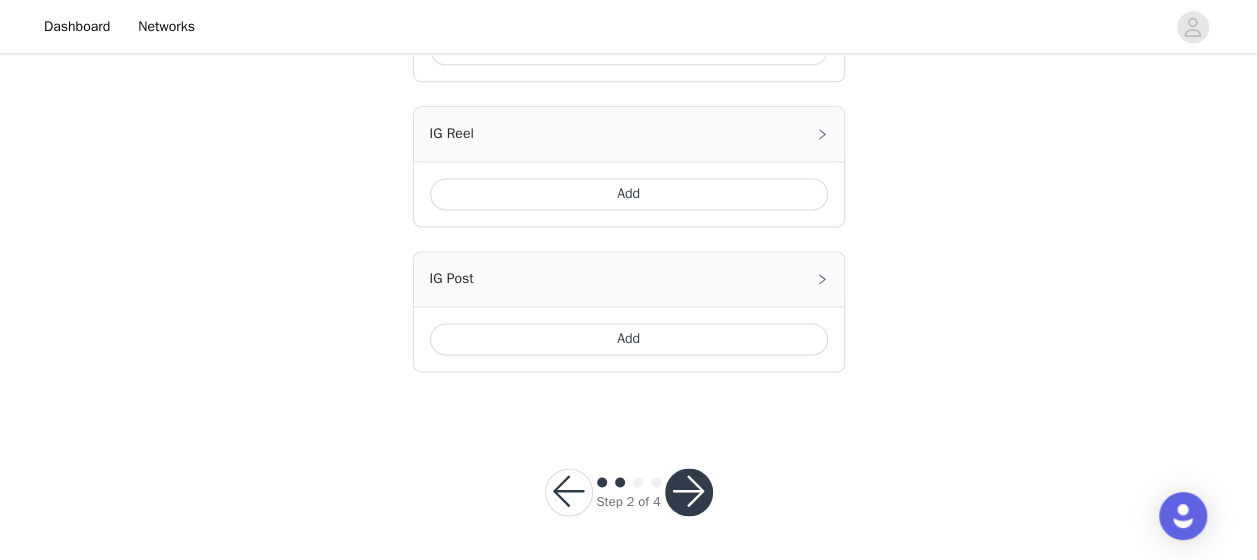 click at bounding box center [689, 492] 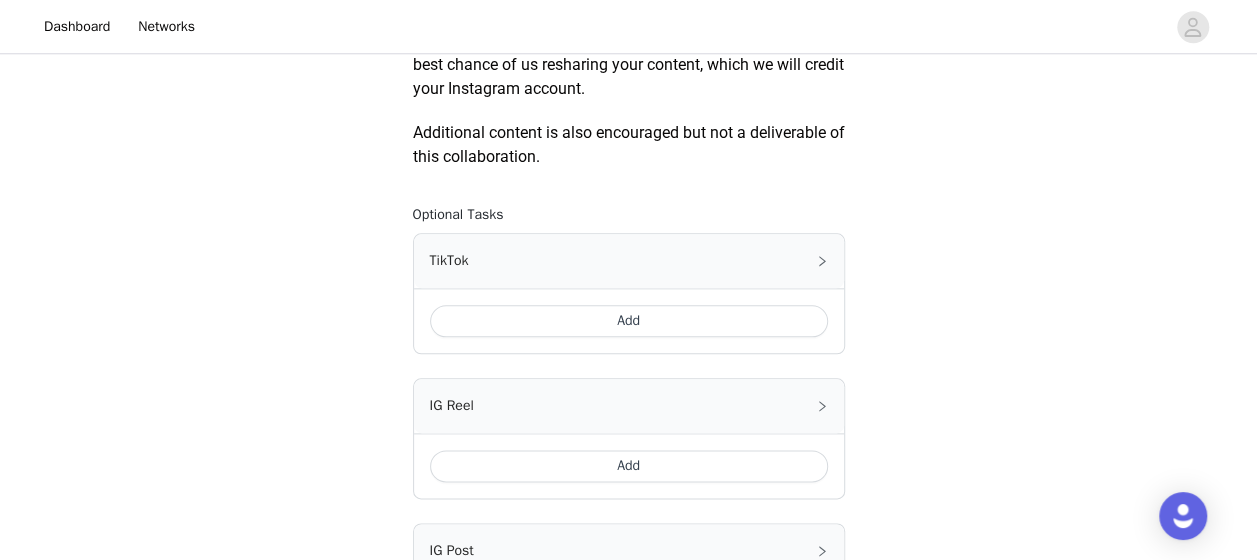 scroll, scrollTop: 1084, scrollLeft: 0, axis: vertical 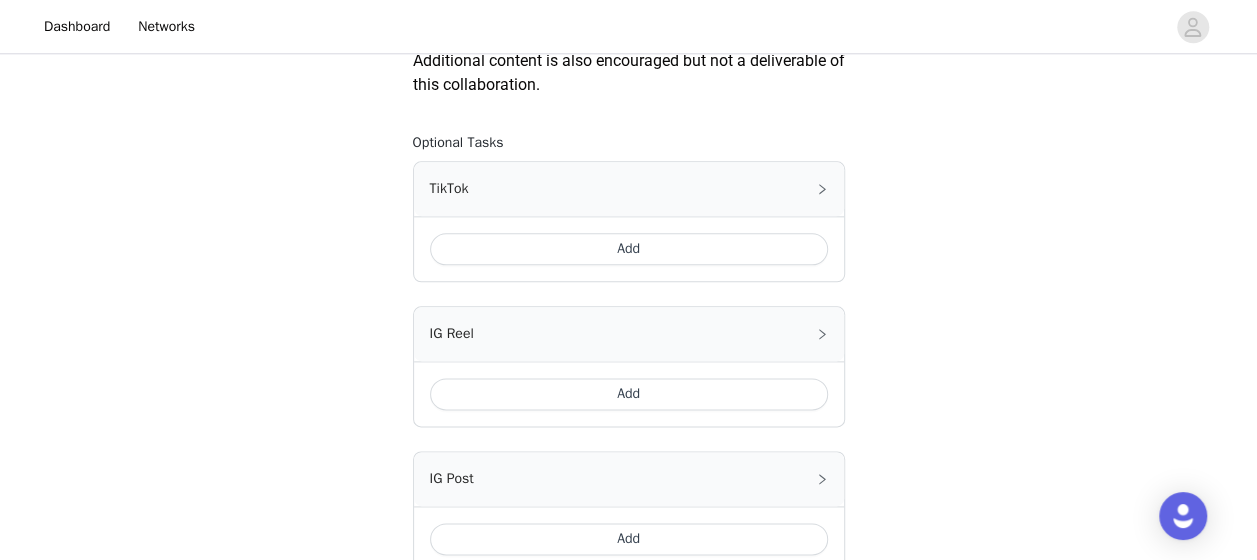 click on "Add" at bounding box center (629, 249) 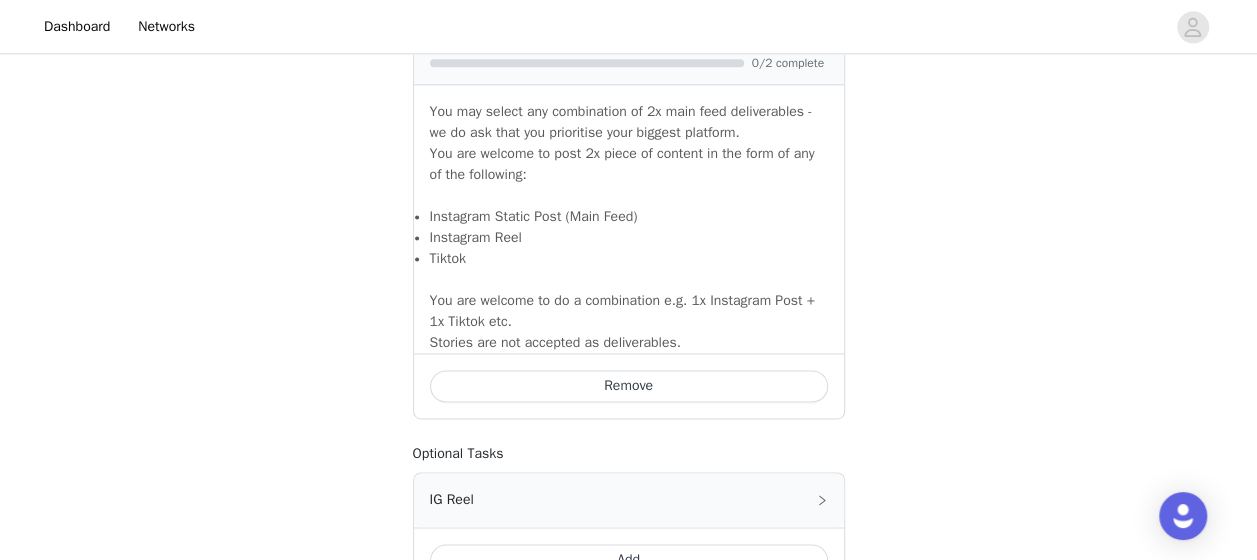 scroll, scrollTop: 1300, scrollLeft: 0, axis: vertical 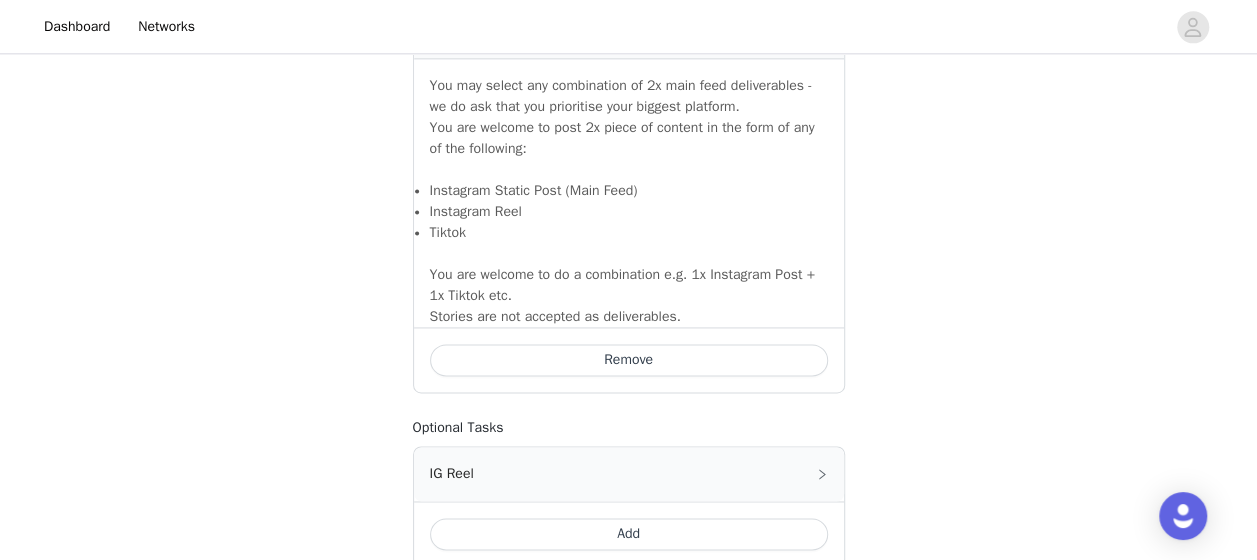 click on "Remove" at bounding box center [629, 360] 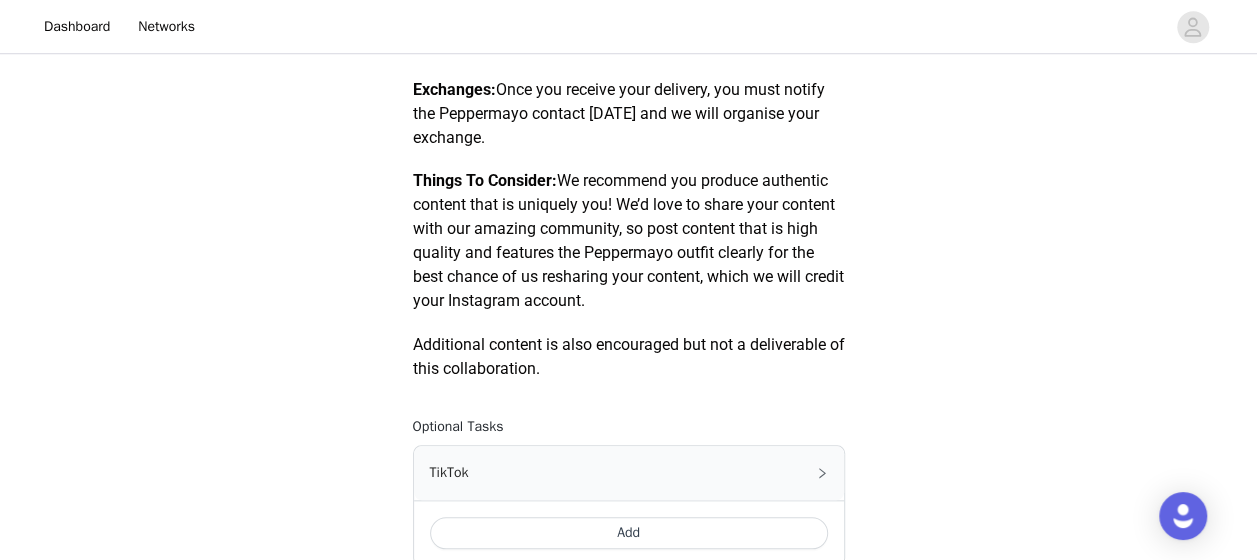 scroll, scrollTop: 1284, scrollLeft: 0, axis: vertical 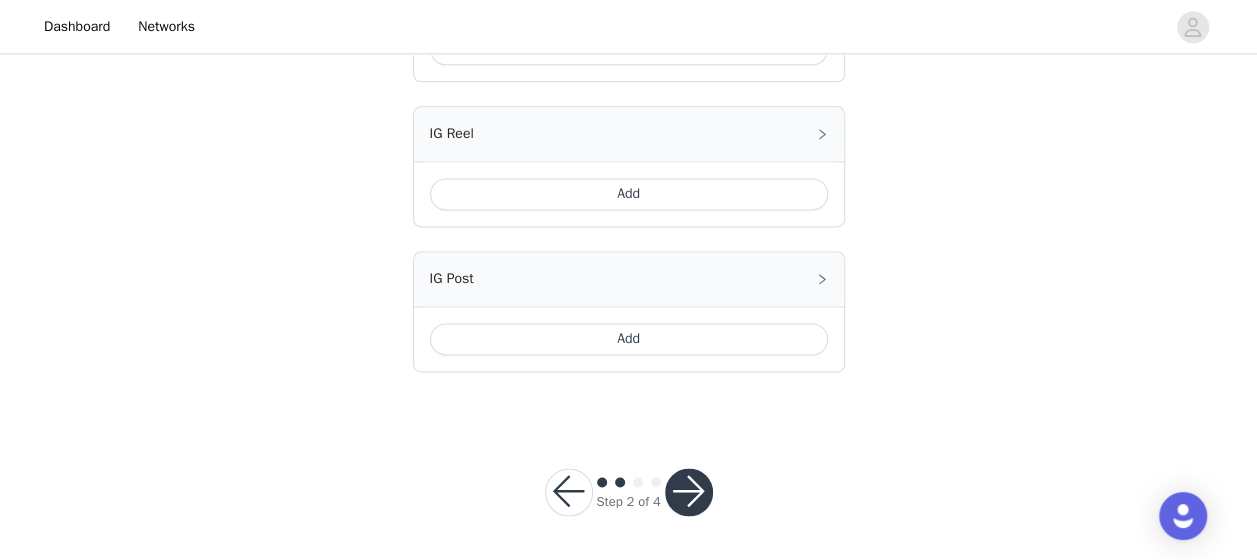 click at bounding box center (689, 492) 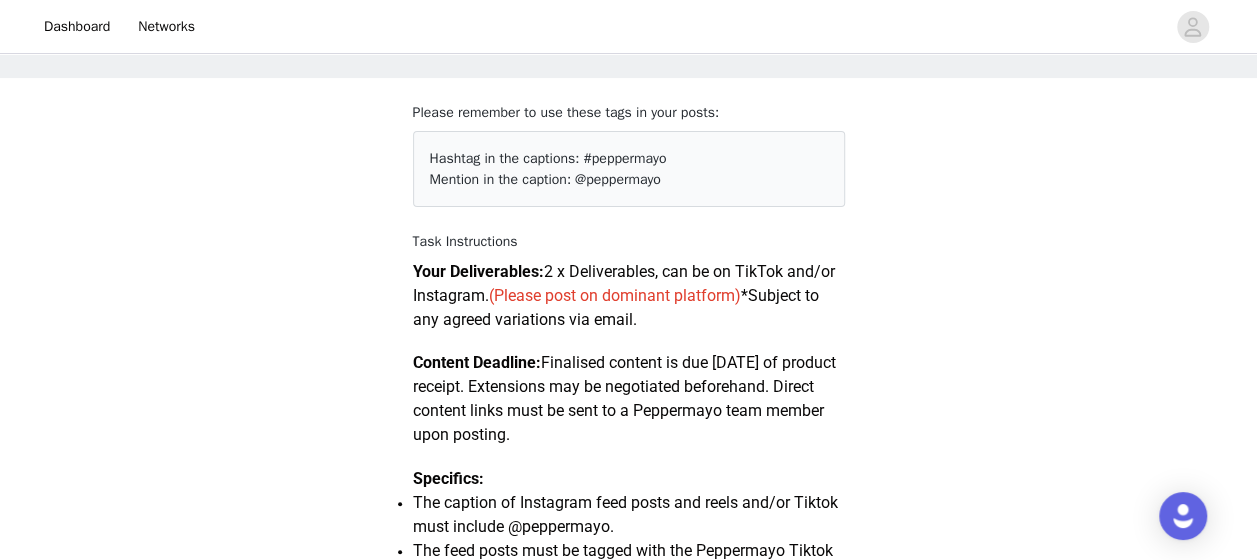 scroll, scrollTop: 0, scrollLeft: 0, axis: both 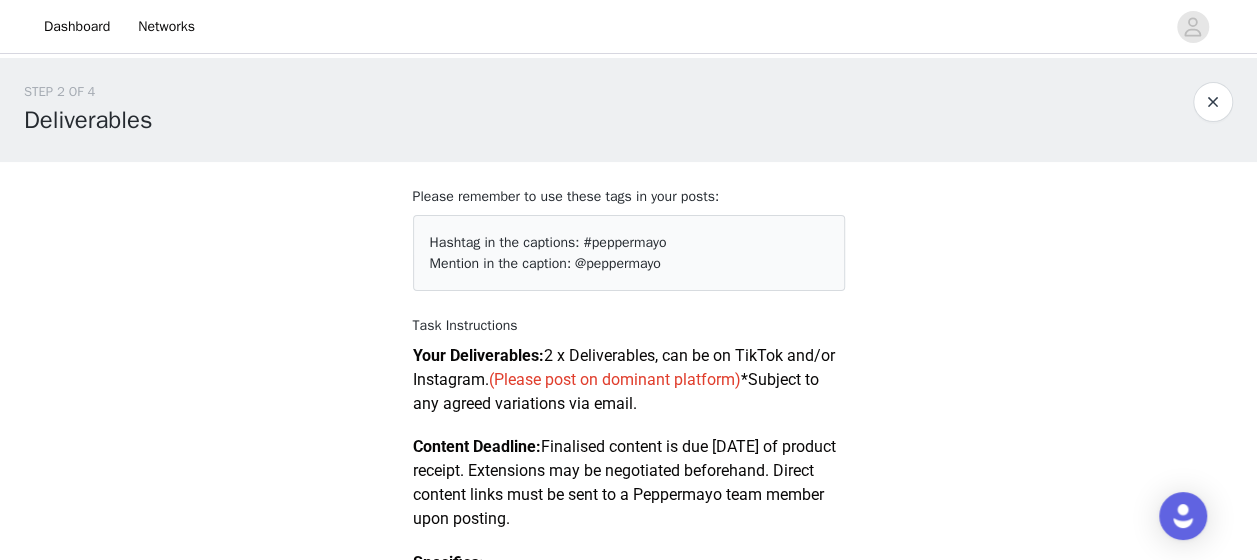 click at bounding box center [1213, 102] 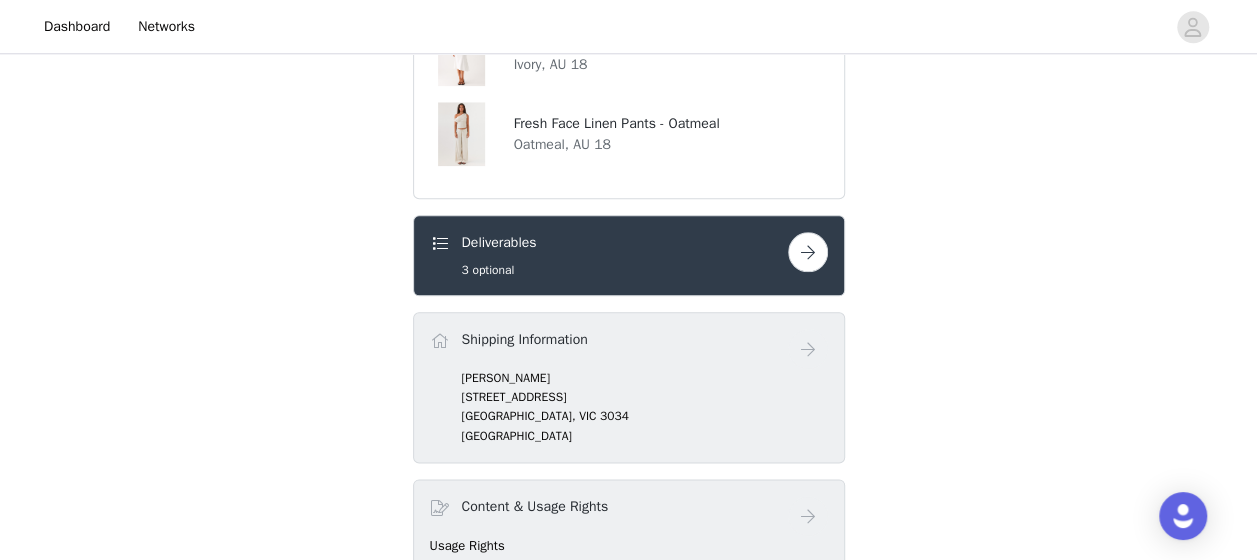 scroll, scrollTop: 900, scrollLeft: 0, axis: vertical 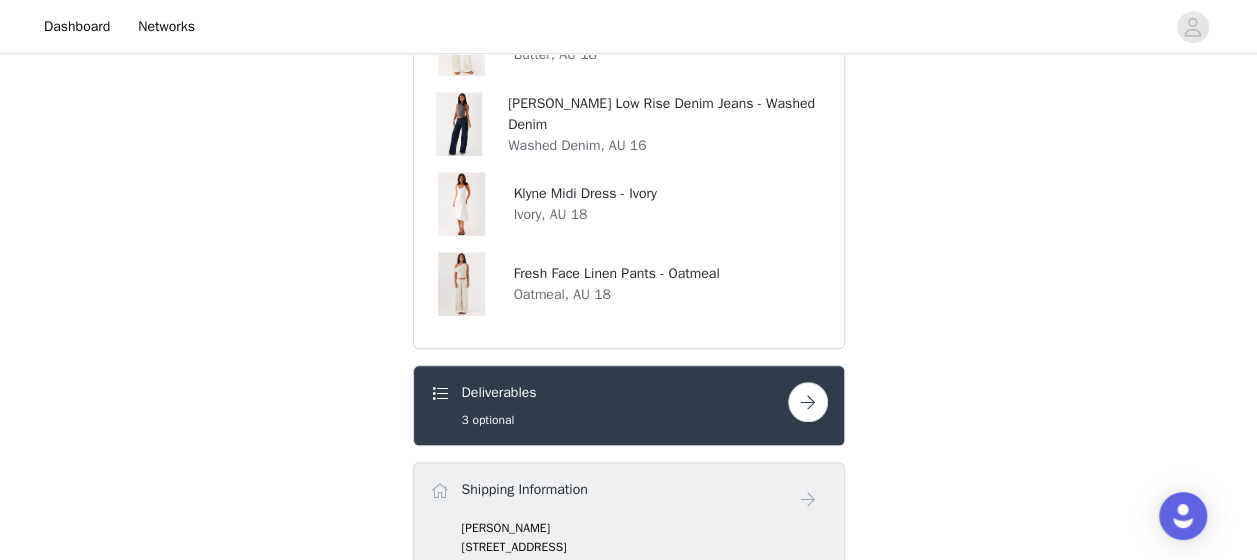 click at bounding box center [808, 402] 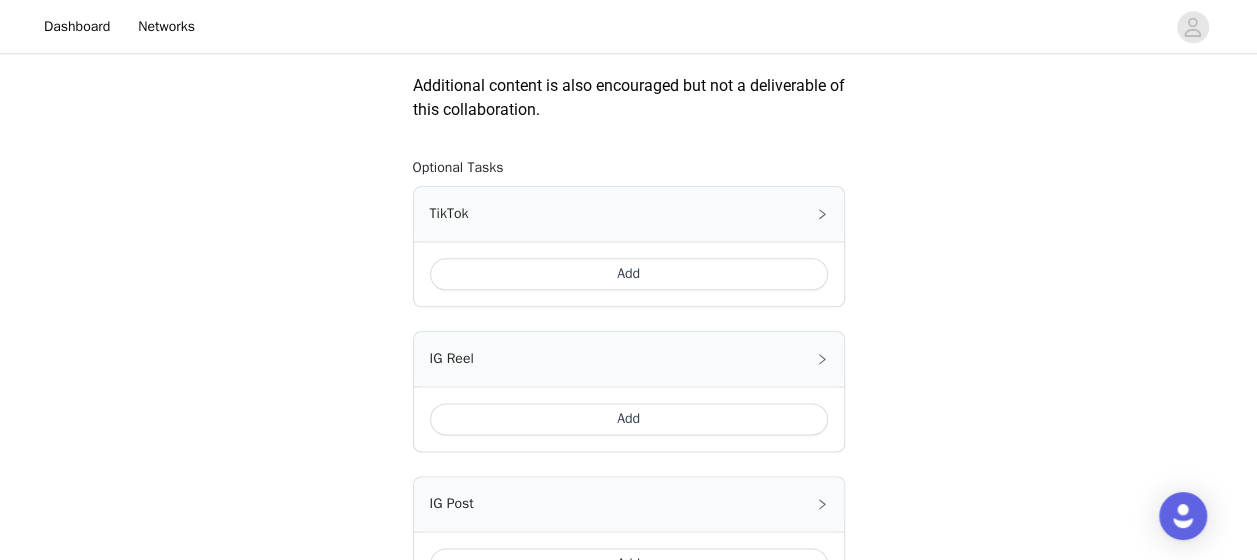 scroll, scrollTop: 1100, scrollLeft: 0, axis: vertical 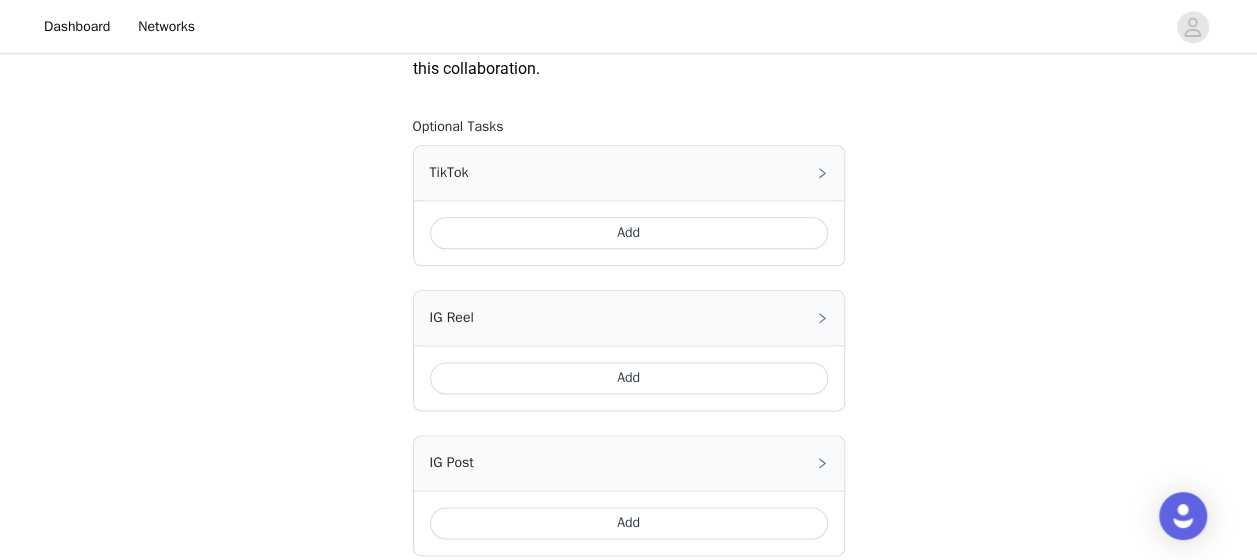 click on "Add" at bounding box center [629, 233] 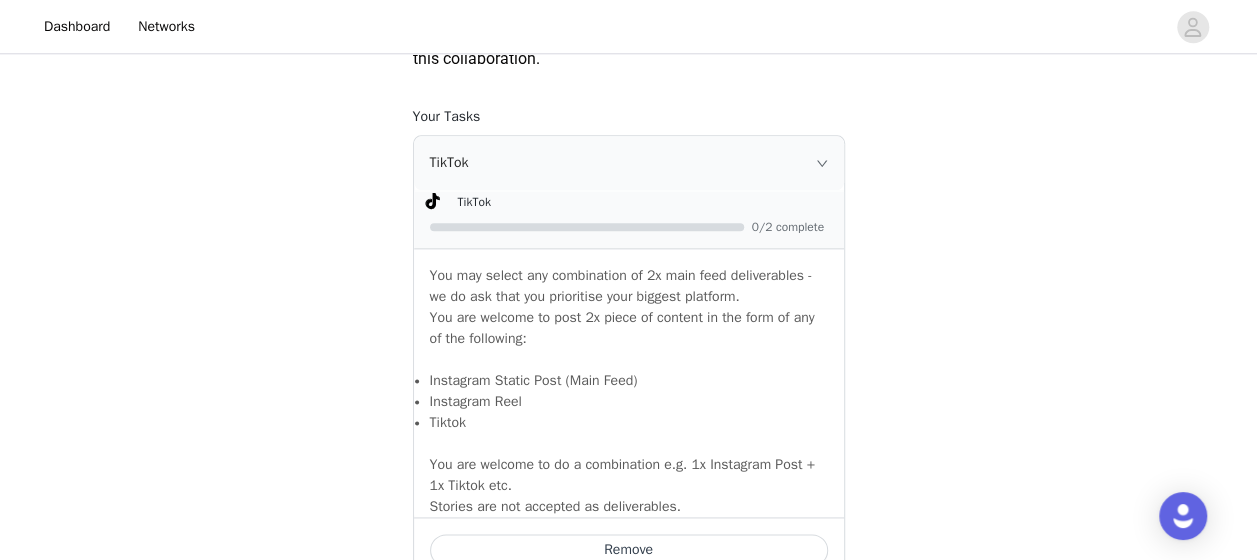 scroll, scrollTop: 1100, scrollLeft: 0, axis: vertical 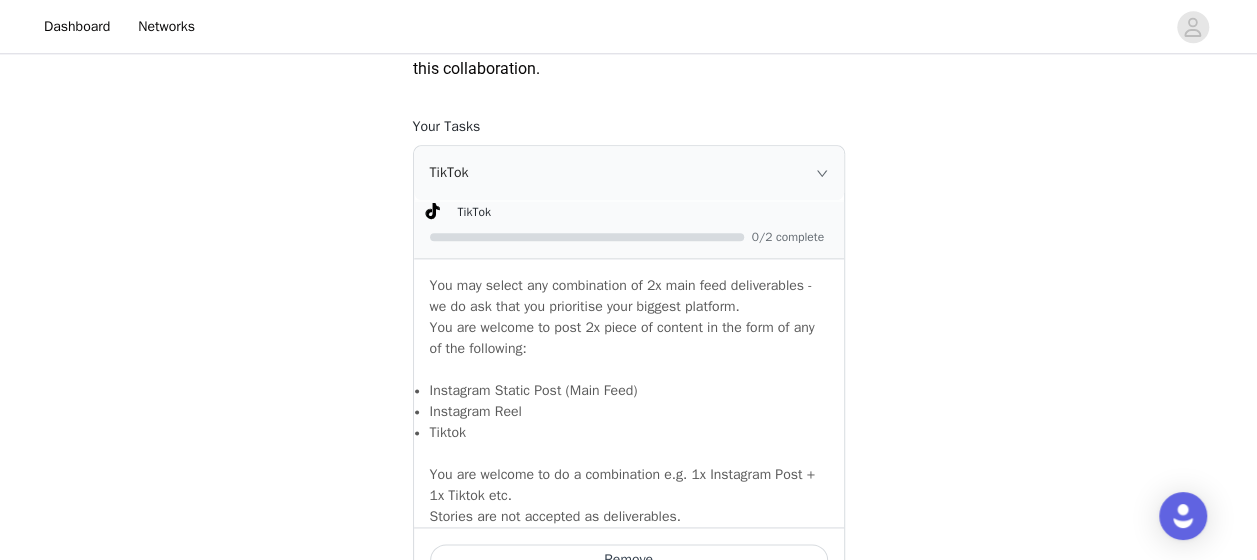 click 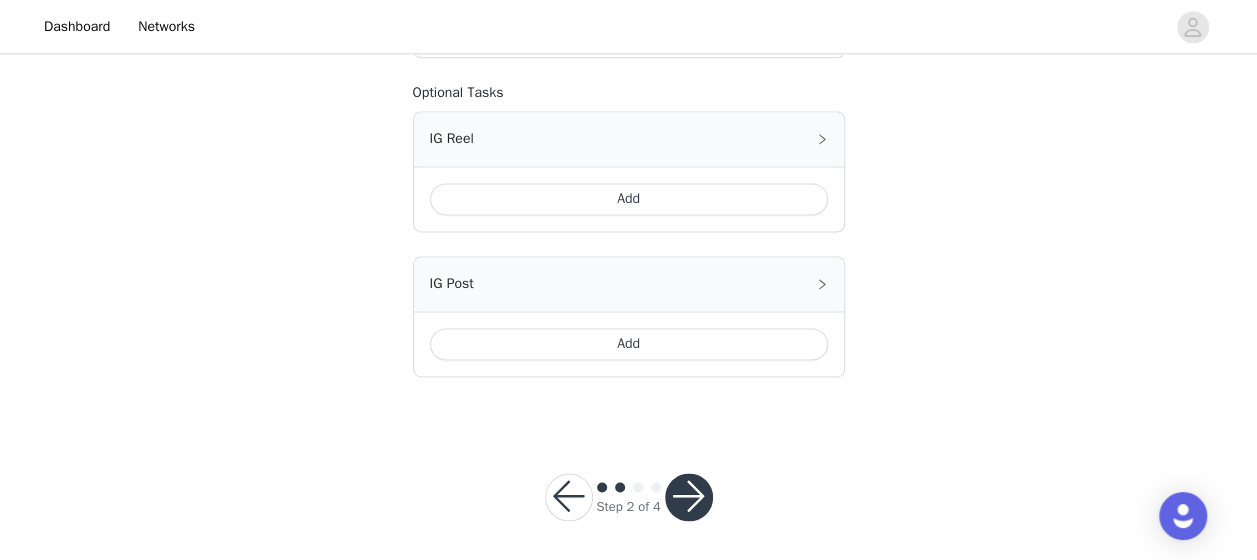 scroll, scrollTop: 1313, scrollLeft: 0, axis: vertical 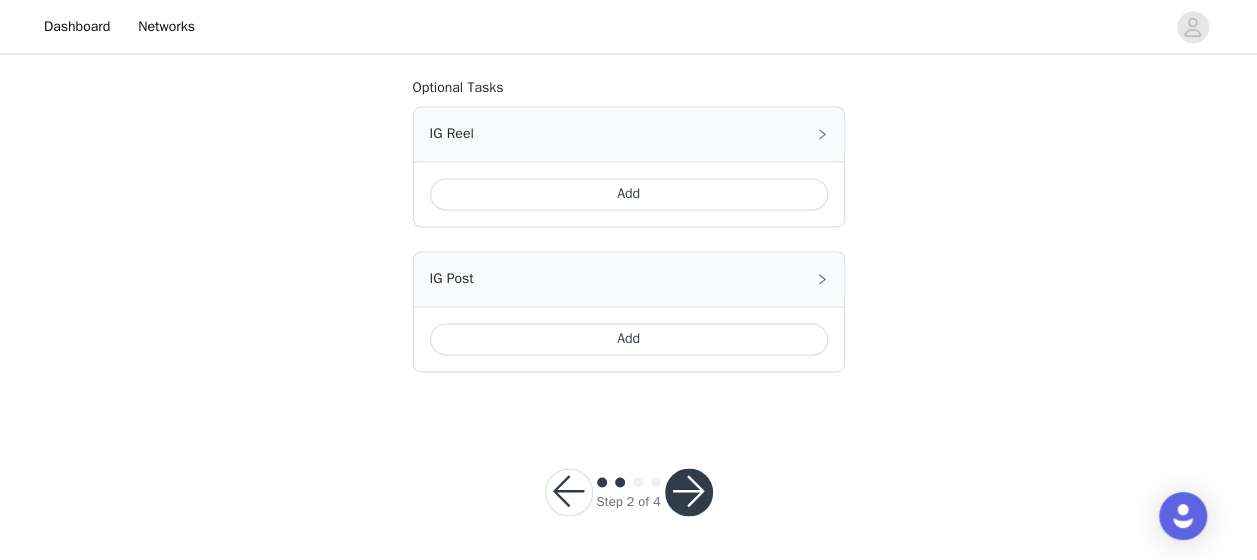click at bounding box center [689, 492] 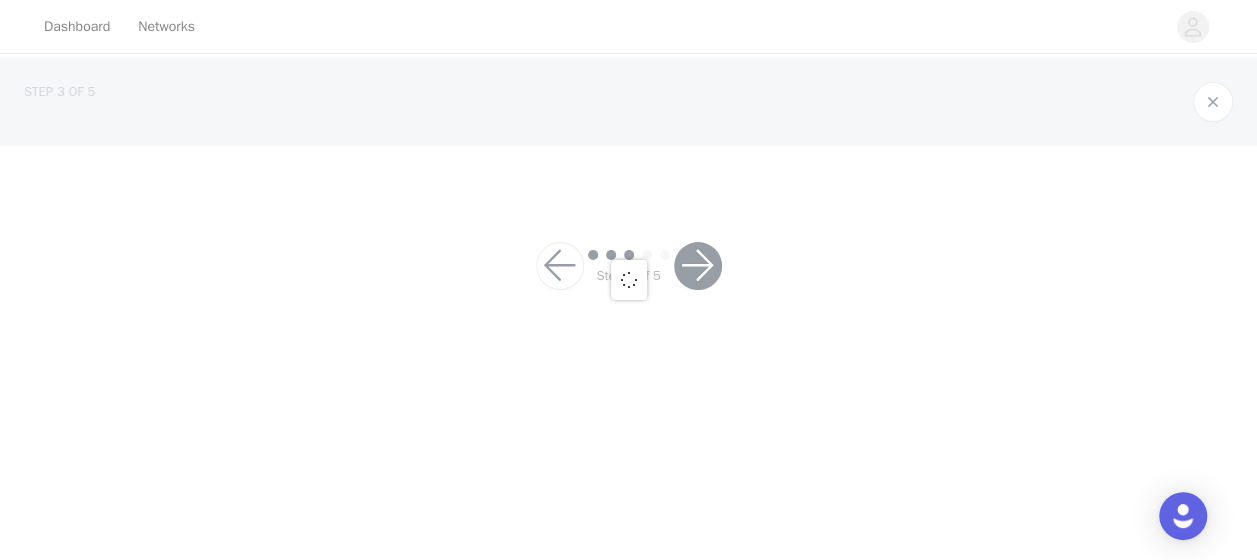 scroll, scrollTop: 0, scrollLeft: 0, axis: both 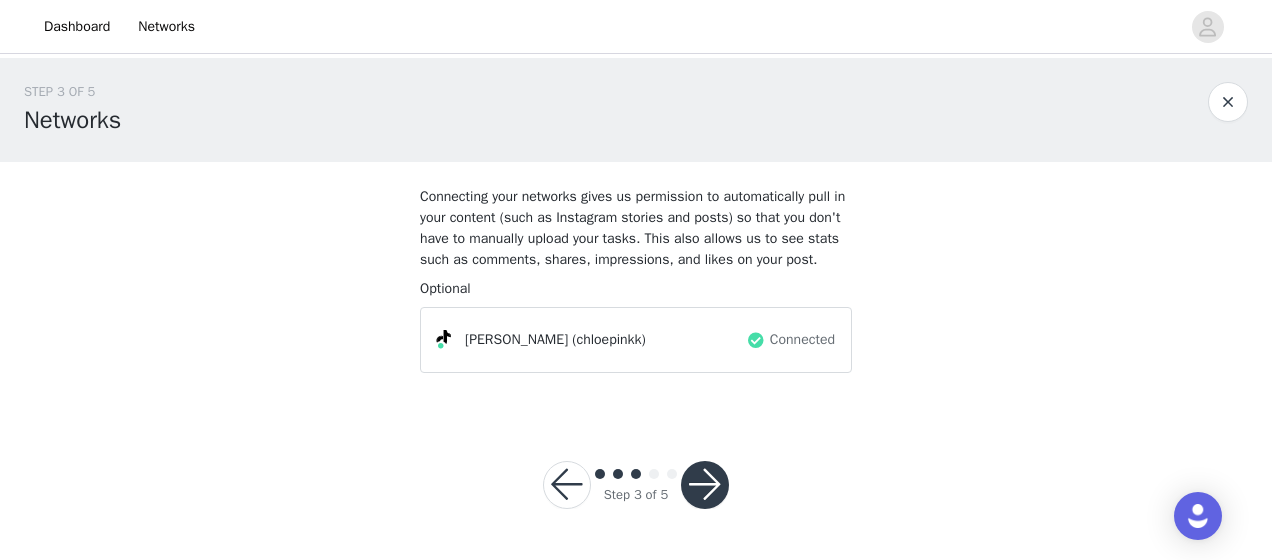 click at bounding box center [705, 485] 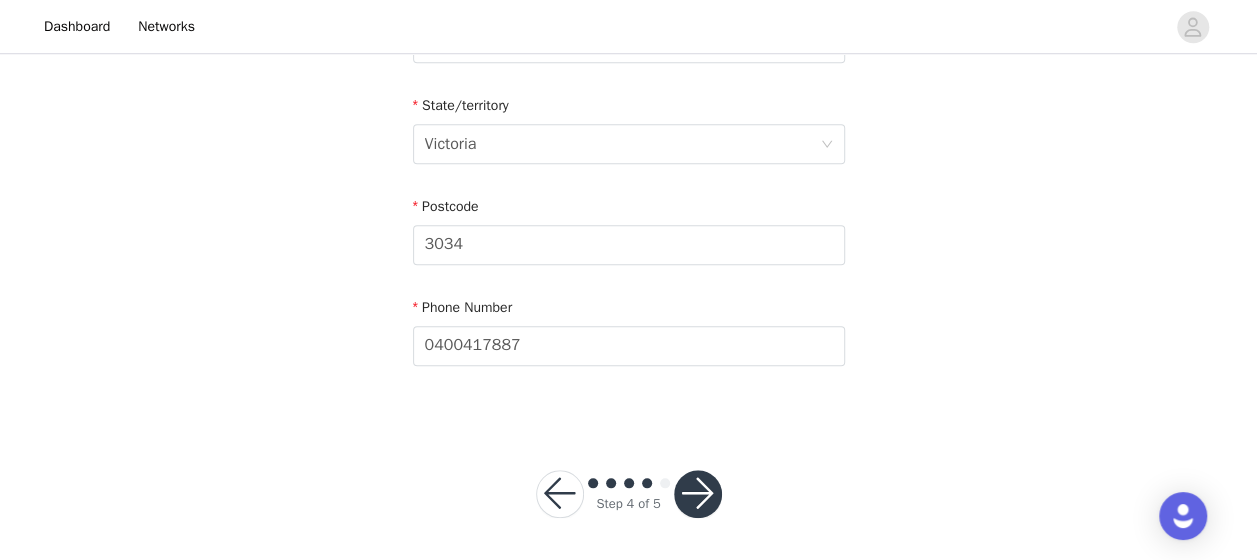 scroll, scrollTop: 845, scrollLeft: 0, axis: vertical 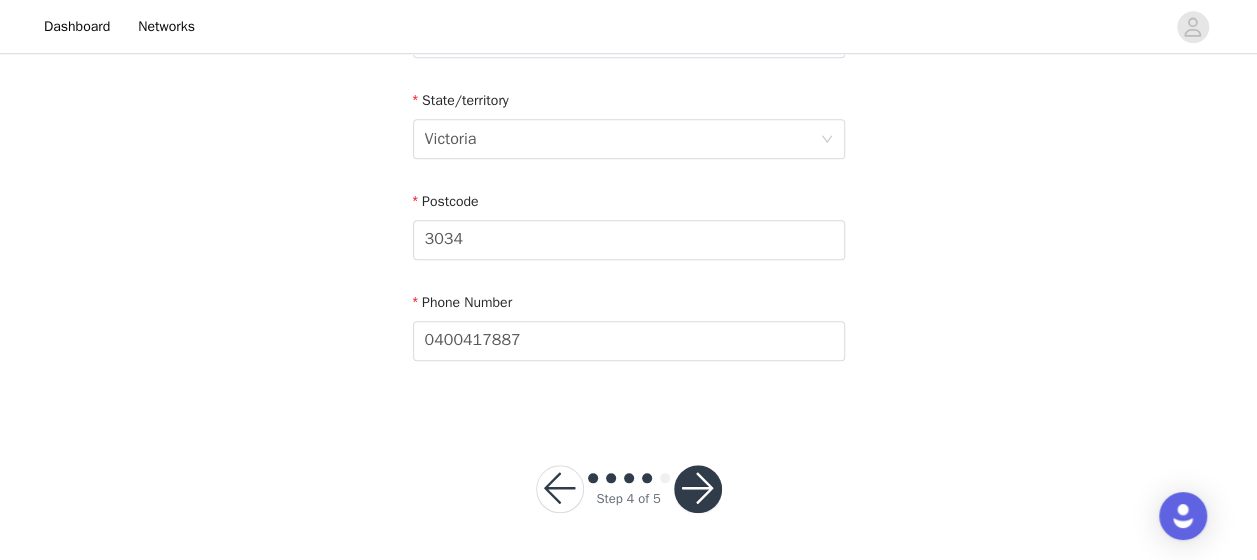 click at bounding box center (698, 489) 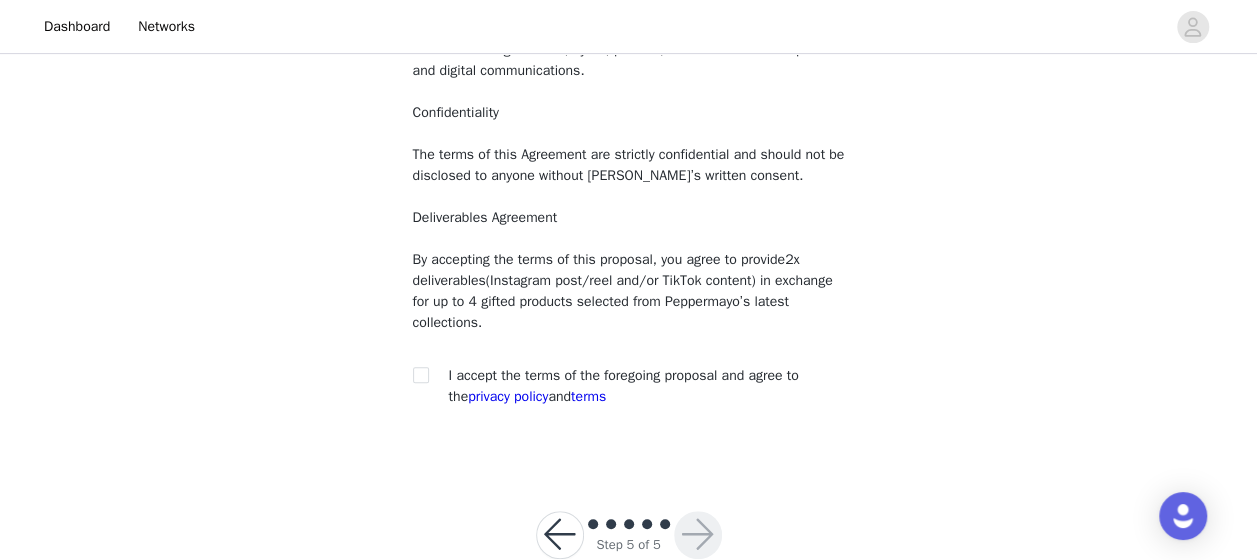 scroll, scrollTop: 364, scrollLeft: 0, axis: vertical 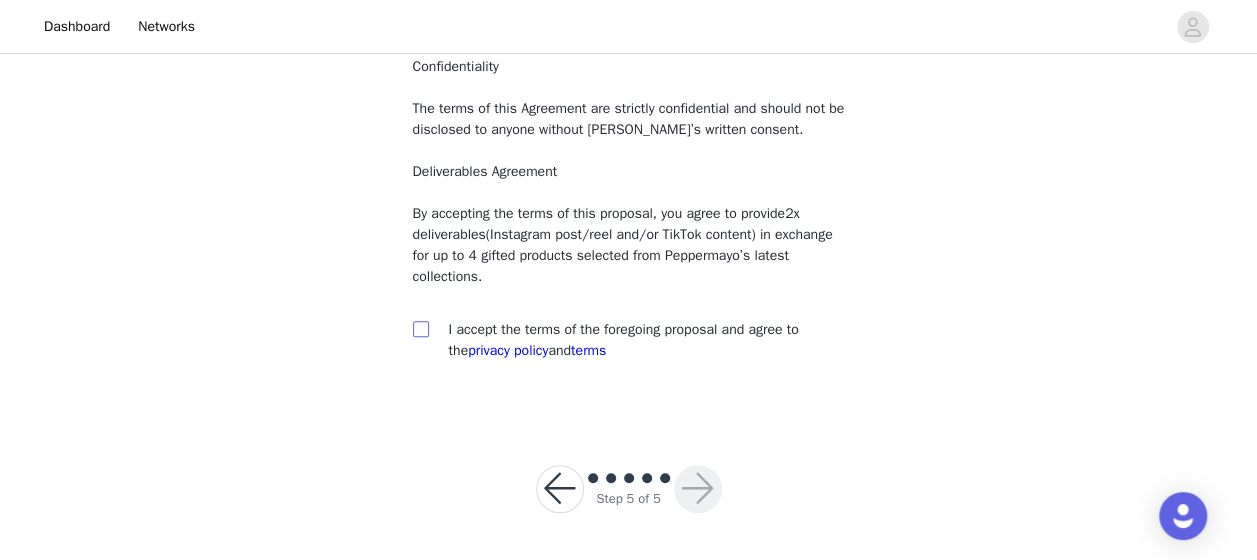 click at bounding box center [421, 329] 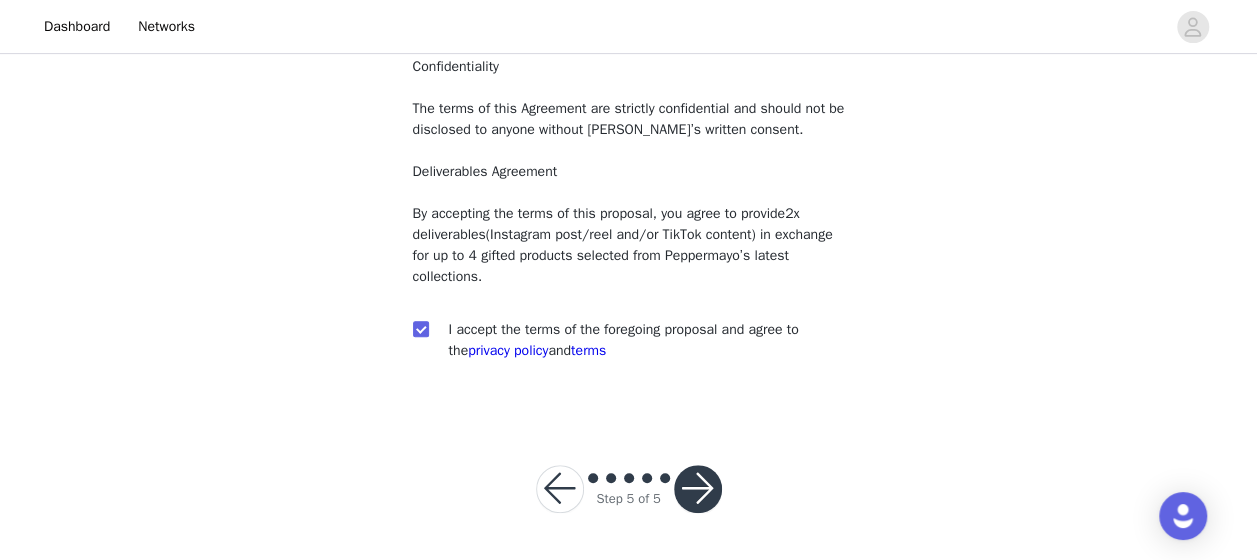 click at bounding box center [698, 489] 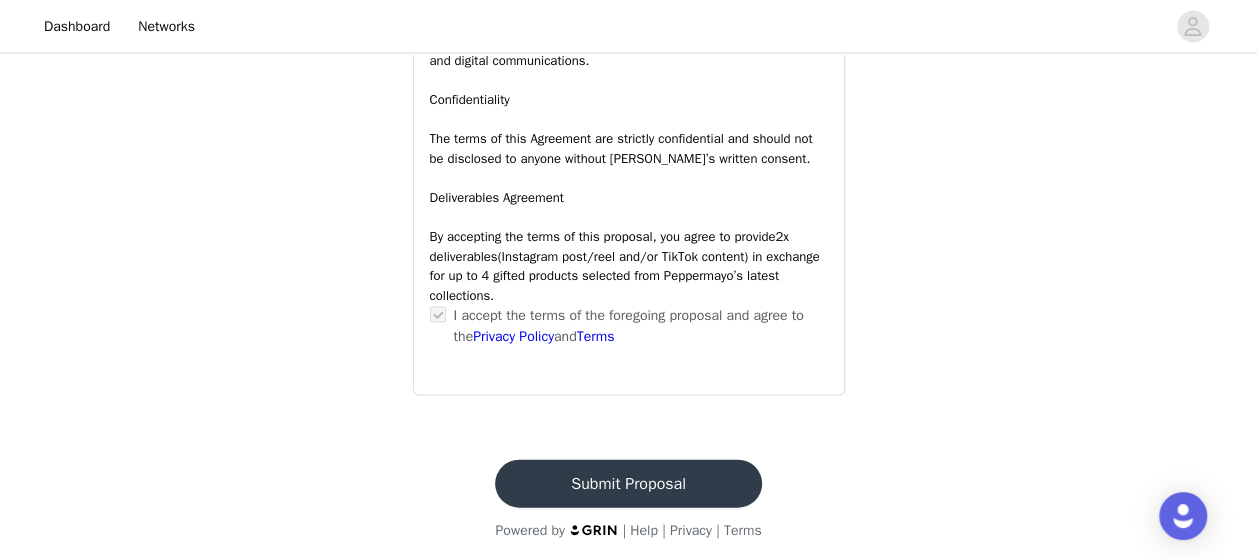 scroll, scrollTop: 1897, scrollLeft: 0, axis: vertical 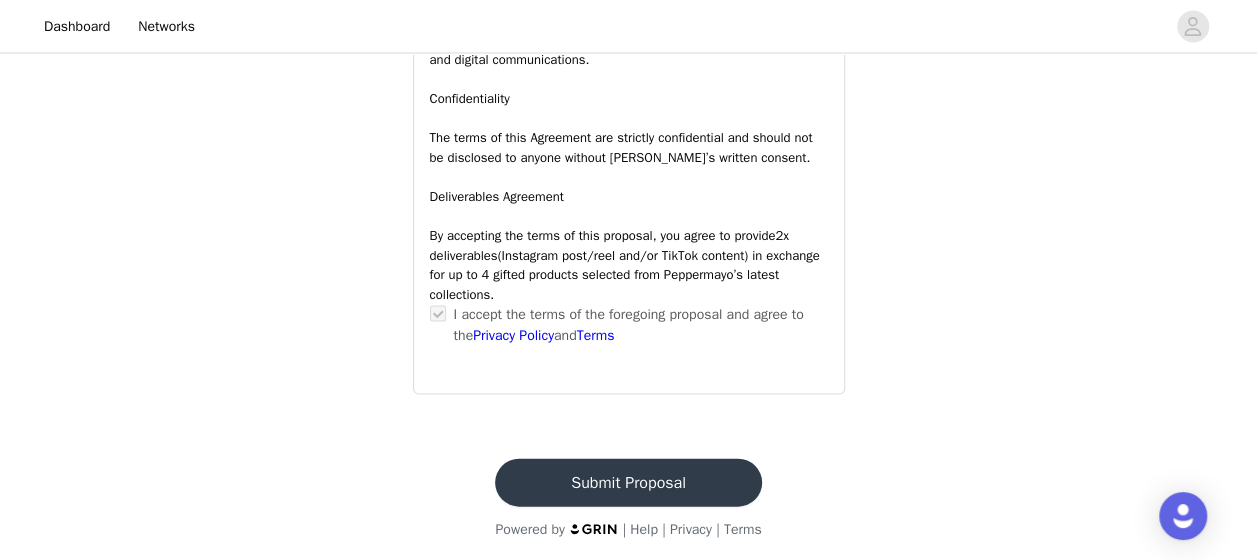 click on "Submit Proposal" at bounding box center [628, 483] 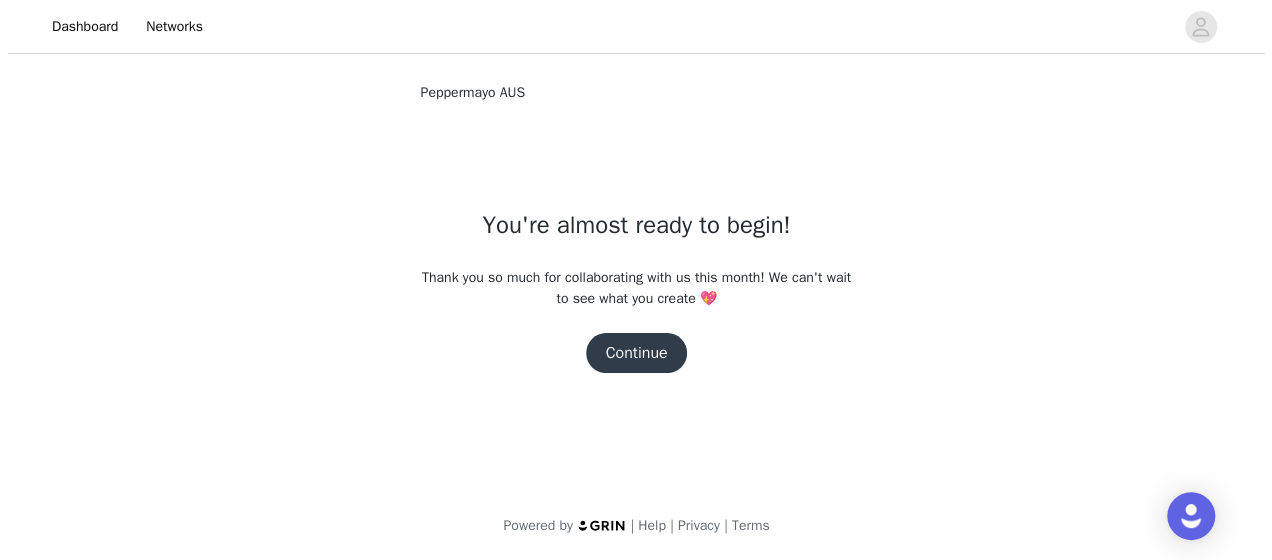 scroll, scrollTop: 0, scrollLeft: 0, axis: both 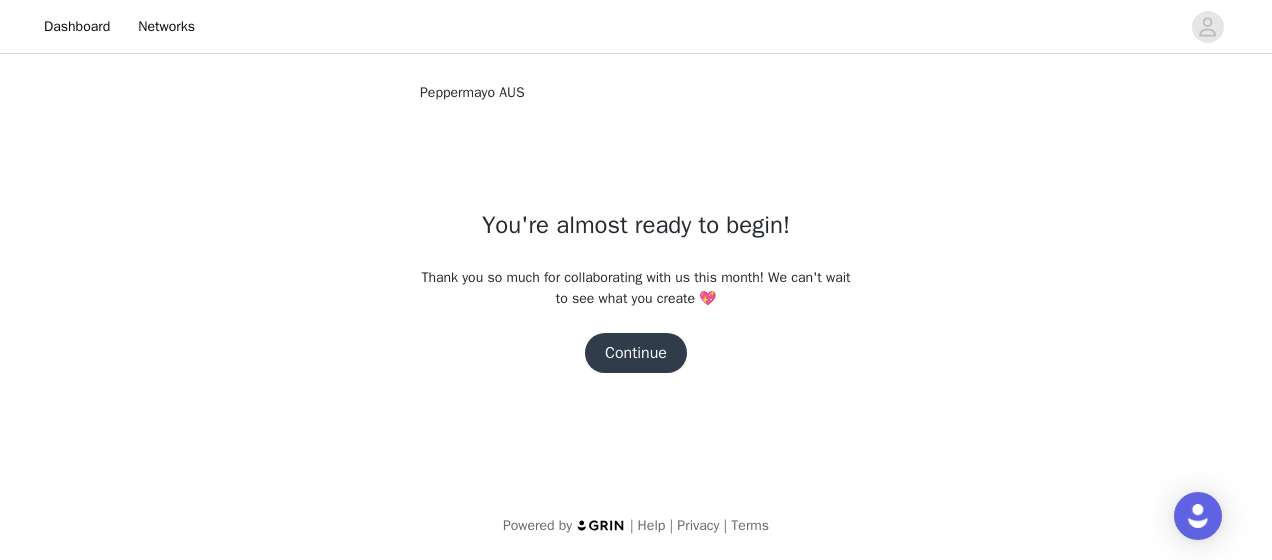 click on "Continue" at bounding box center (636, 353) 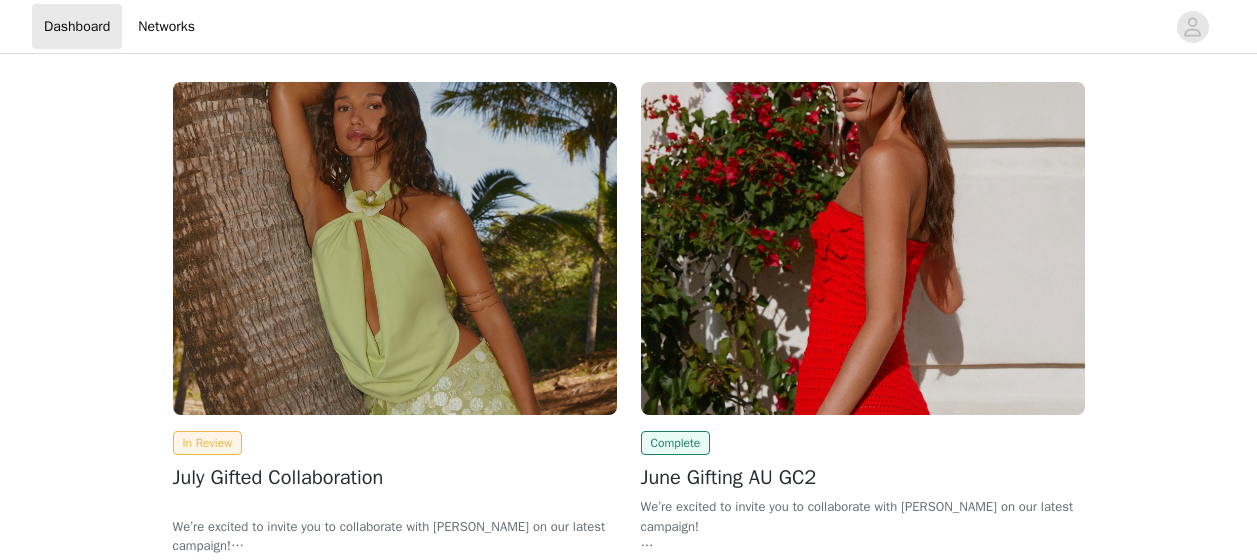scroll, scrollTop: 0, scrollLeft: 0, axis: both 